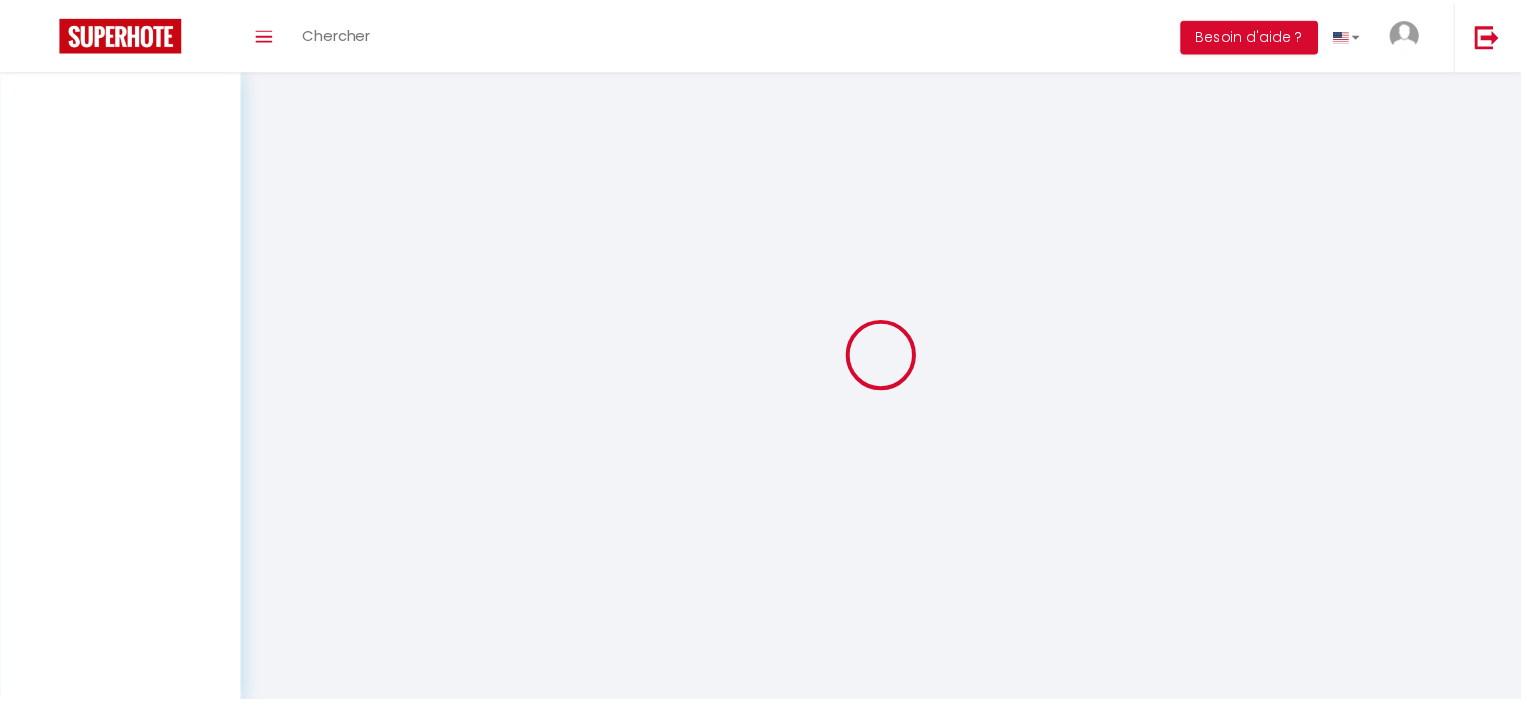 scroll, scrollTop: 0, scrollLeft: 0, axis: both 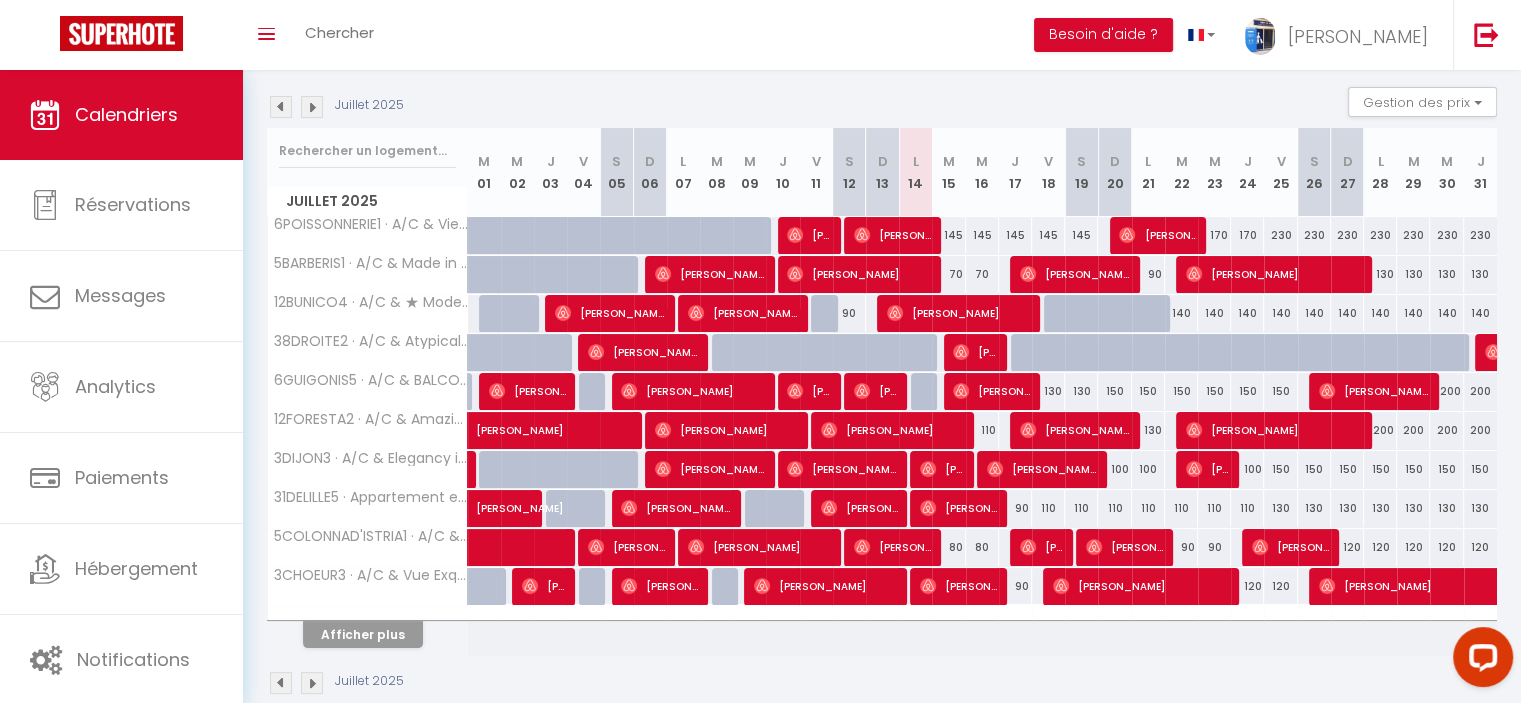 click on "145" at bounding box center [948, 235] 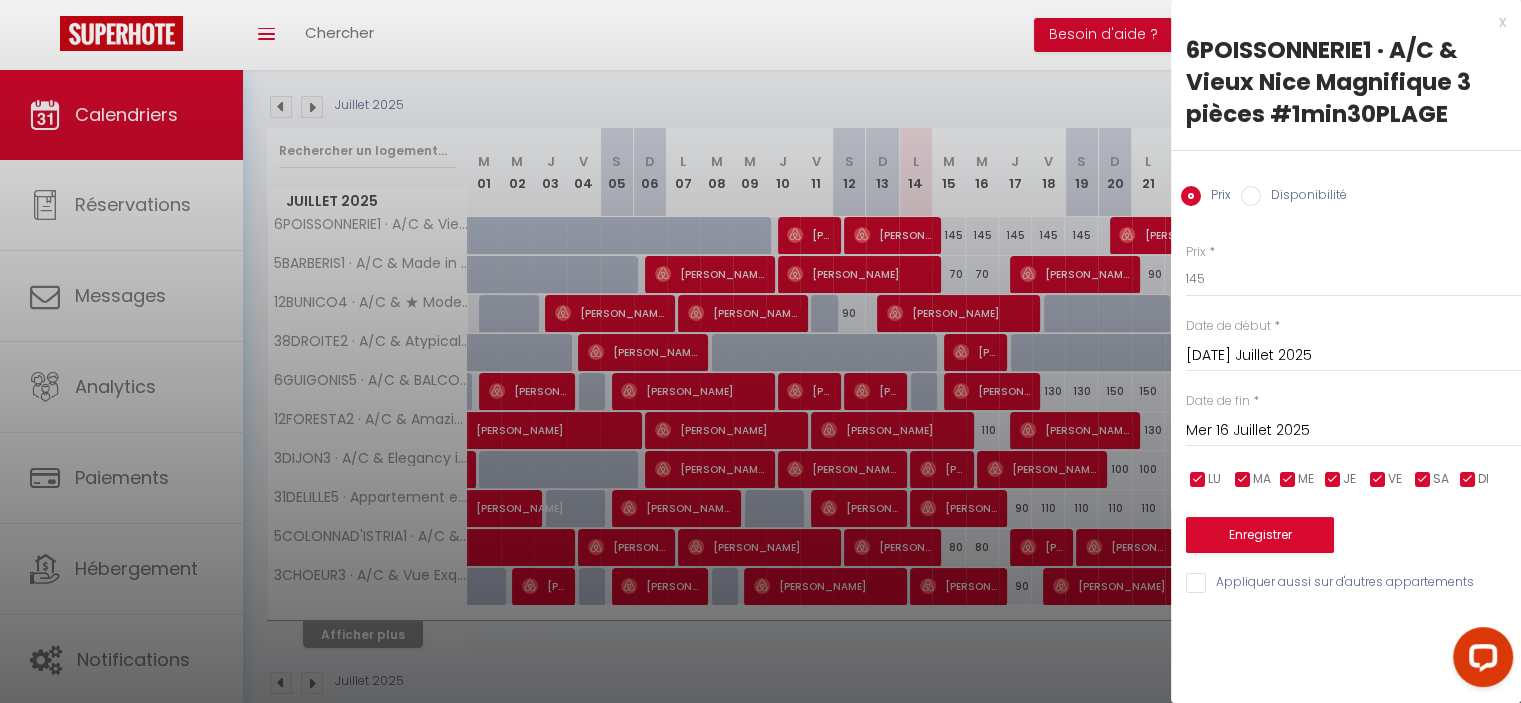 click on "Mer 16 Juillet 2025" at bounding box center [1353, 431] 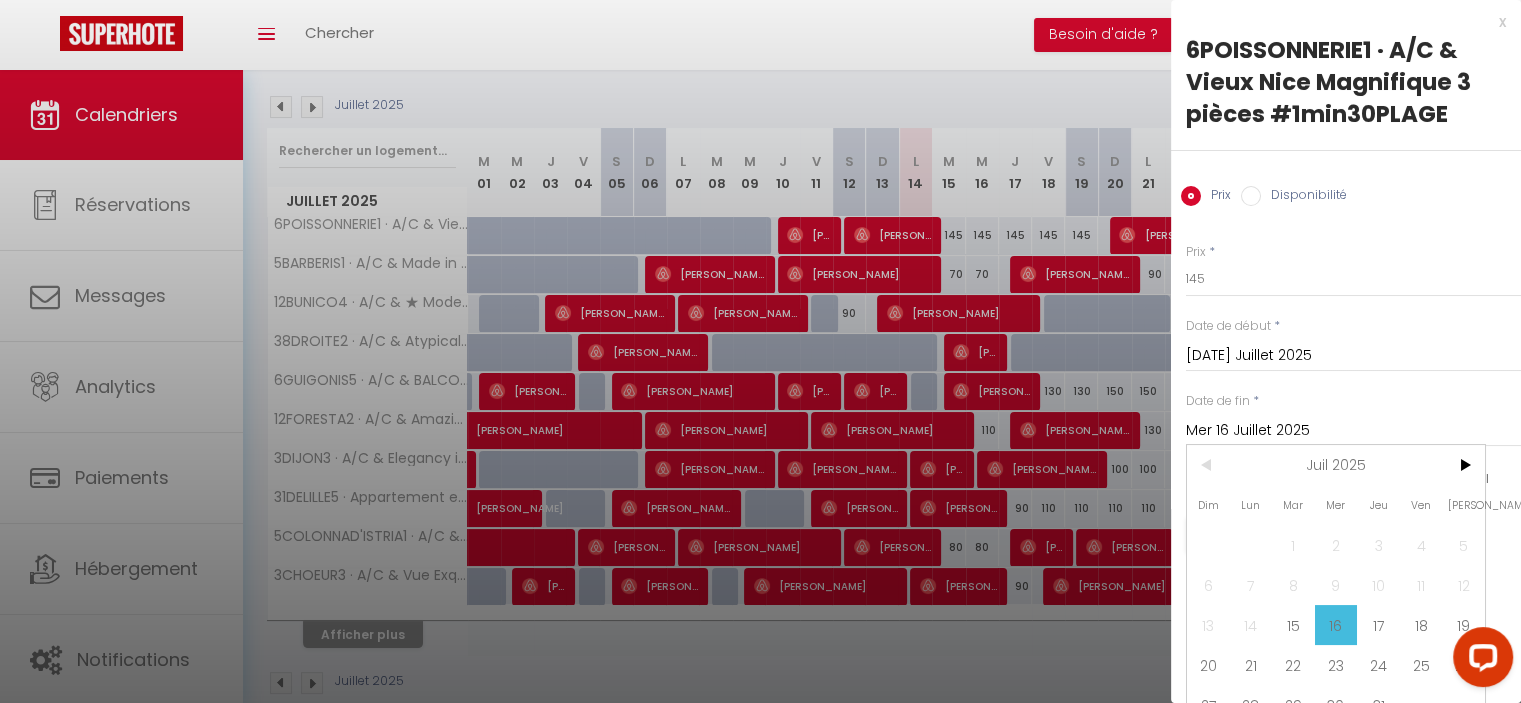 drag, startPoint x: 1419, startPoint y: 622, endPoint x: 1317, endPoint y: 456, distance: 194.83327 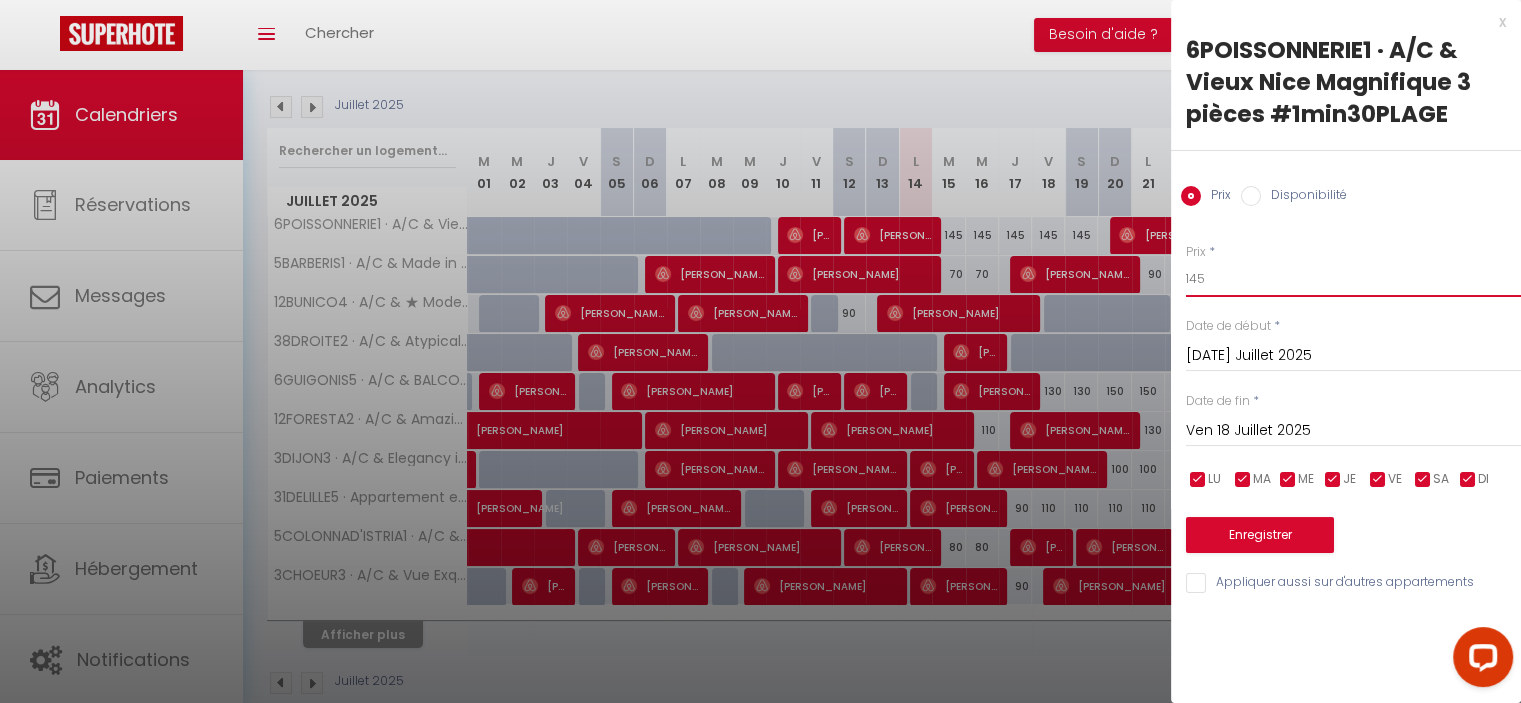 click on "145" at bounding box center [1353, 279] 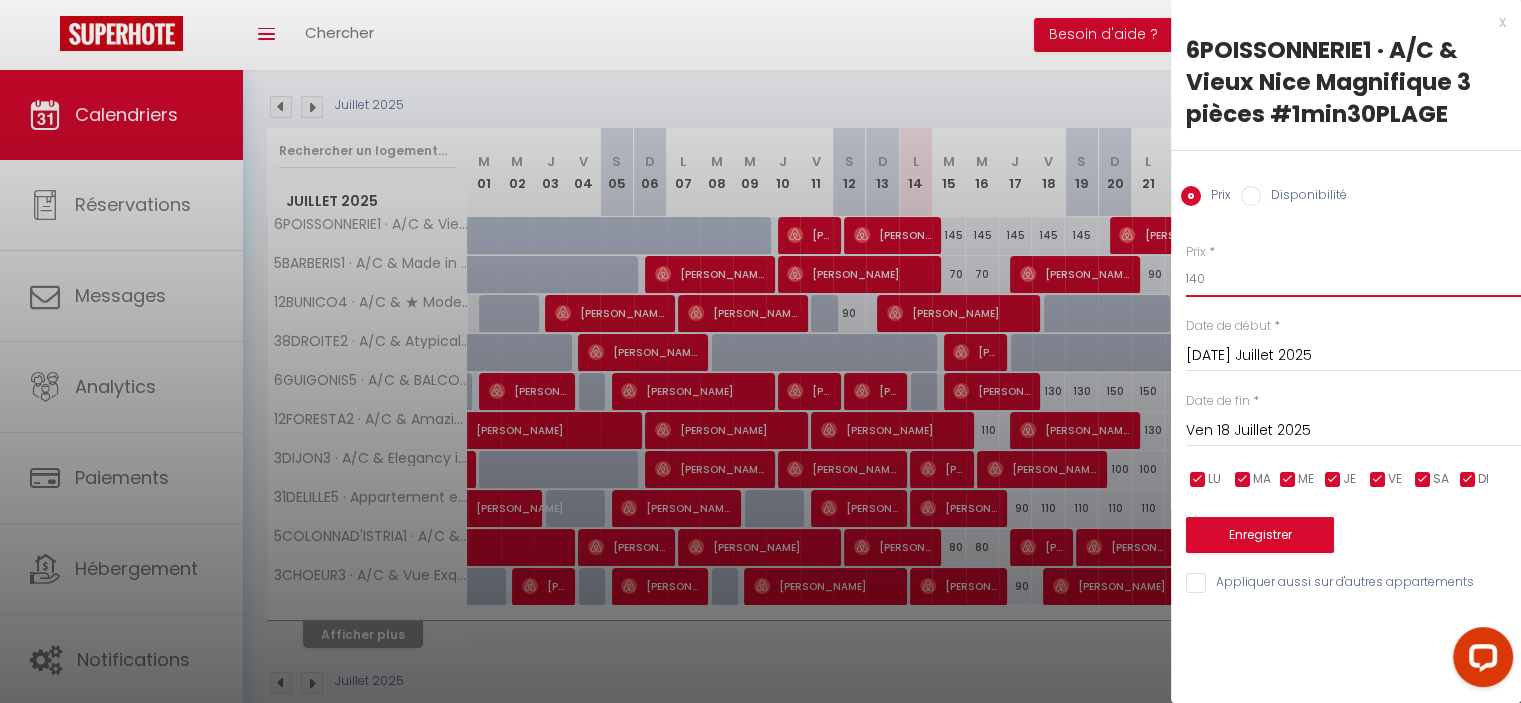 type on "140" 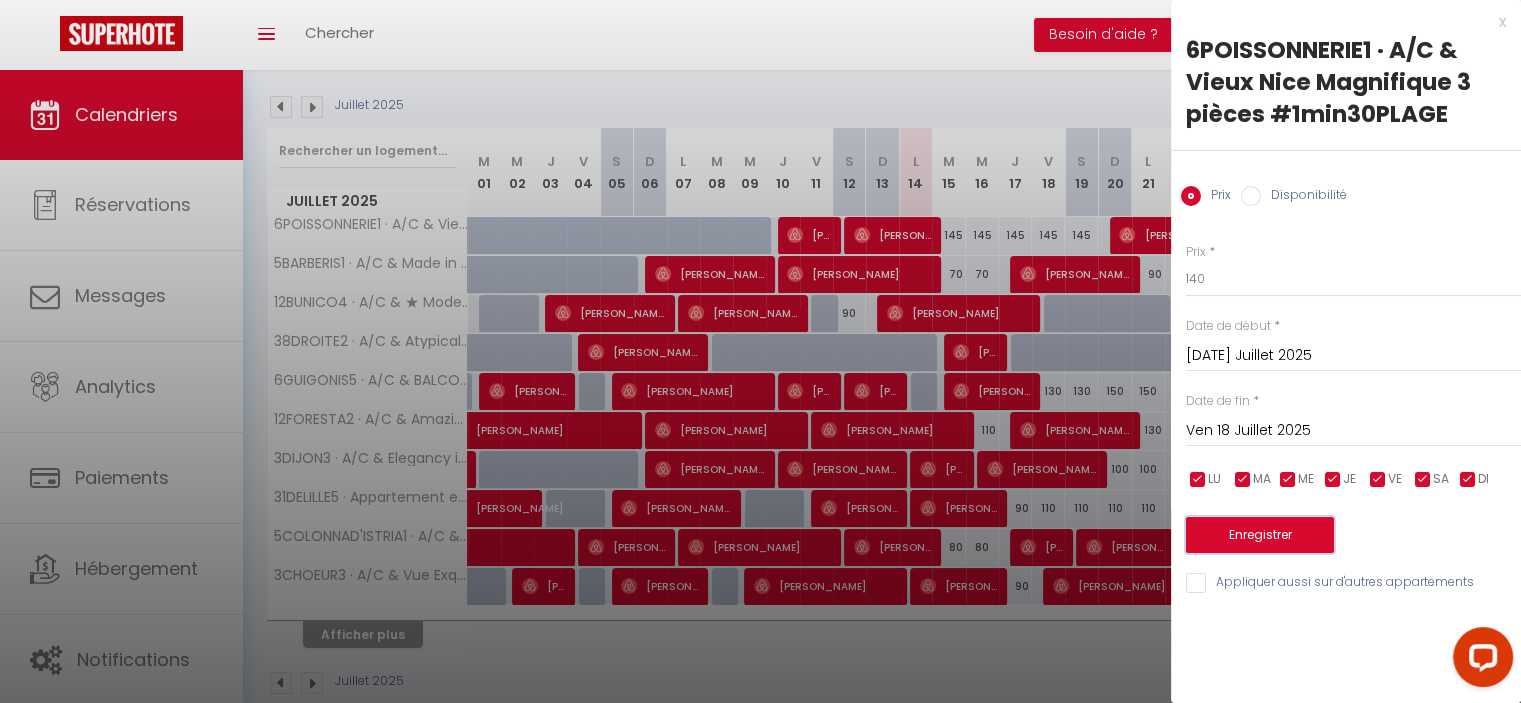 click on "Enregistrer" at bounding box center (1260, 535) 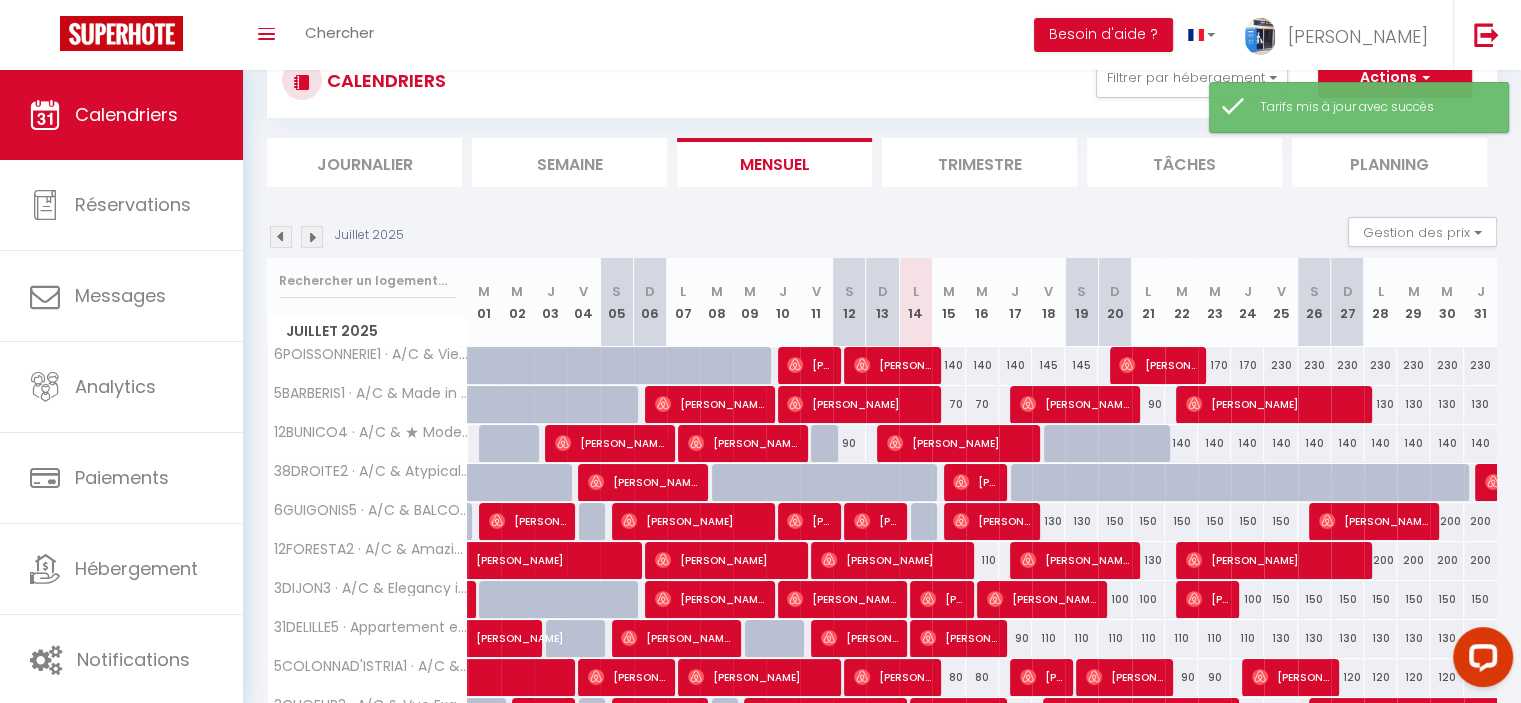 scroll, scrollTop: 200, scrollLeft: 0, axis: vertical 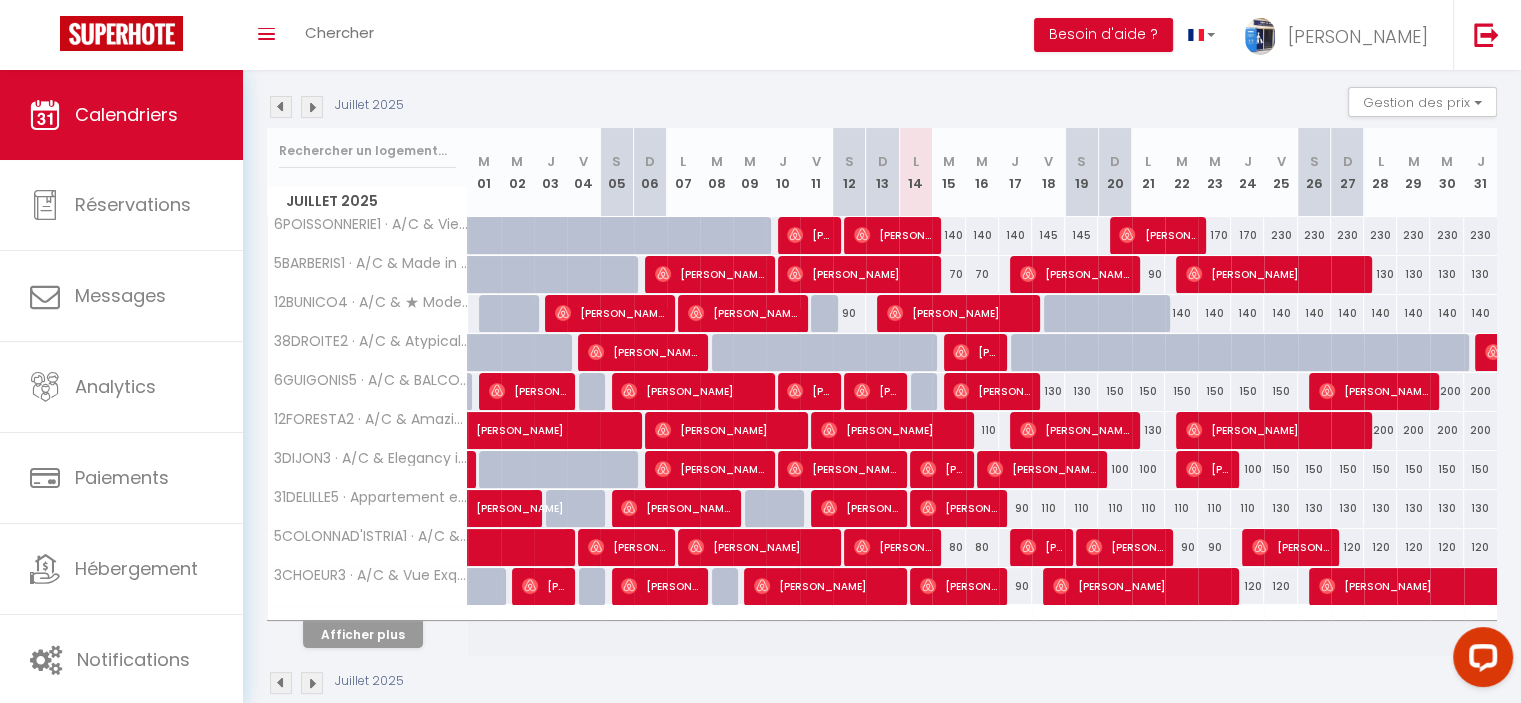 click on "150" at bounding box center [1114, 391] 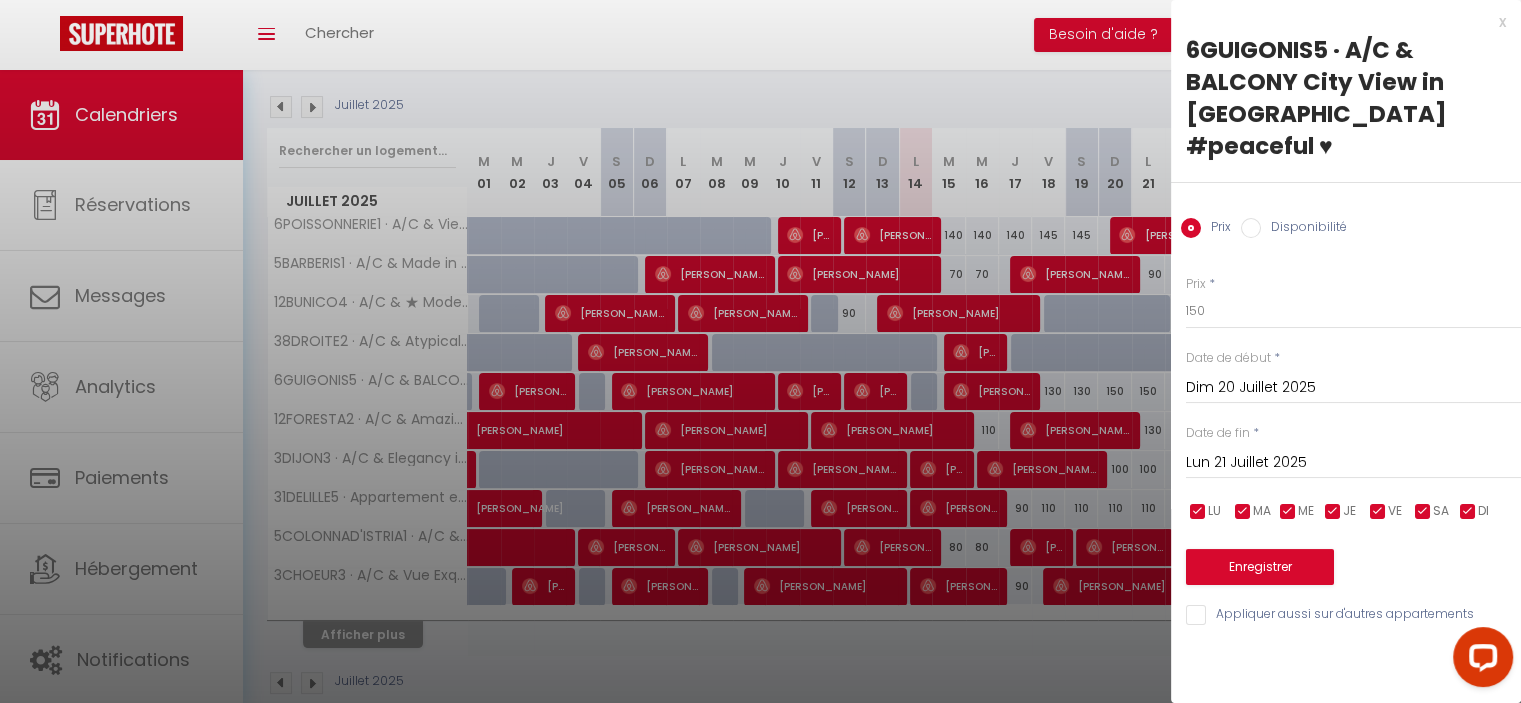 click on "Lun 21 Juillet 2025" at bounding box center (1353, 463) 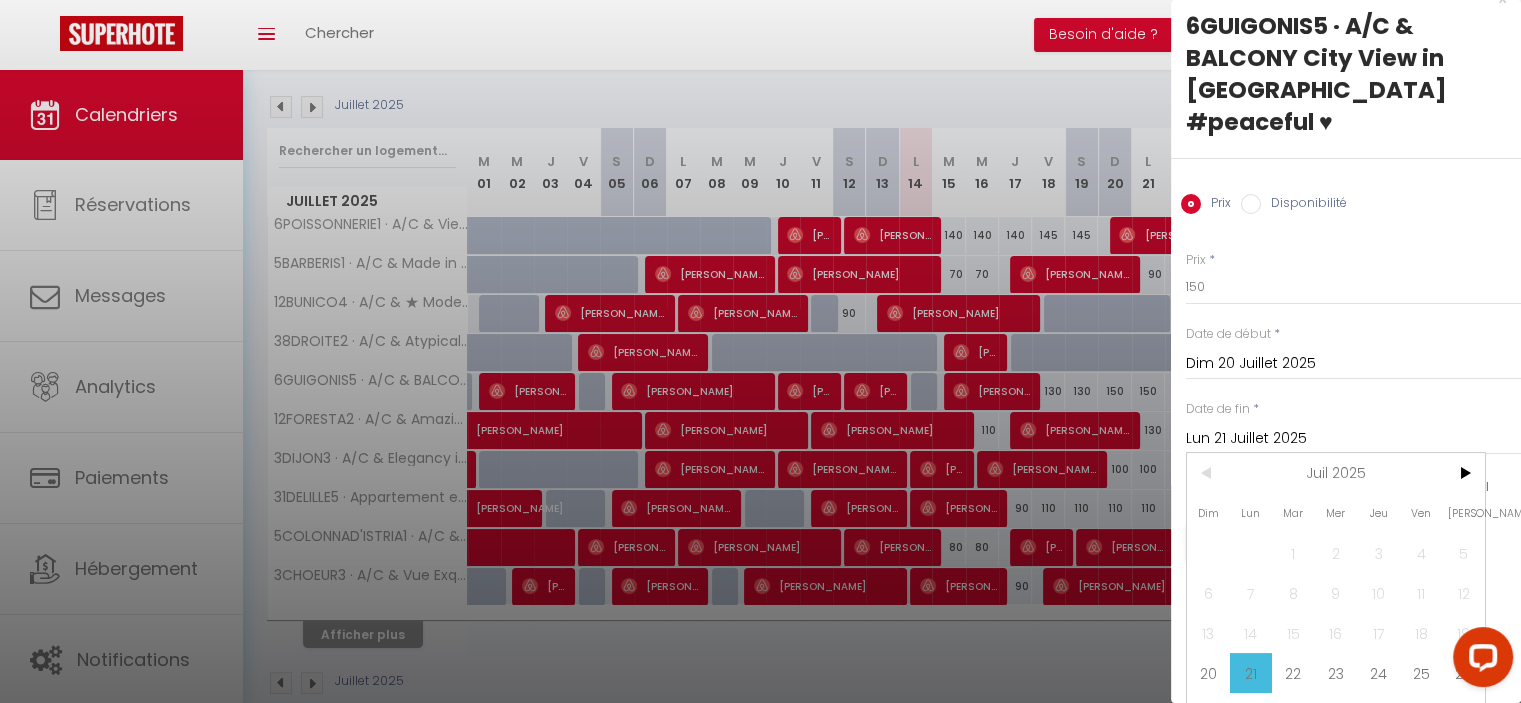 scroll, scrollTop: 36, scrollLeft: 0, axis: vertical 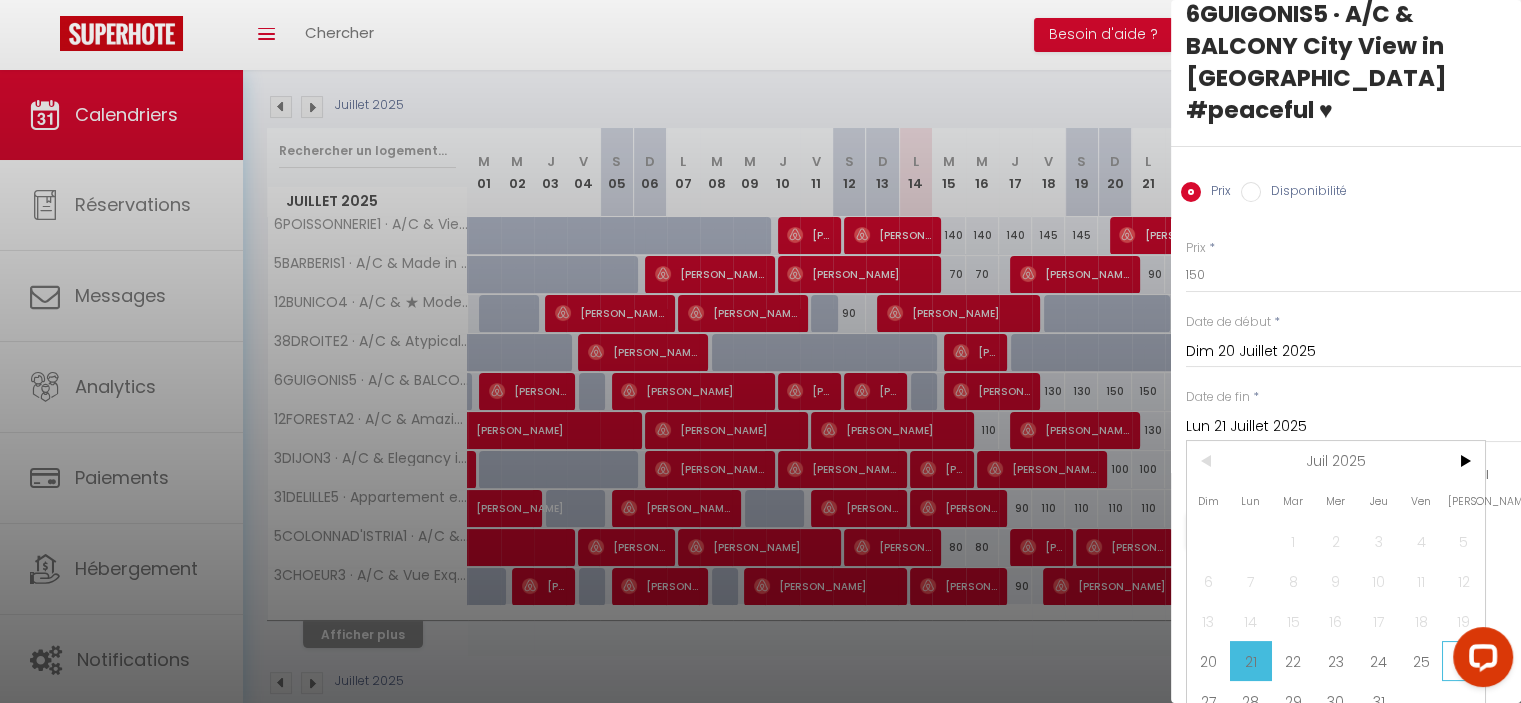 click on "26" at bounding box center (1463, 661) 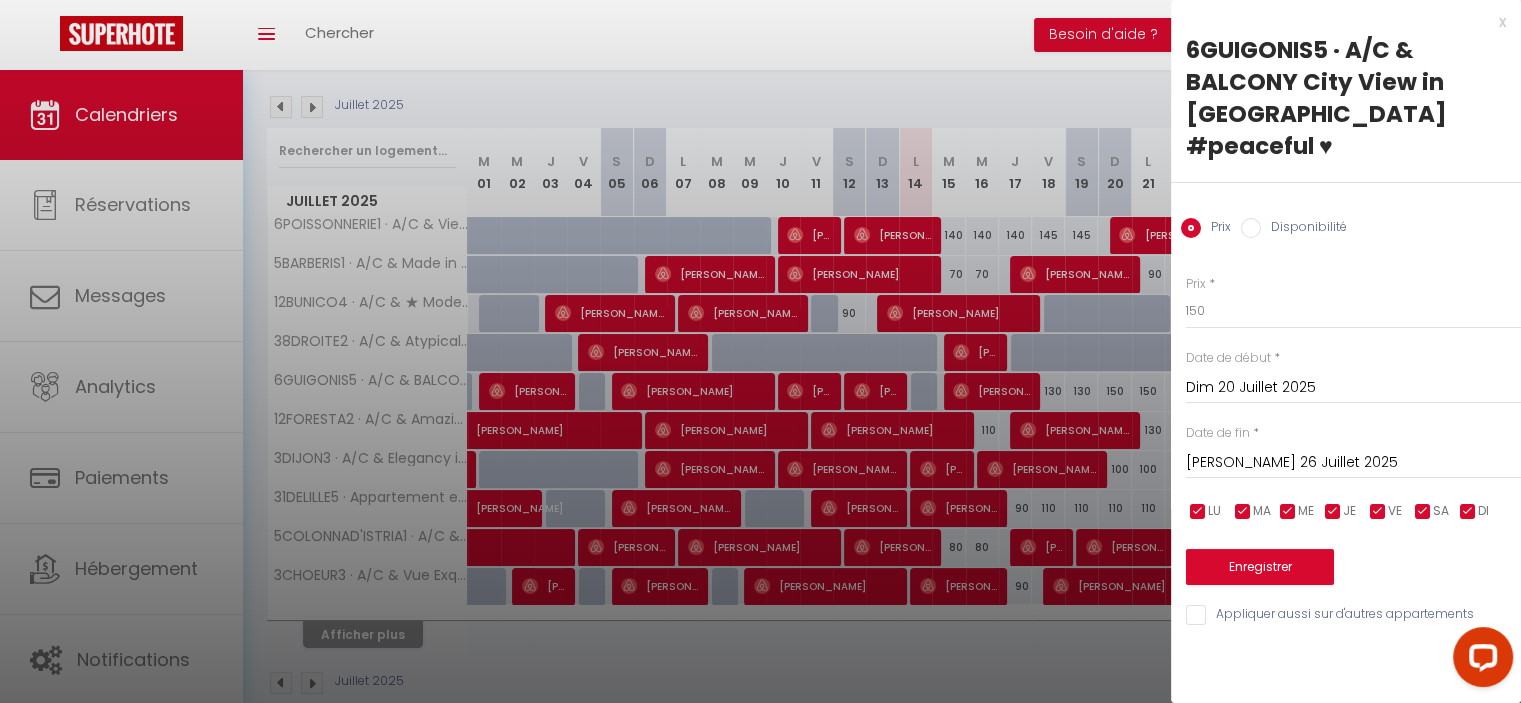 scroll, scrollTop: 0, scrollLeft: 0, axis: both 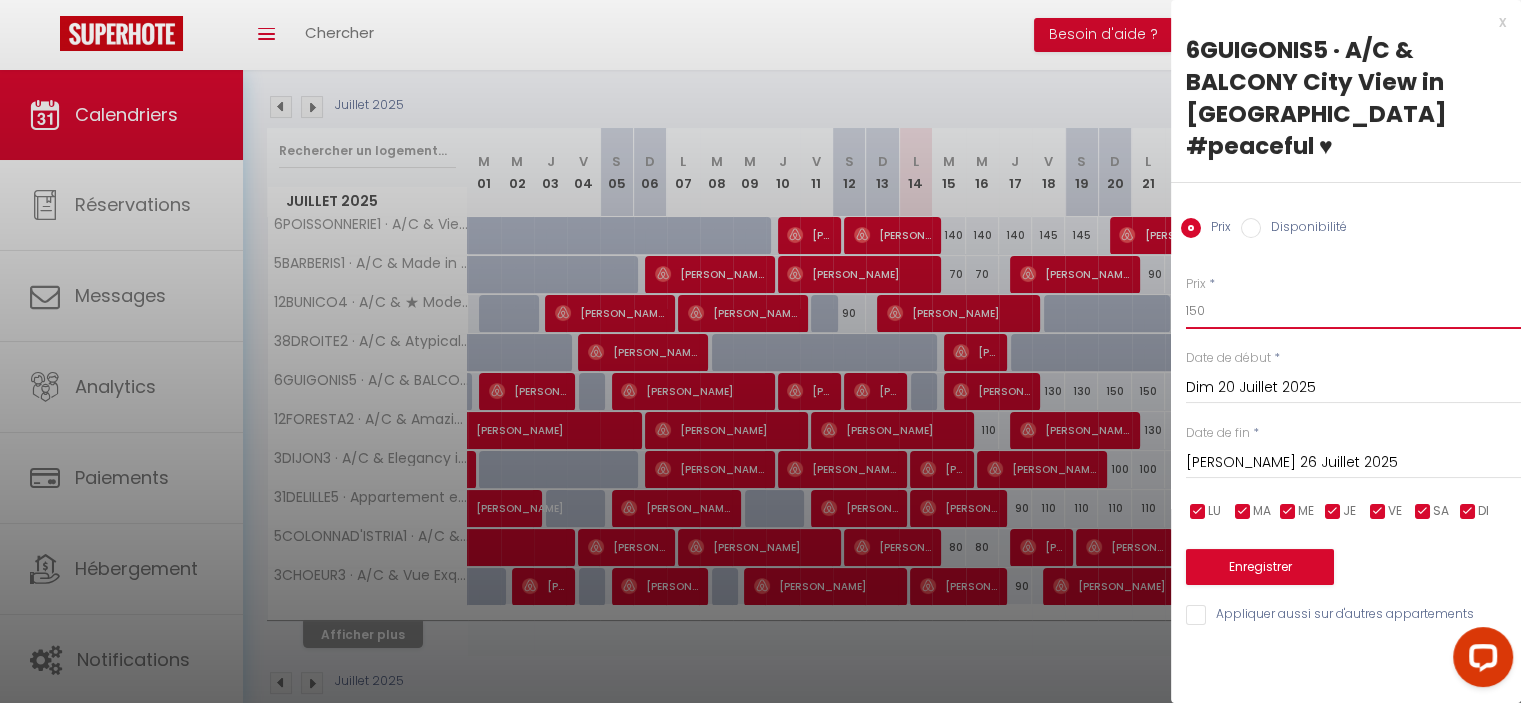click on "150" at bounding box center (1353, 311) 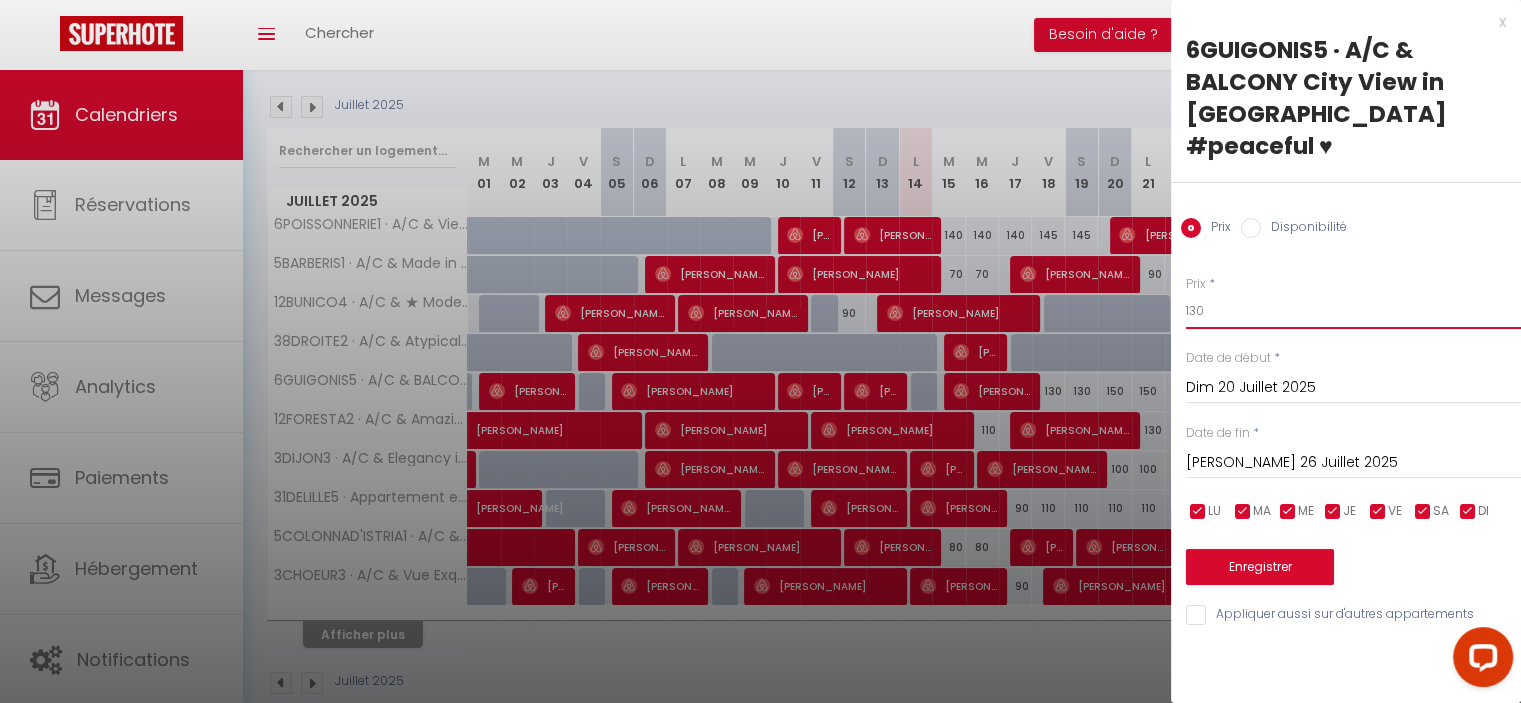 type on "130" 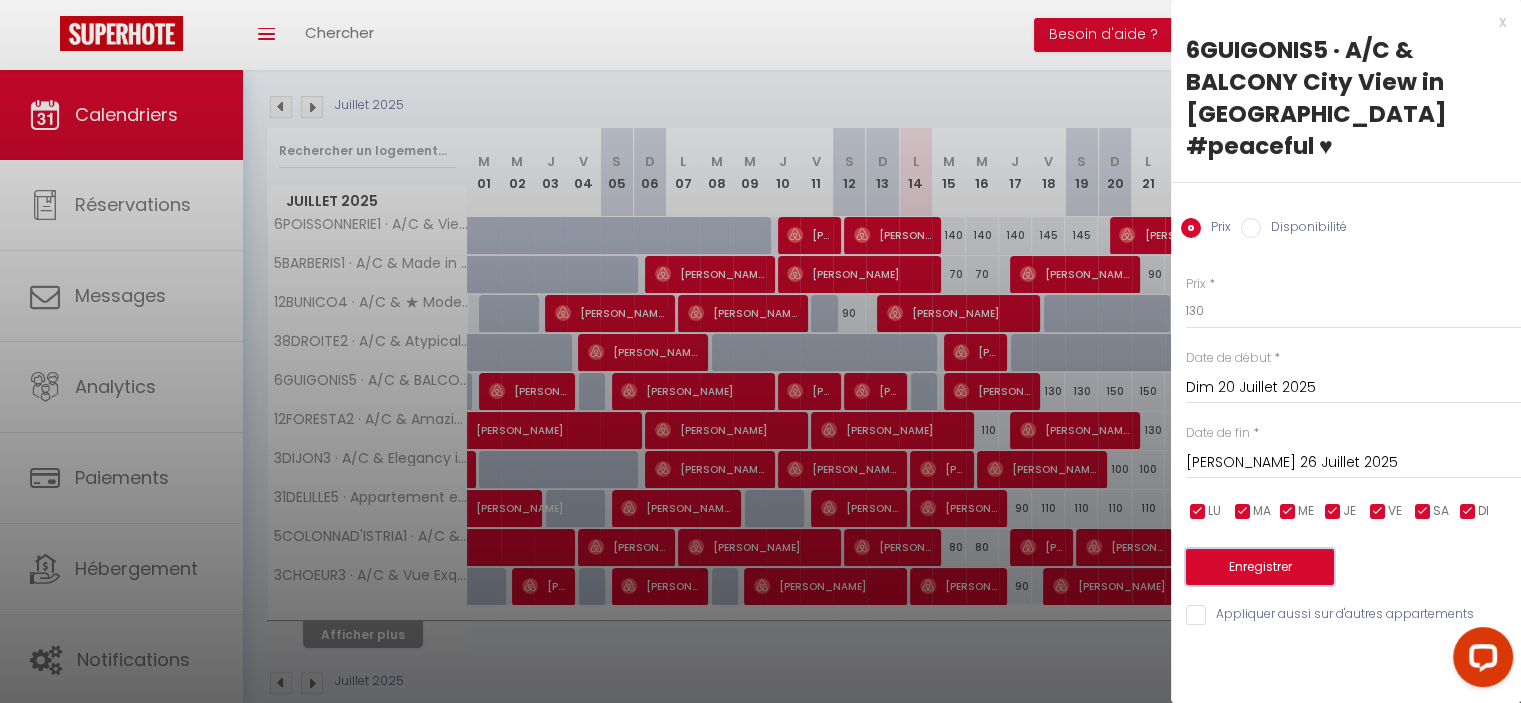 click on "Enregistrer" at bounding box center (1260, 567) 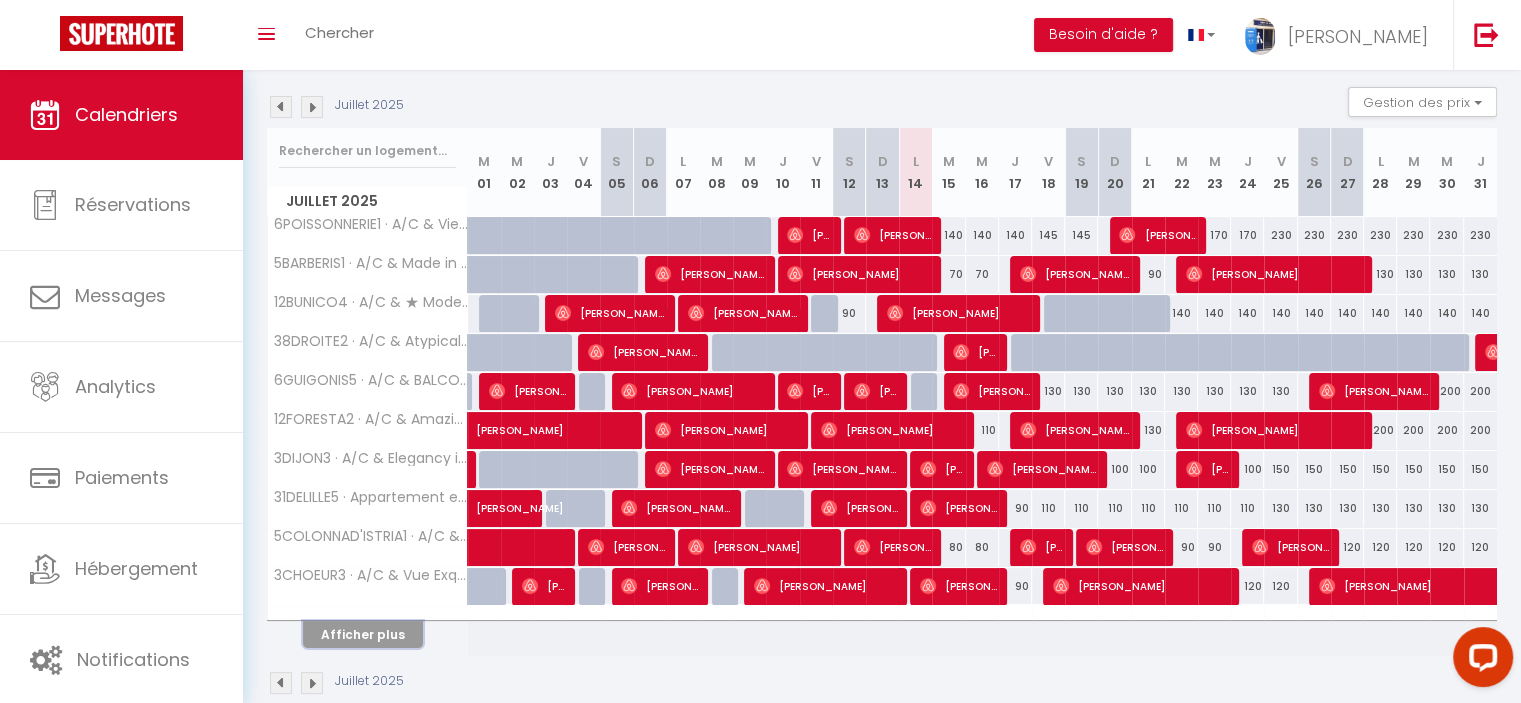 click on "Afficher plus" at bounding box center [363, 634] 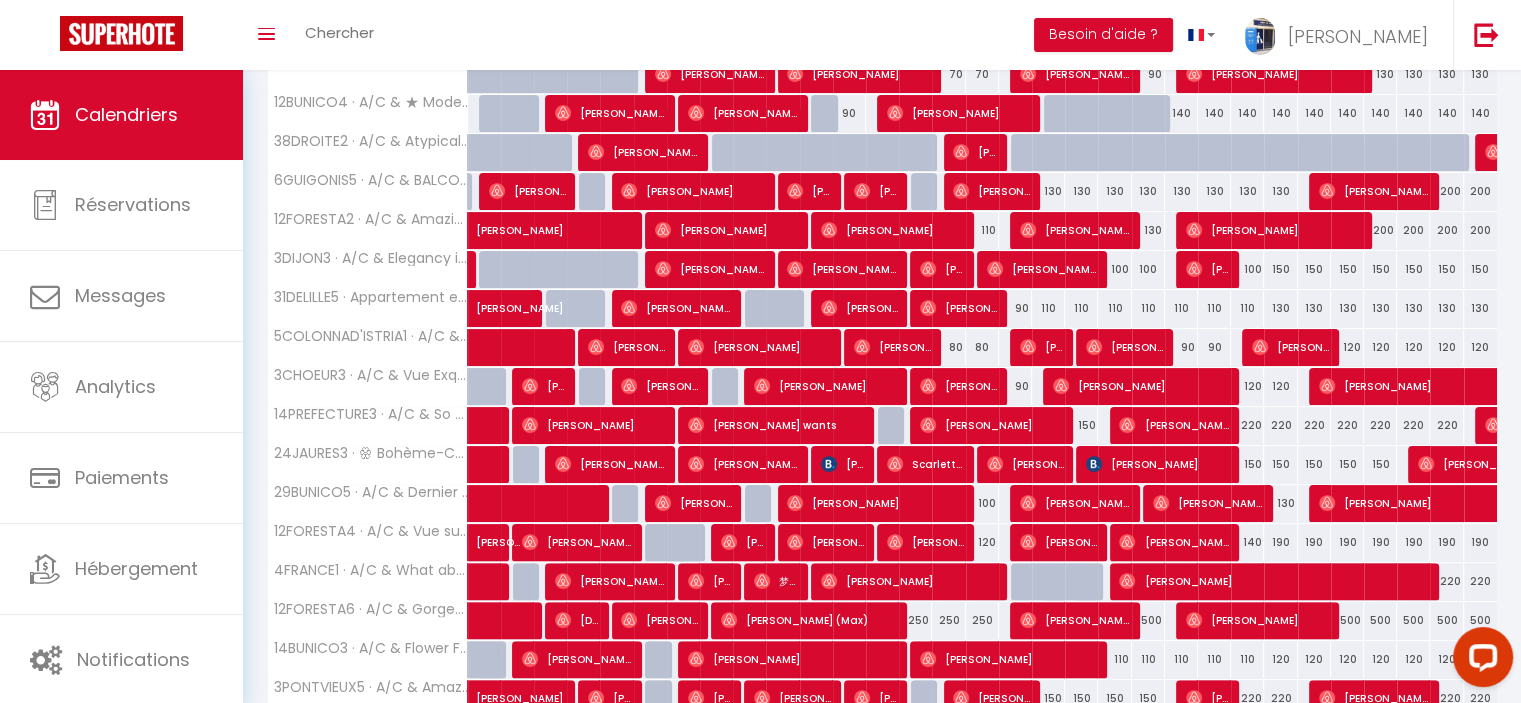 scroll, scrollTop: 600, scrollLeft: 0, axis: vertical 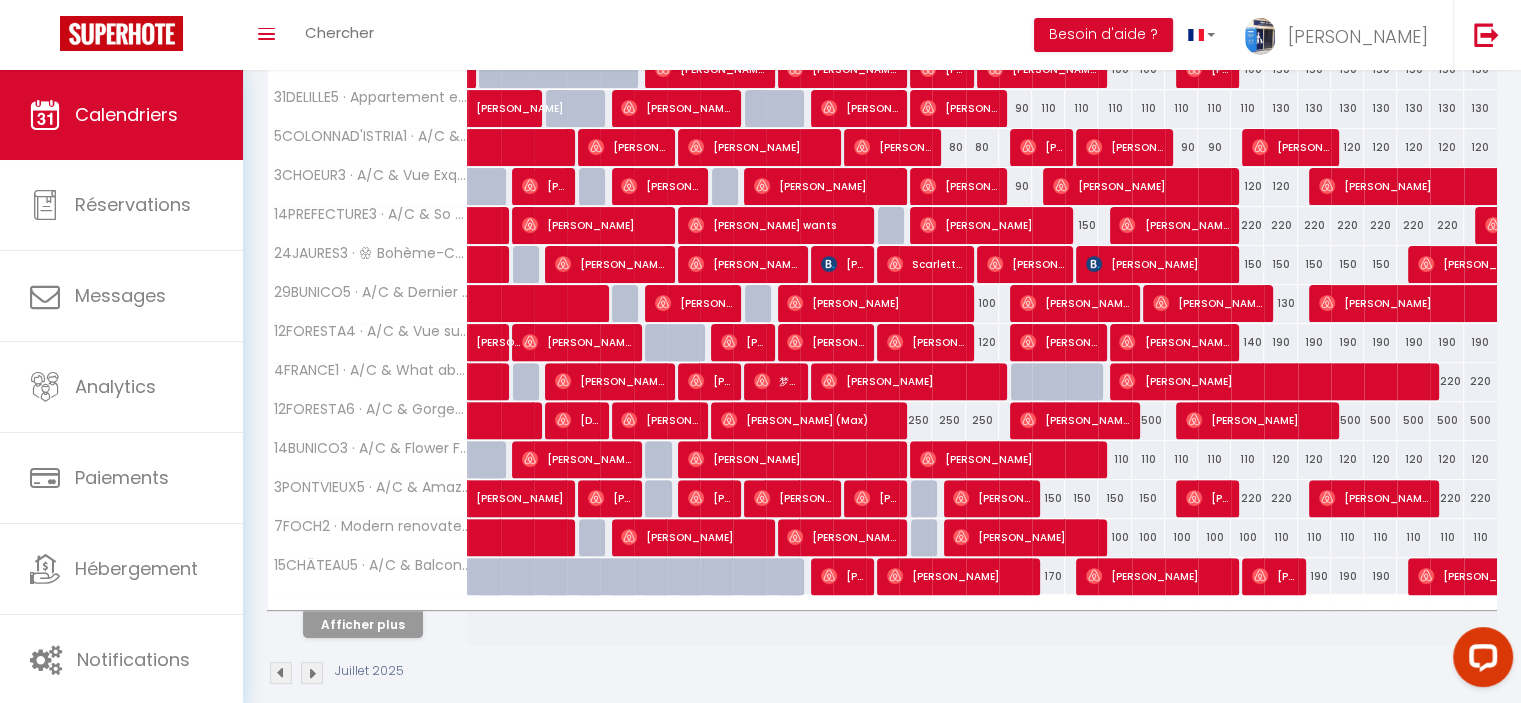 click on "150" at bounding box center (1048, 498) 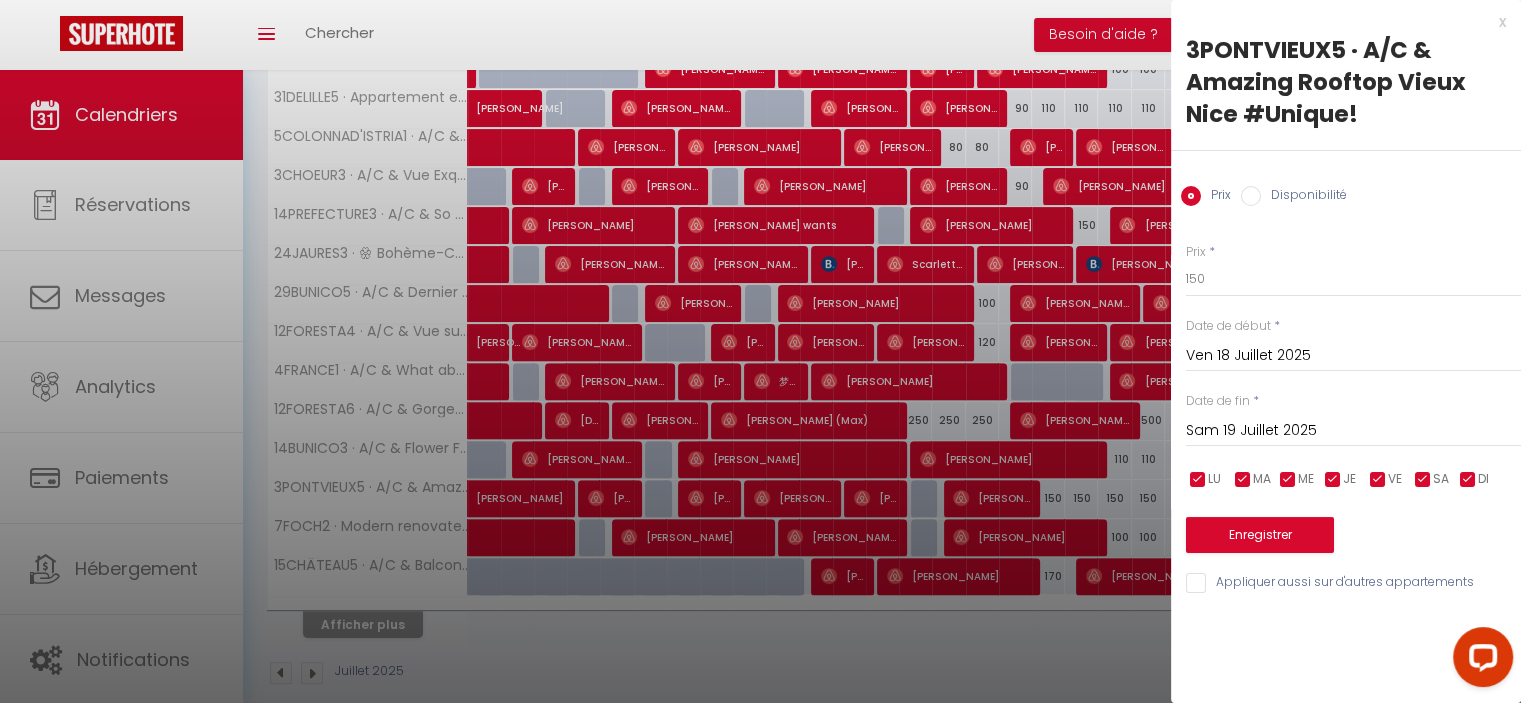 click on "x" at bounding box center (1338, 22) 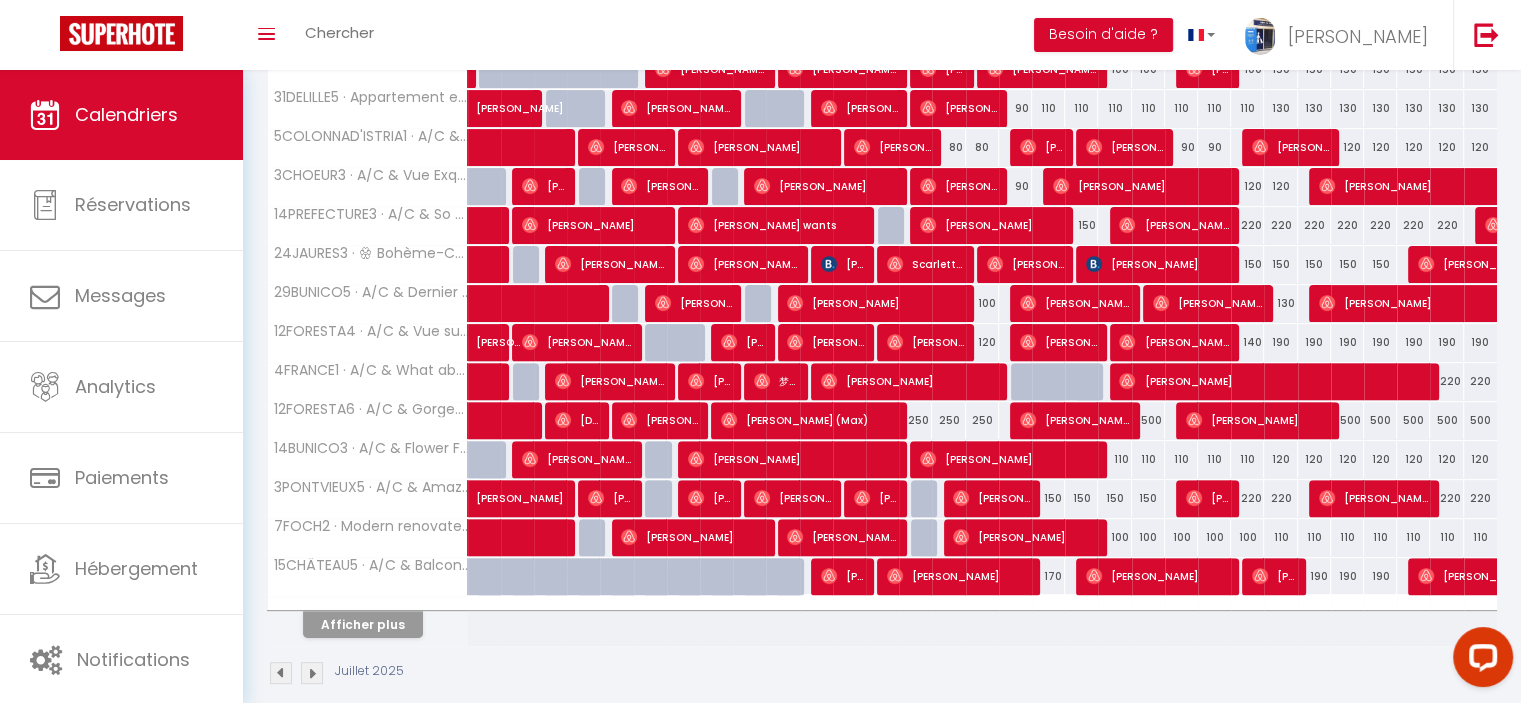 click on "220" at bounding box center (1247, 498) 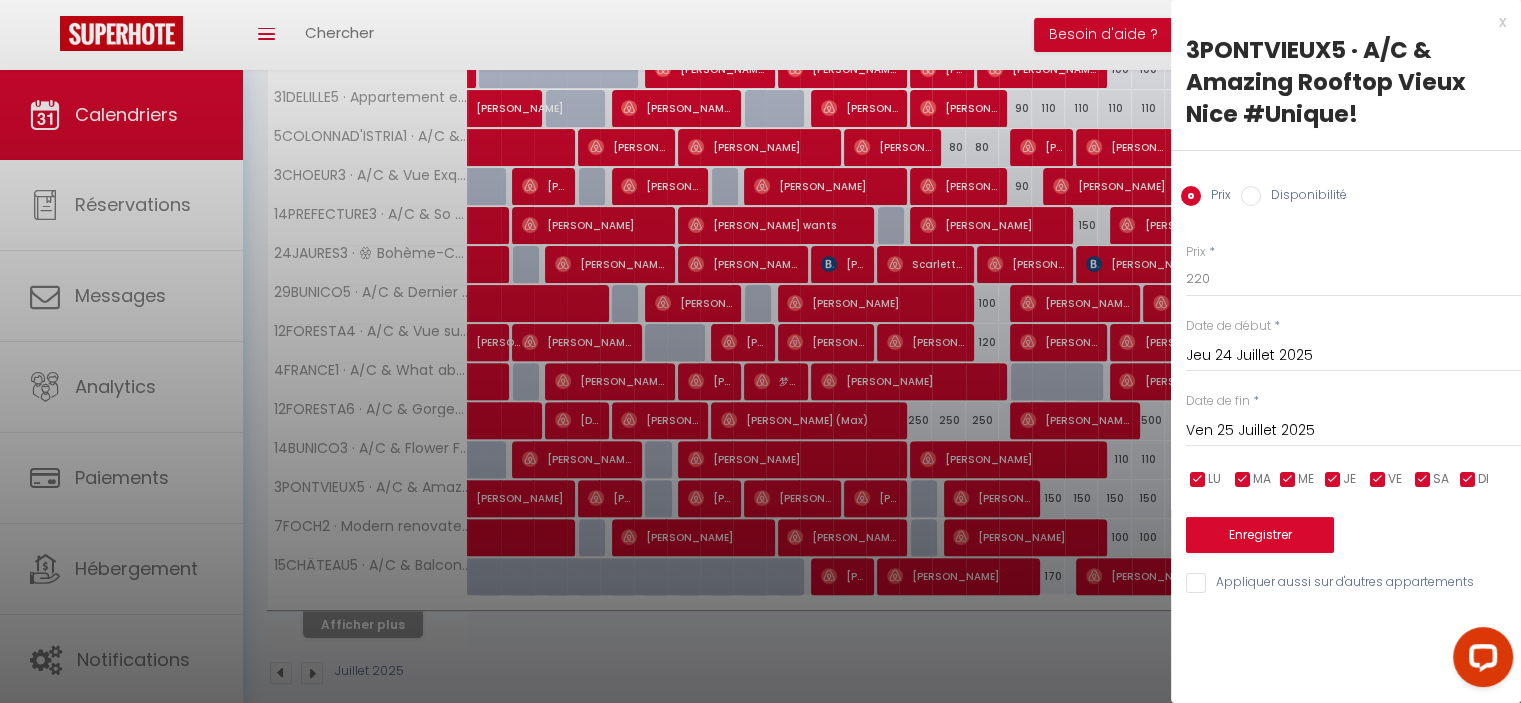 click on "Ven 25 Juillet 2025" at bounding box center [1353, 431] 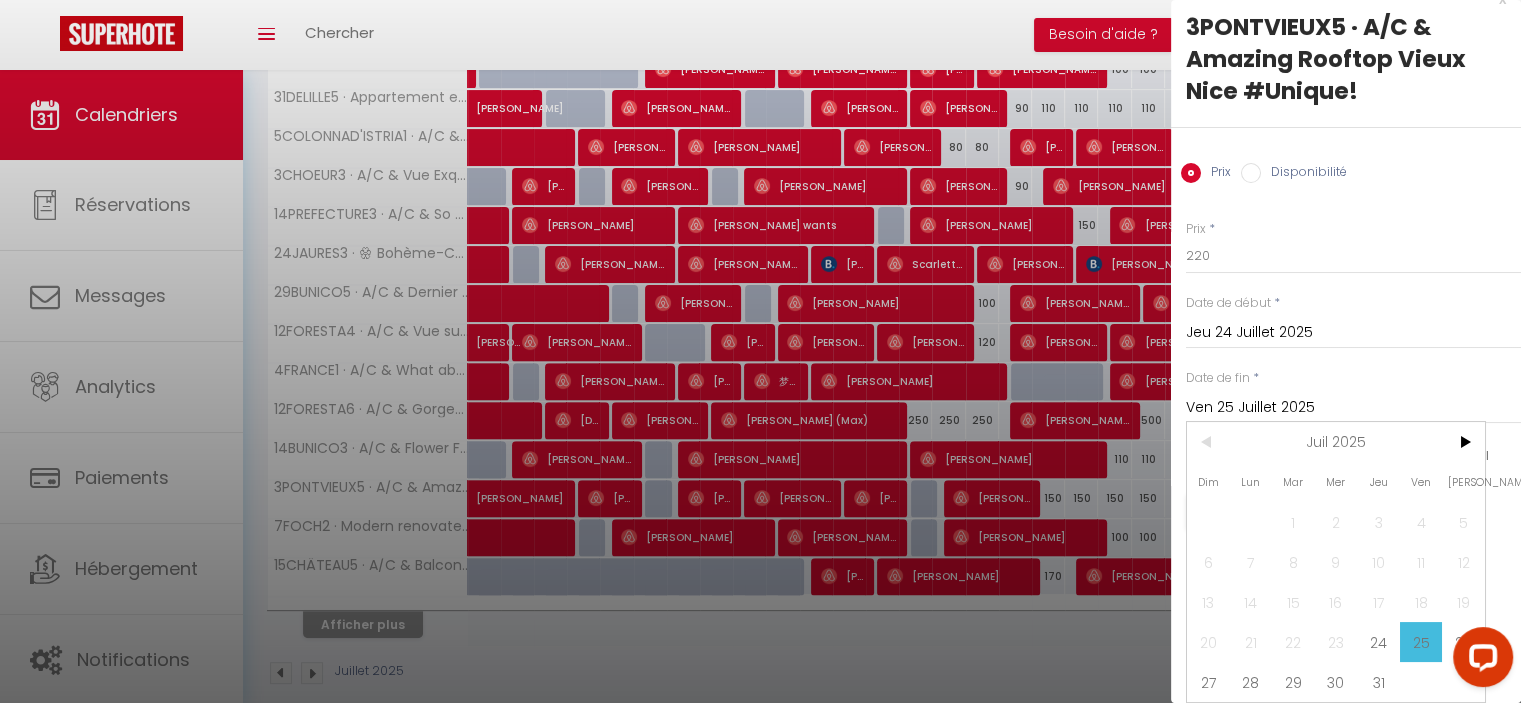 scroll, scrollTop: 36, scrollLeft: 0, axis: vertical 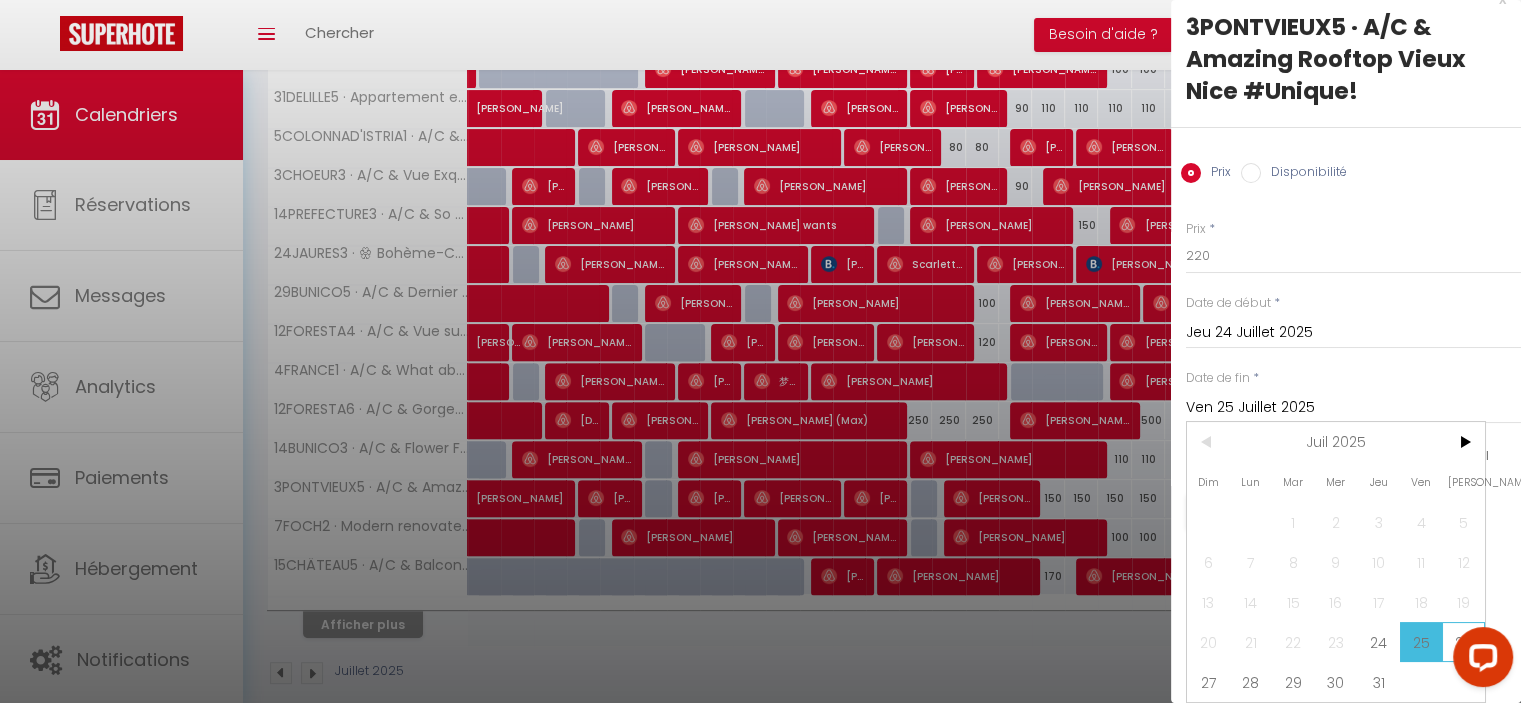 click on "26" at bounding box center [1463, 642] 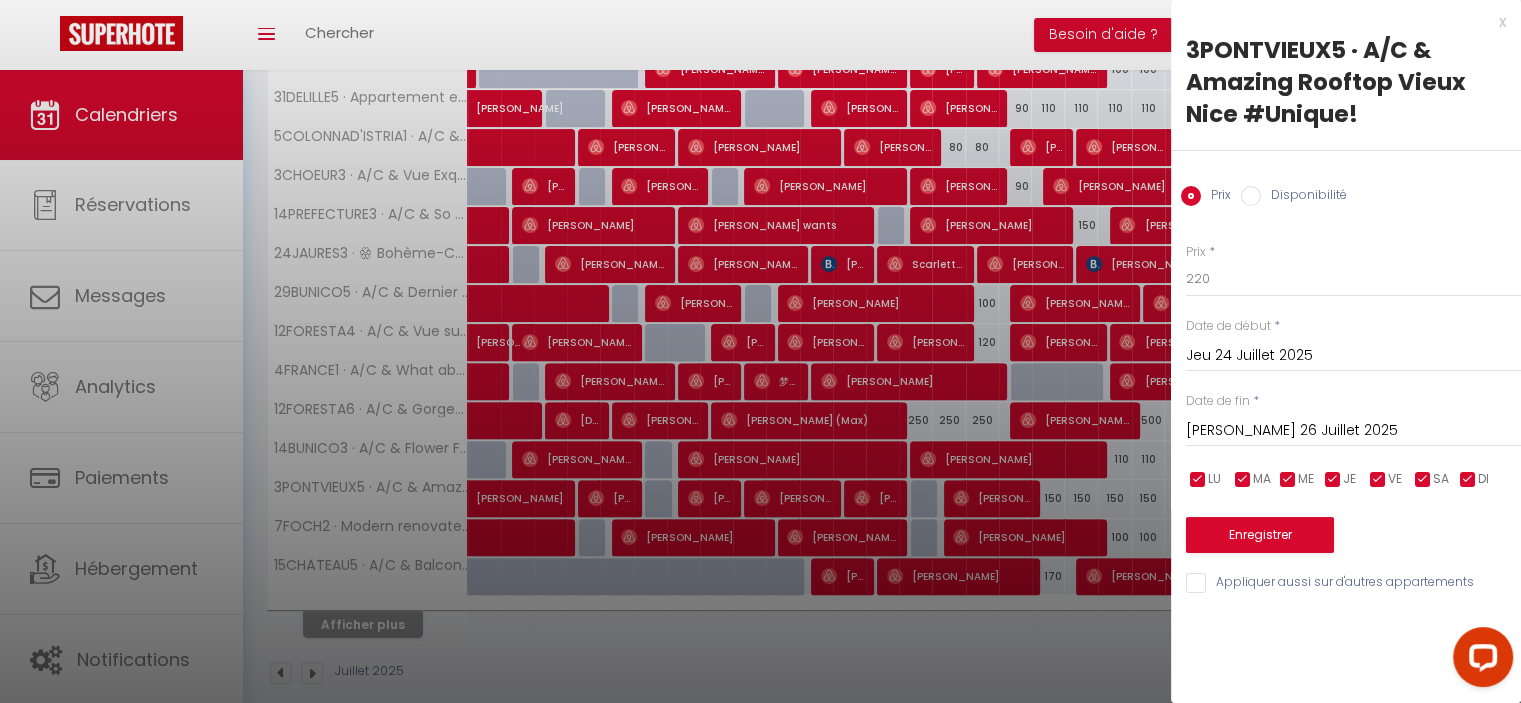 scroll, scrollTop: 0, scrollLeft: 0, axis: both 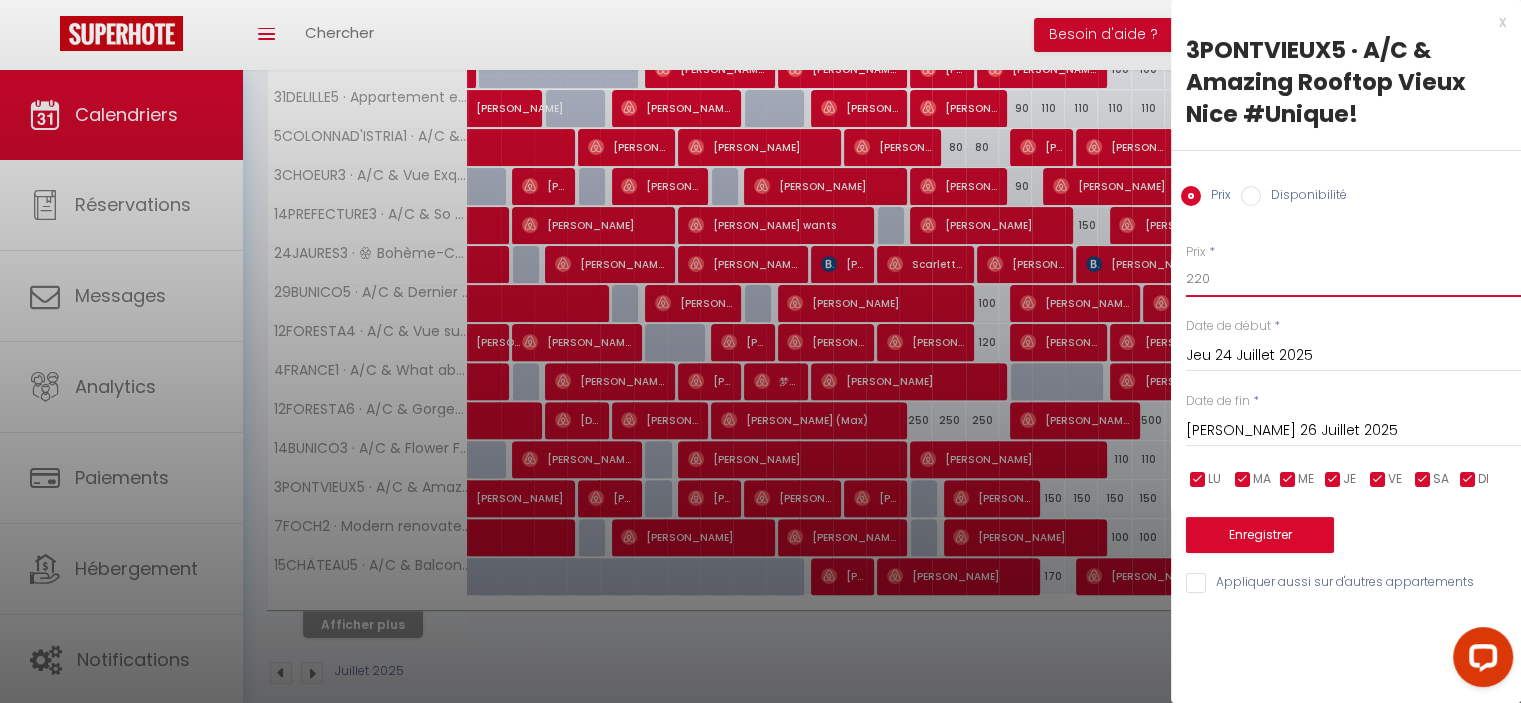 drag, startPoint x: 1200, startPoint y: 279, endPoint x: 1163, endPoint y: 278, distance: 37.01351 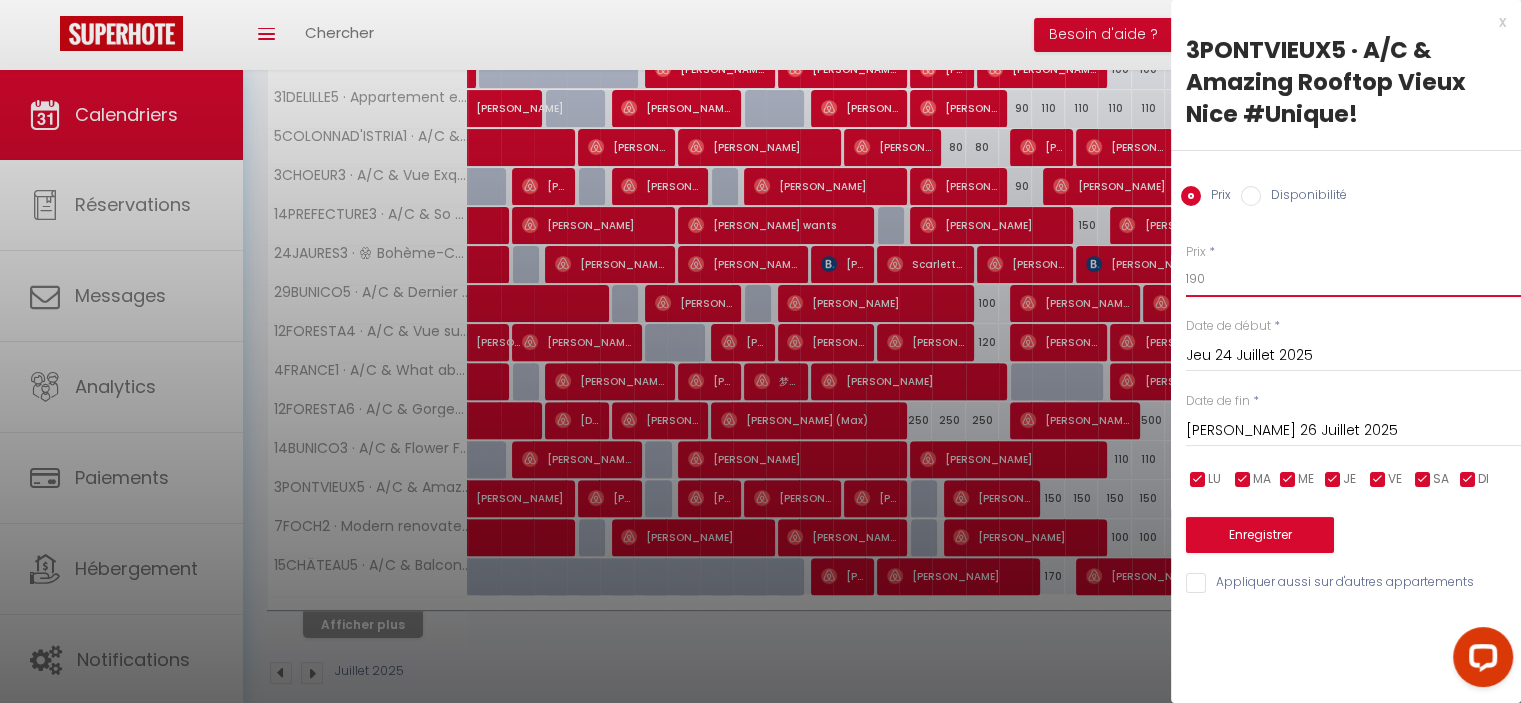 type on "190" 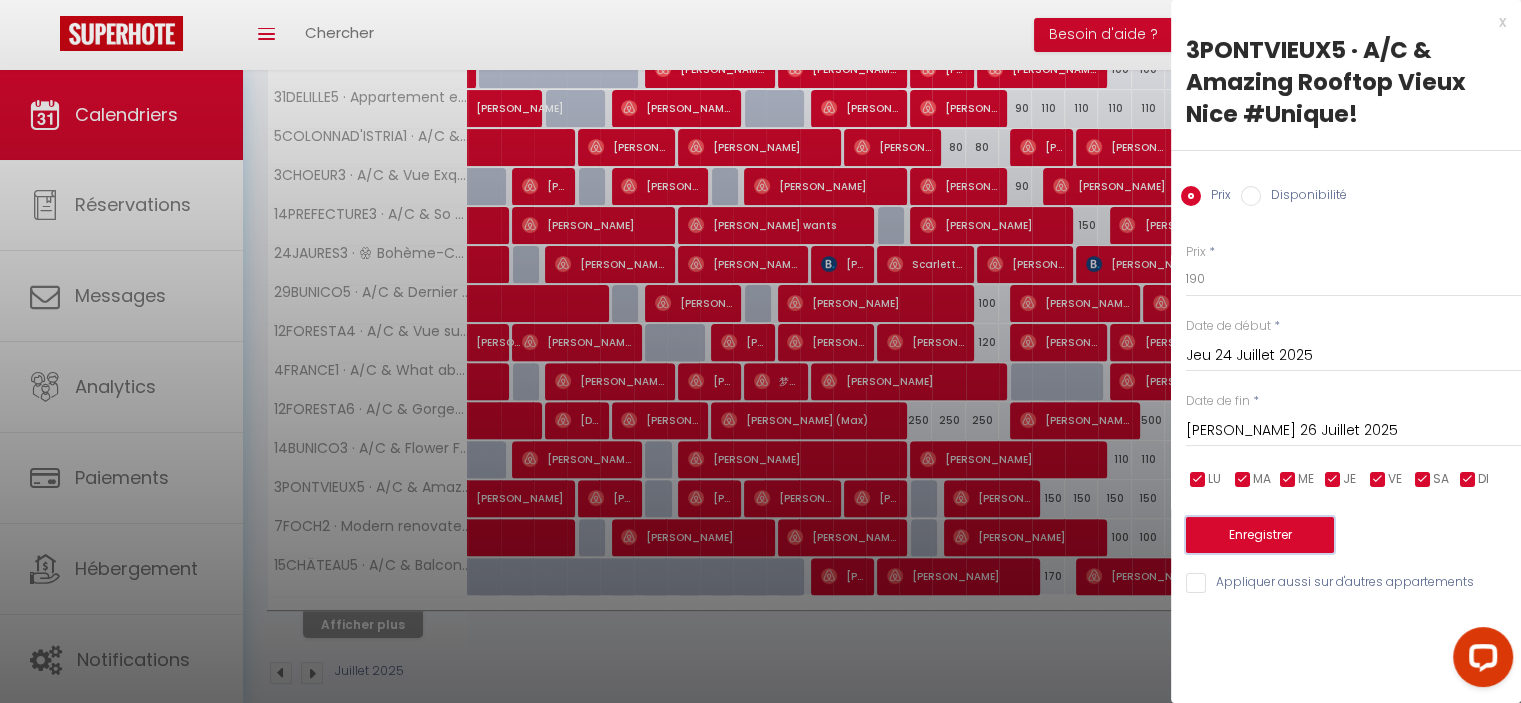 click on "Enregistrer" at bounding box center [1260, 535] 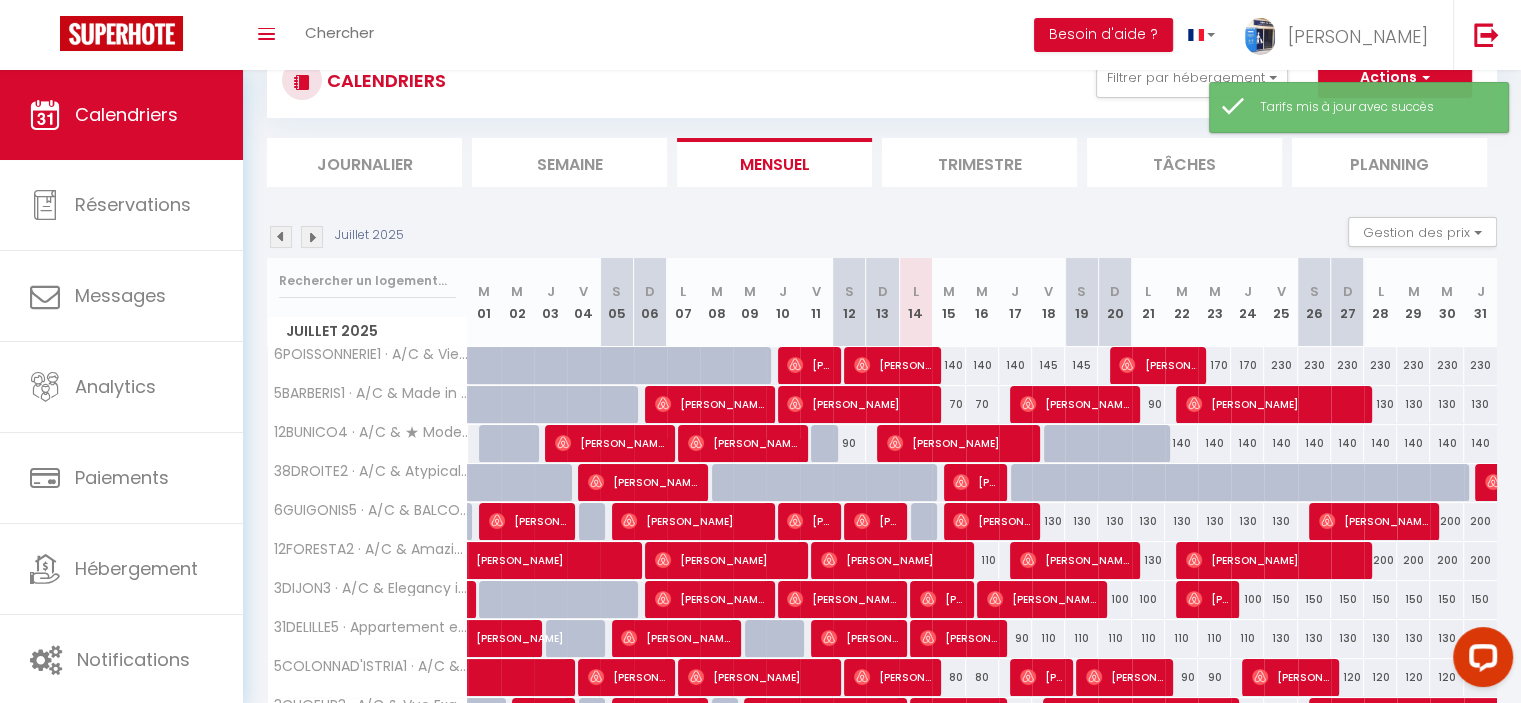 scroll, scrollTop: 232, scrollLeft: 0, axis: vertical 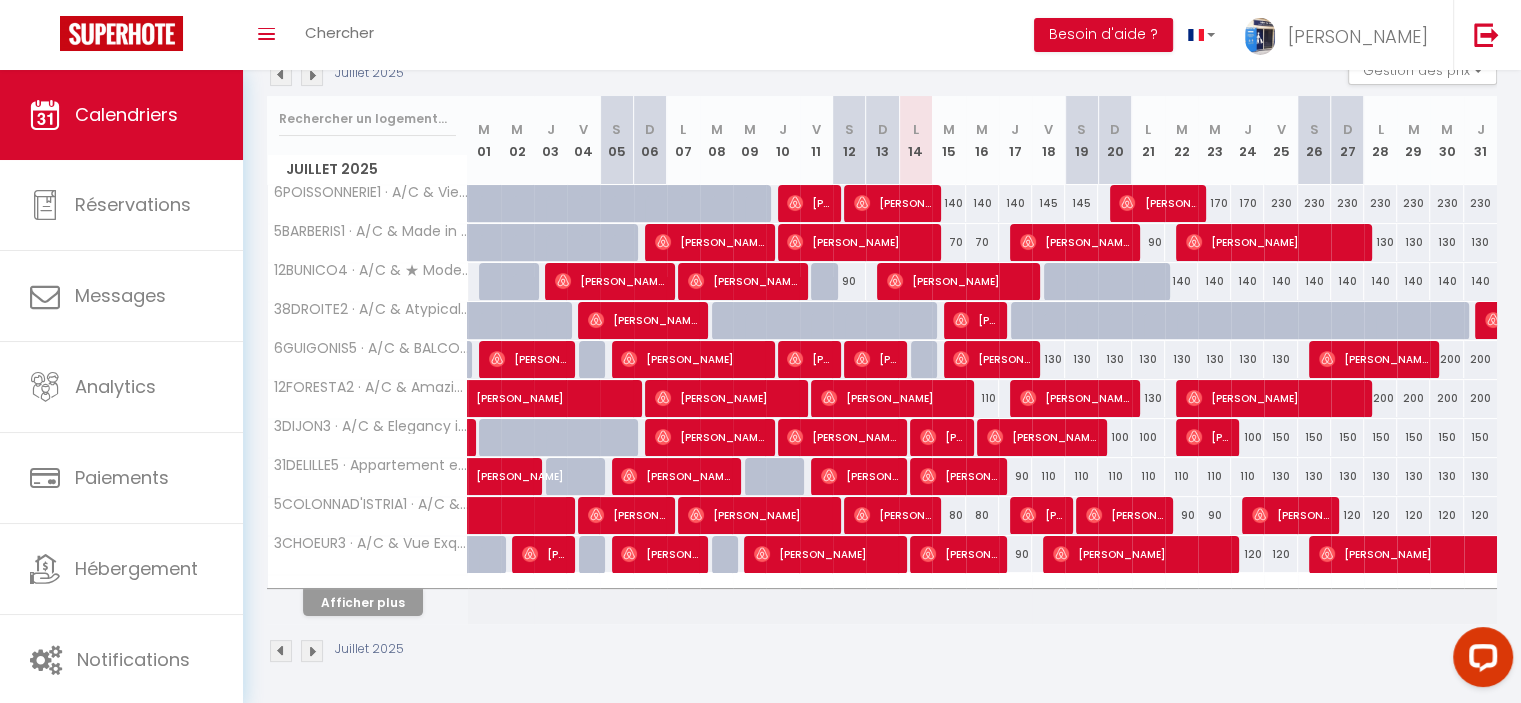 click on "120" at bounding box center (1247, 554) 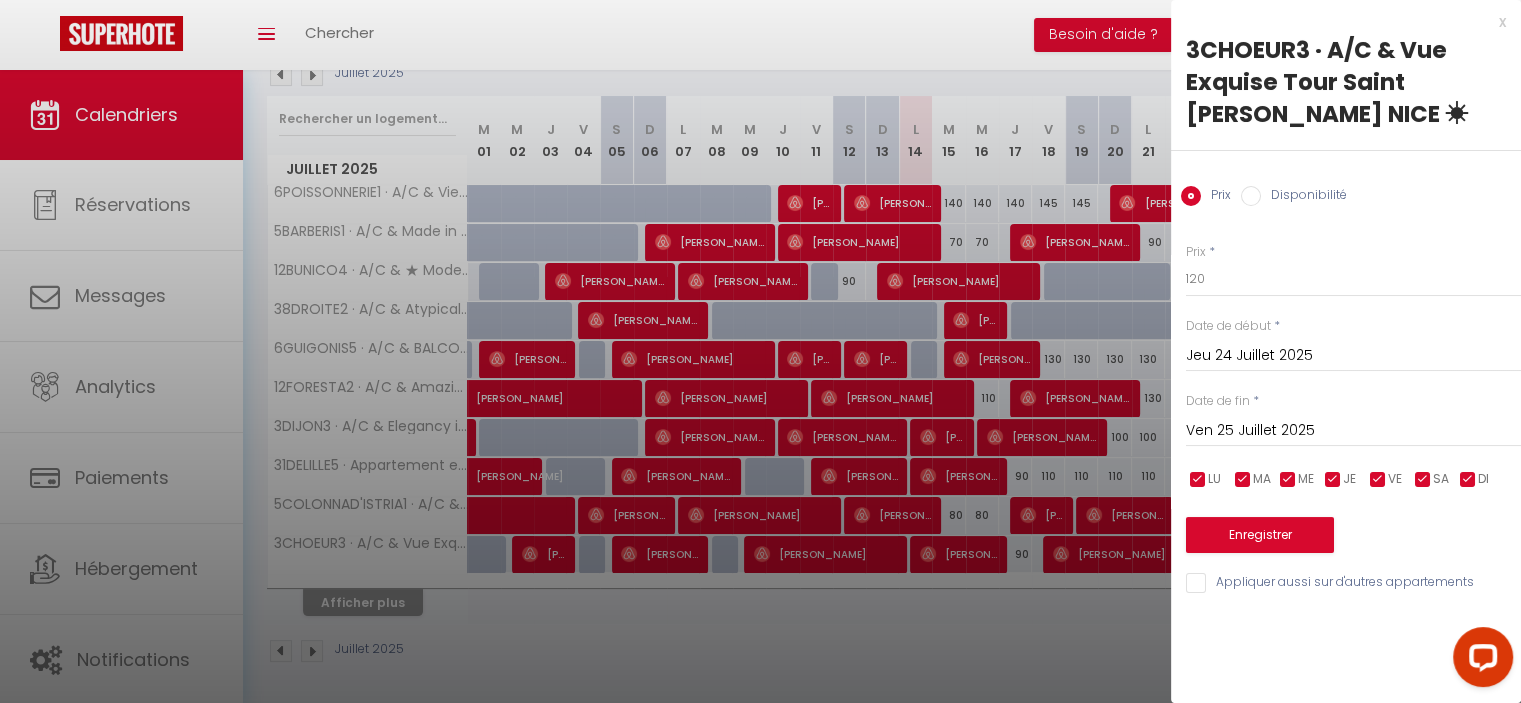 click on "Ven 25 Juillet 2025" at bounding box center [1353, 431] 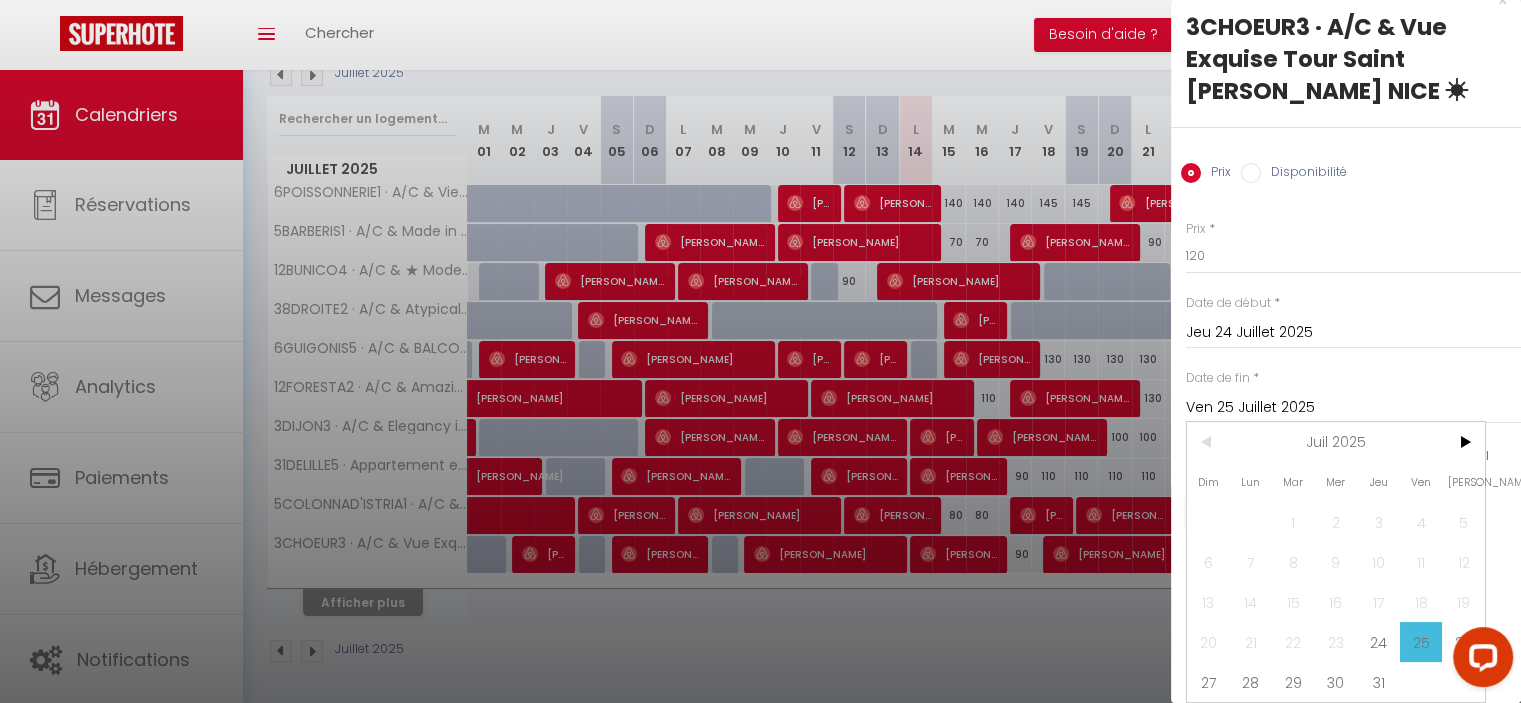 scroll, scrollTop: 36, scrollLeft: 0, axis: vertical 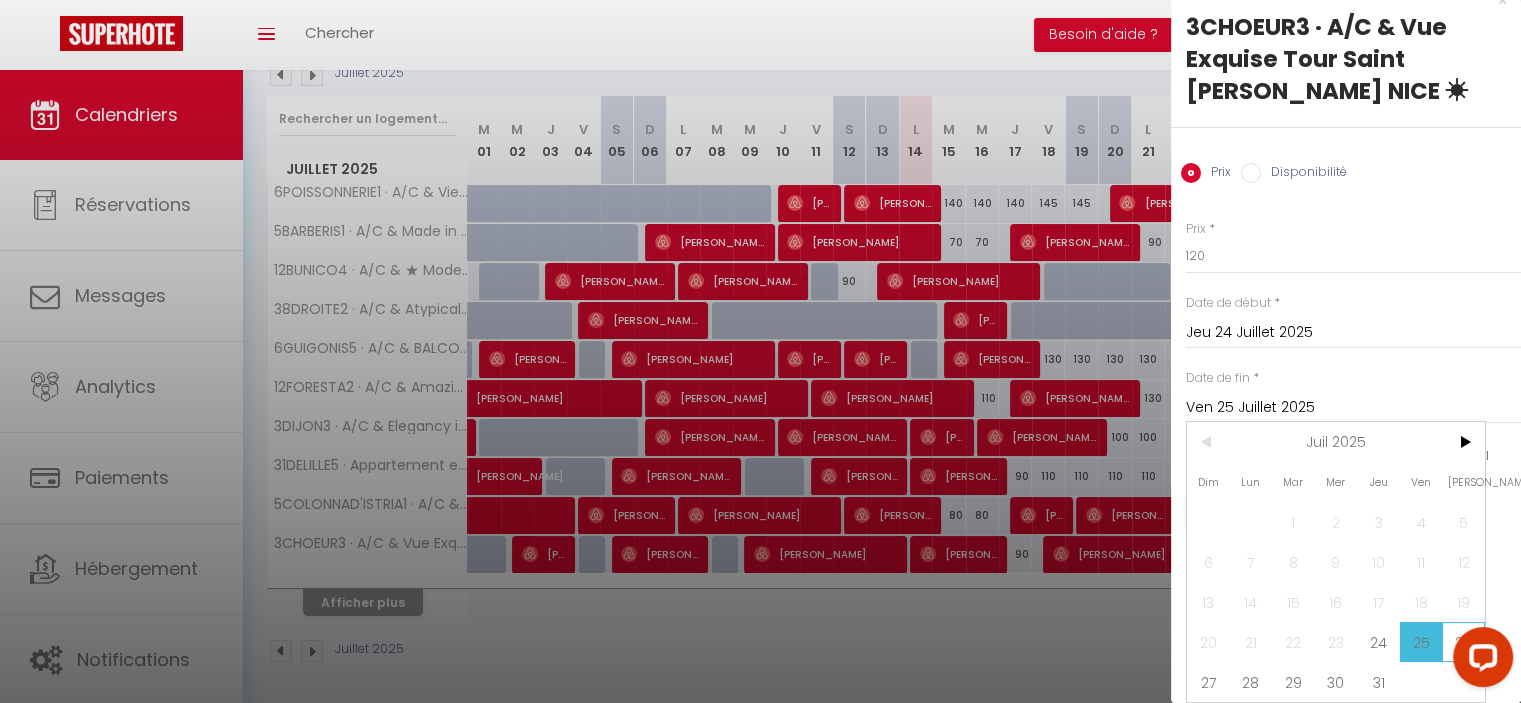 click on "26" at bounding box center (1463, 642) 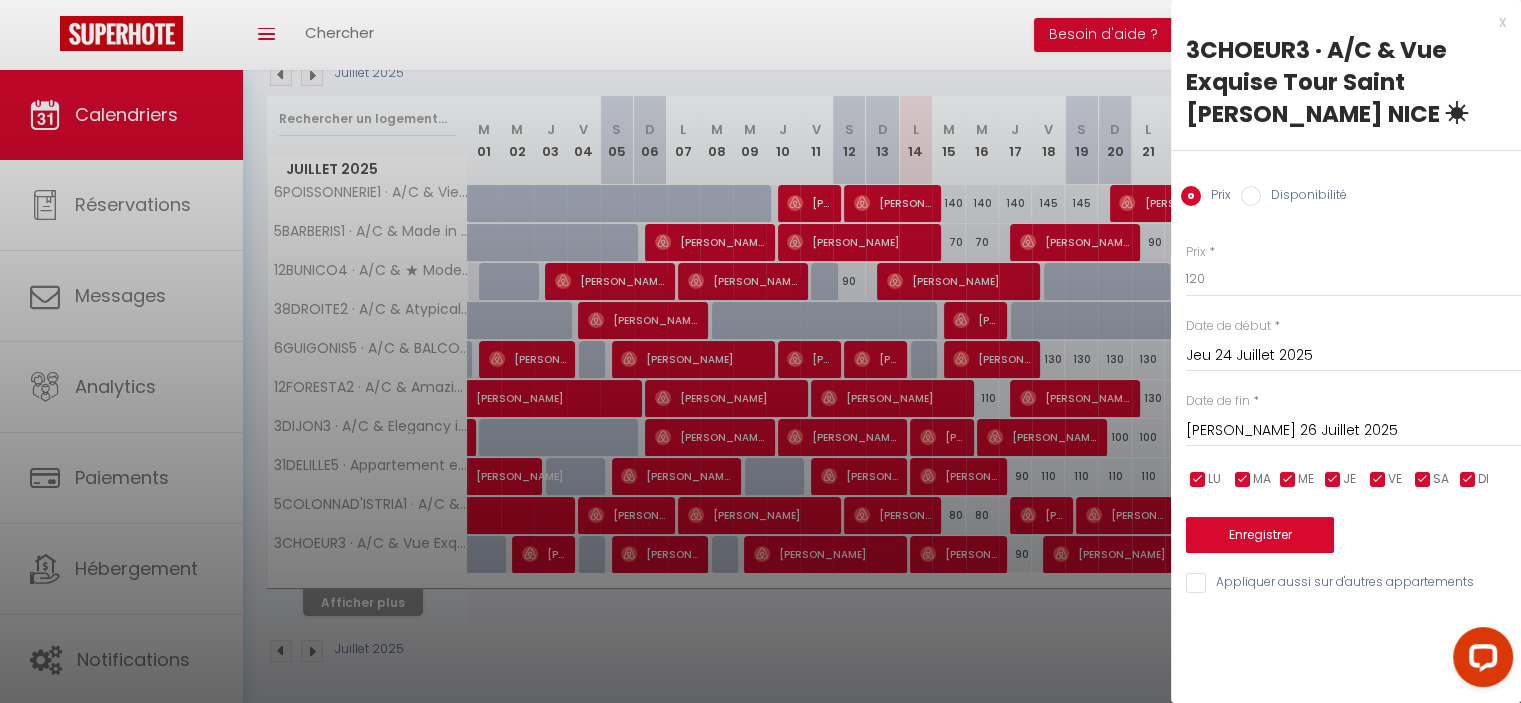 scroll, scrollTop: 0, scrollLeft: 0, axis: both 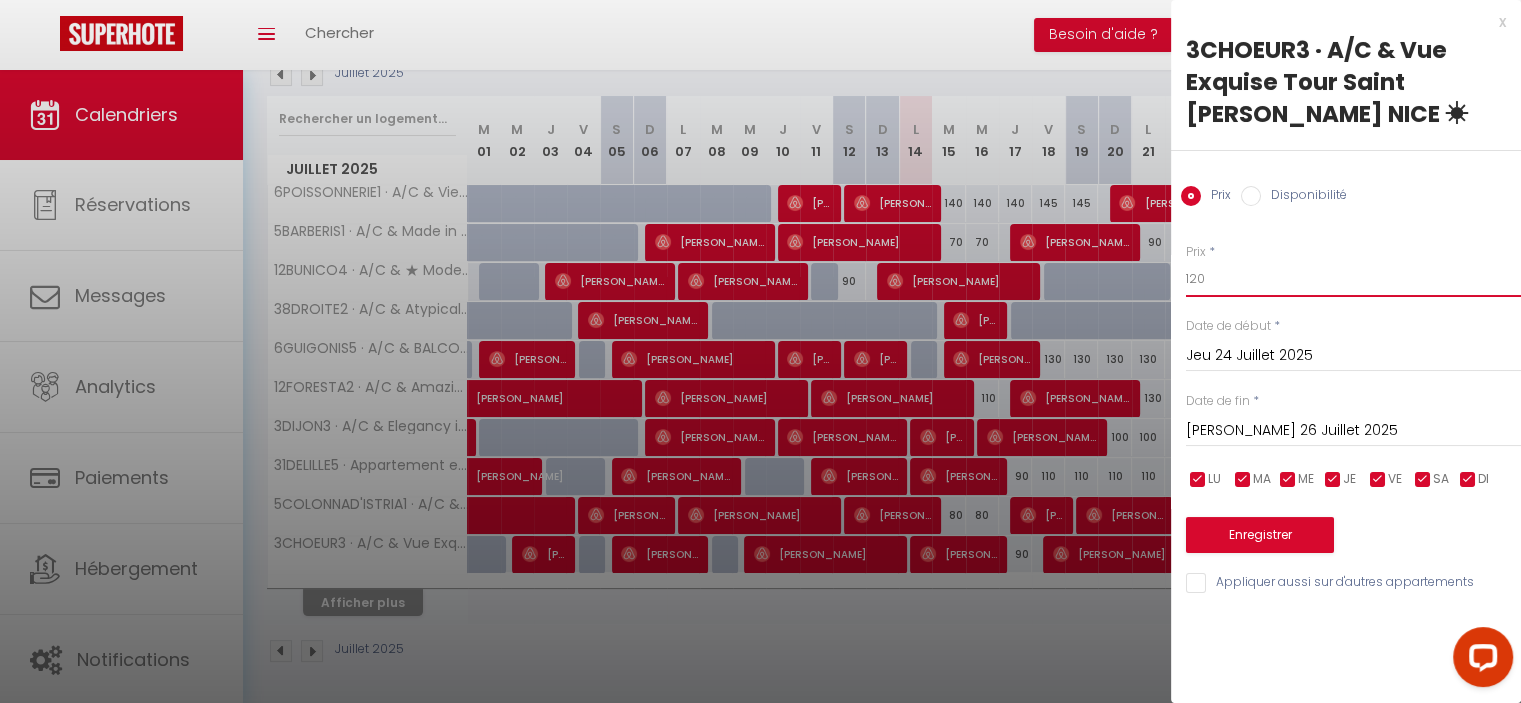 click on "120" at bounding box center (1353, 279) 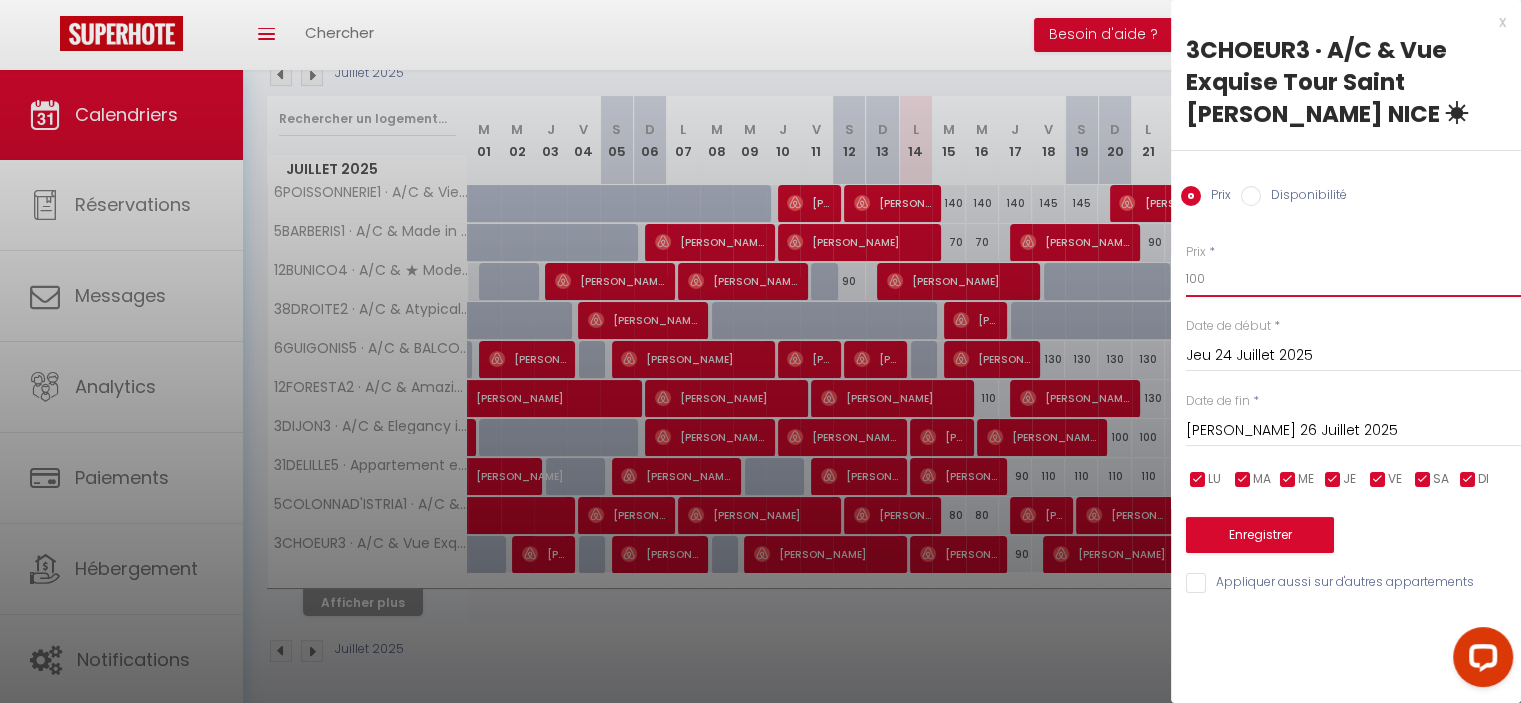 type on "100" 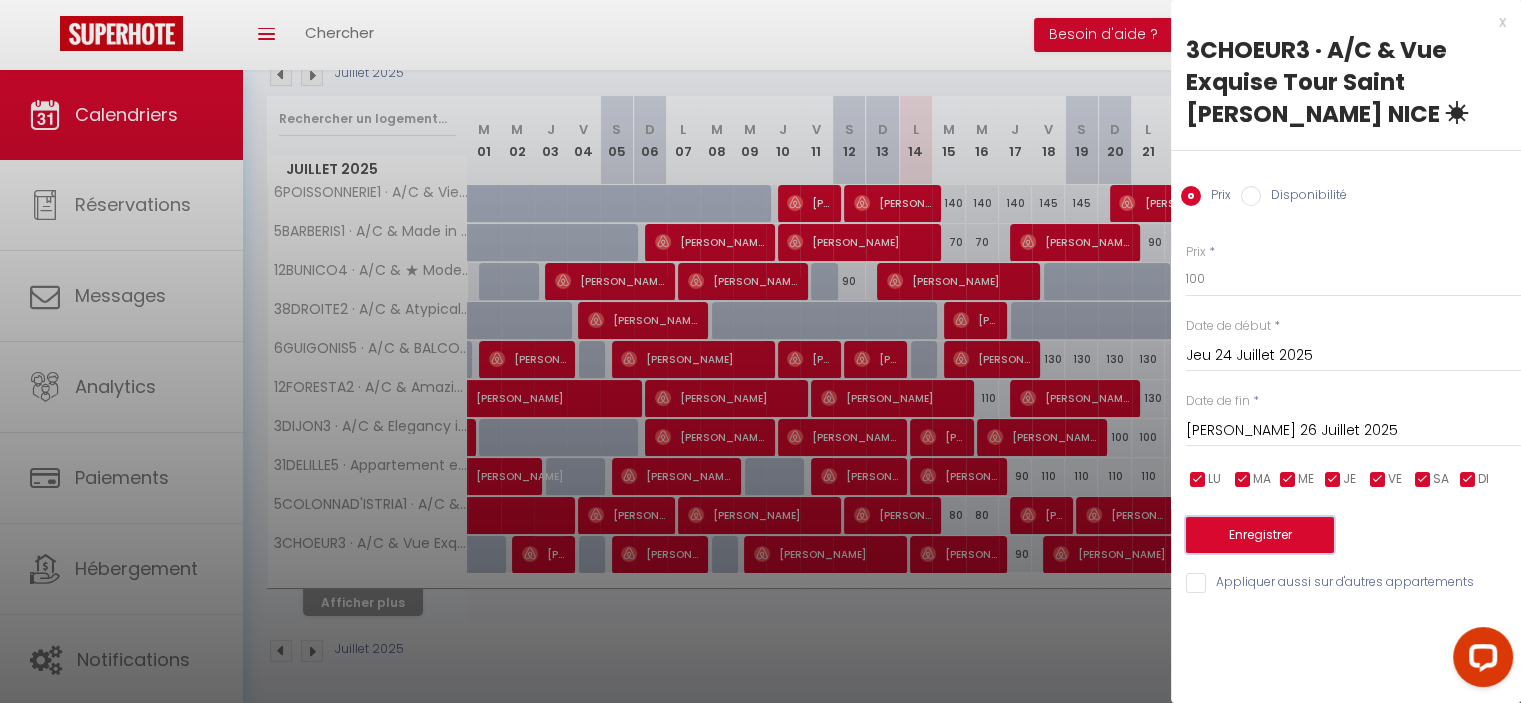 click on "Enregistrer" at bounding box center [1260, 535] 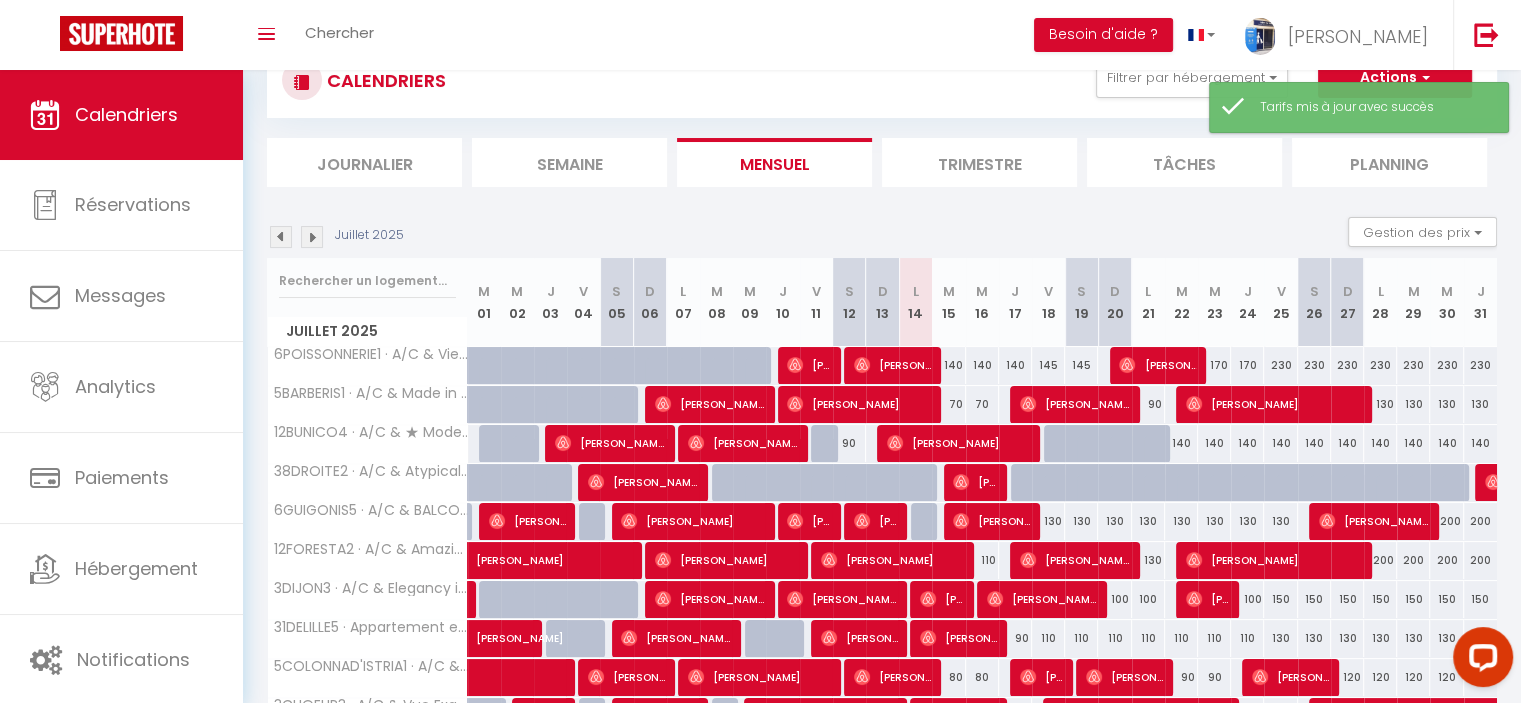 scroll, scrollTop: 232, scrollLeft: 0, axis: vertical 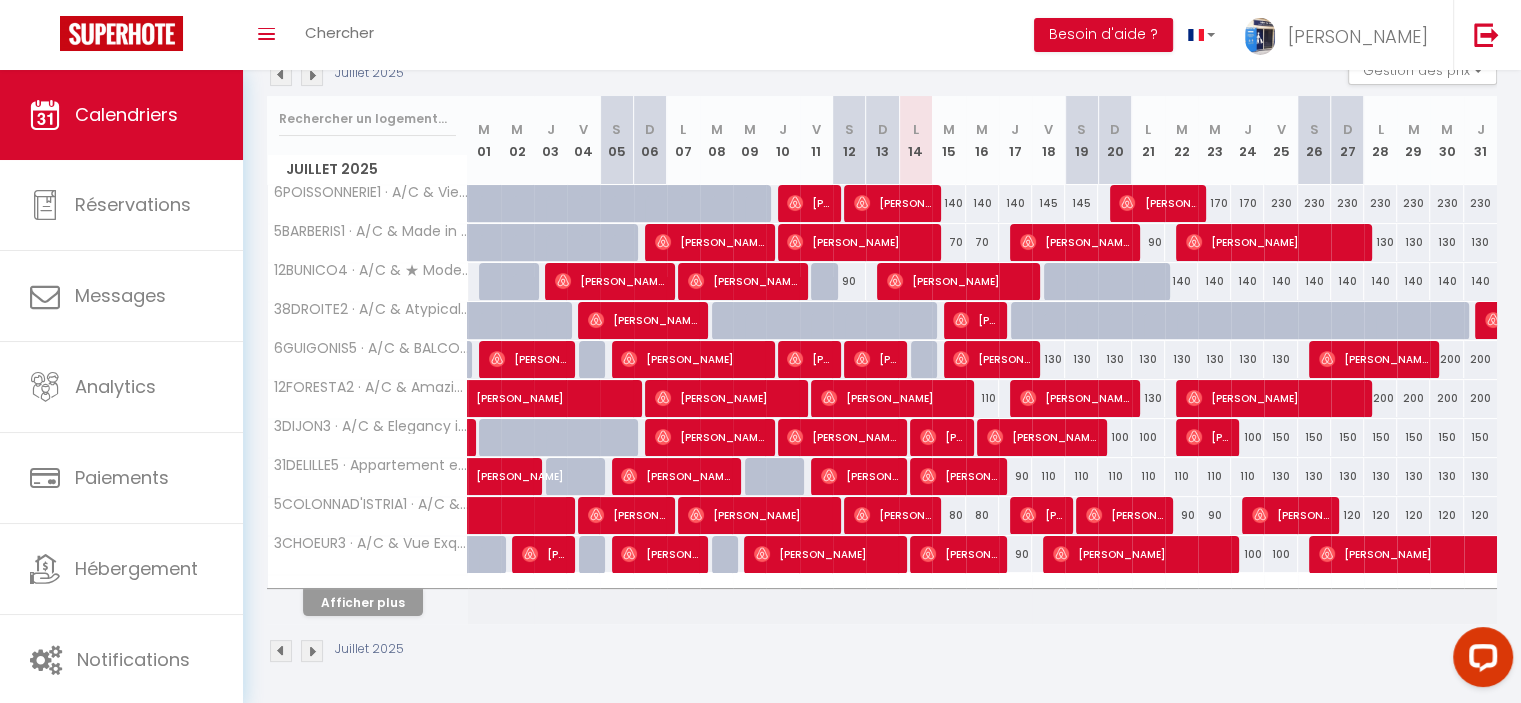 click on "80" at bounding box center (948, 515) 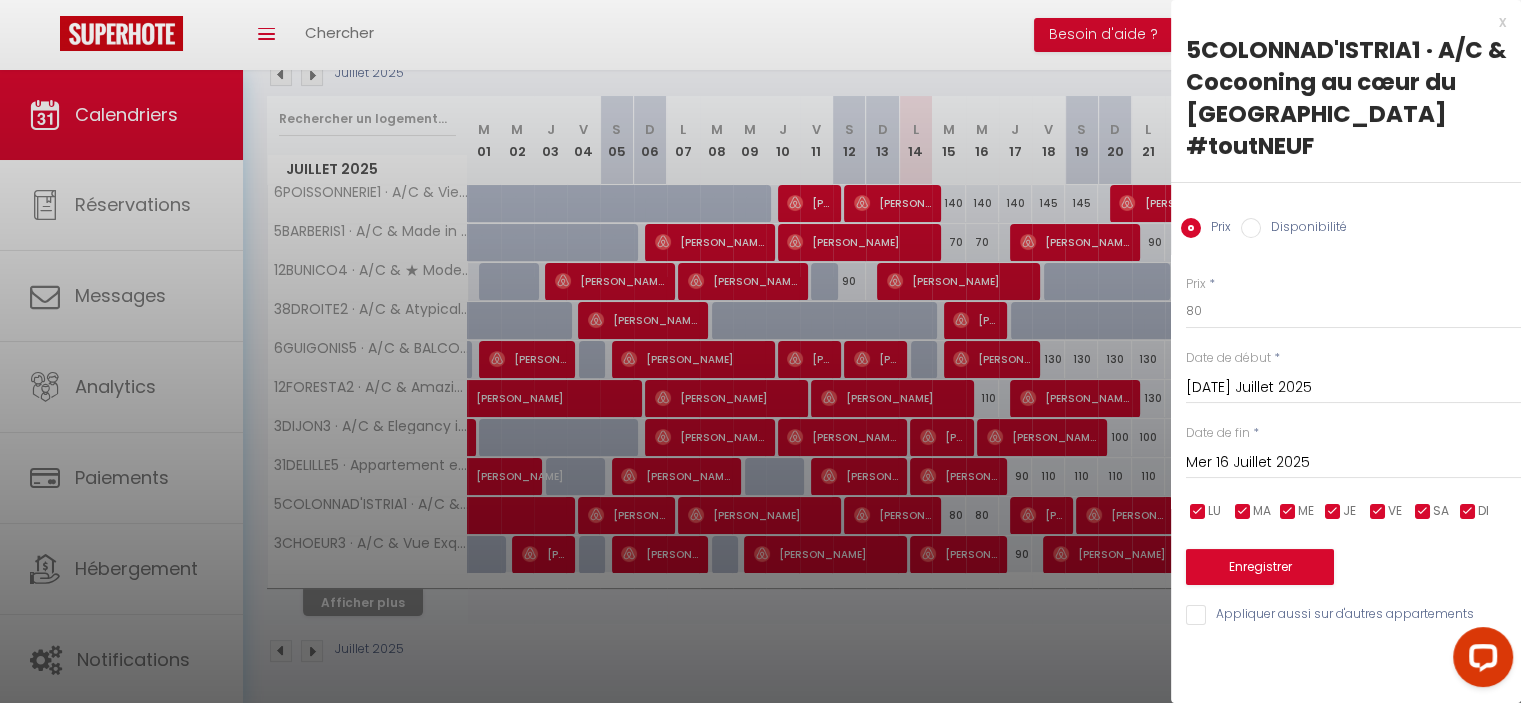 click on "Mer 16 Juillet 2025" at bounding box center (1353, 463) 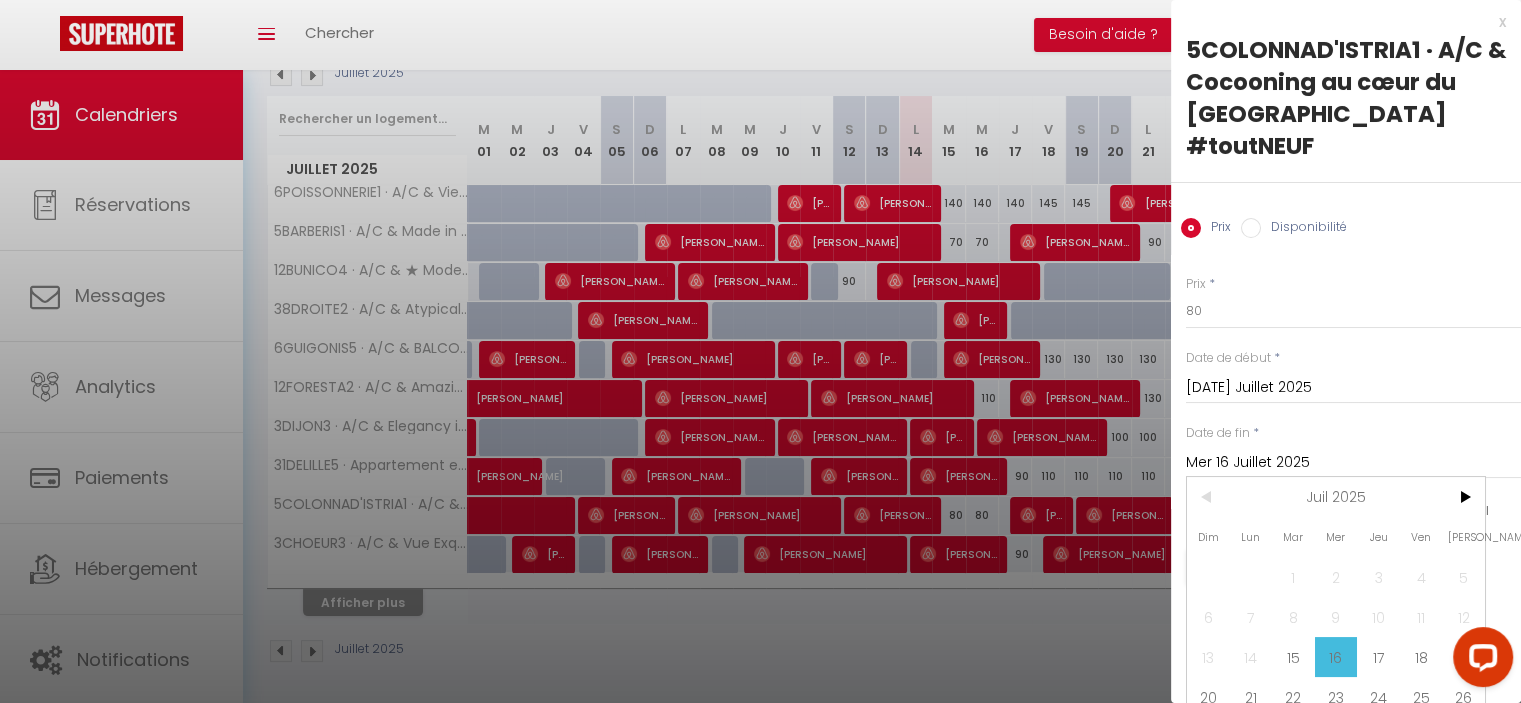 click on "17" at bounding box center (1378, 657) 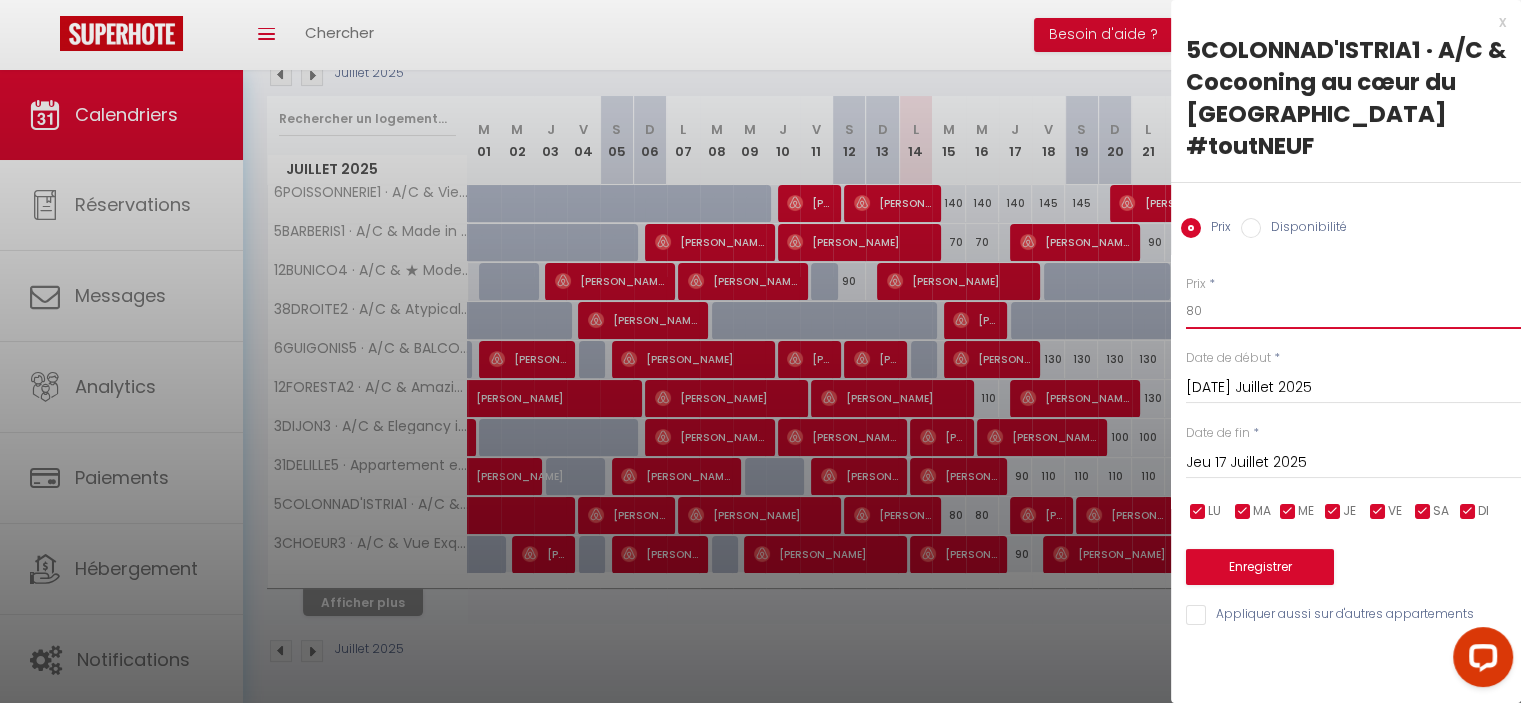 click on "Prix
*   80
Statut
*
Disponible
Indisponible
Date de début
*     [DATE] Juillet 2025         <   Juil 2025   >   Dim Lun Mar Mer Jeu Ven Sam   1 2 3 4 5 6 7 8 9 10 11 12 13 14 15 16 17 18 19 20 21 22 23 24 25 26 27 28 29 30 31     <   2025   >   [PERSON_NAME] Mars [PERSON_NAME] Juin Juillet Août Septembre Octobre Novembre Décembre     <   [DATE] - [DATE]   >   2020 2021 2022 2023 2024 2025 2026 2027 2028 2029
Date de fin
*     Jeu 17 Juillet 2025         <   Juil 2025   >   Dim Lun Mar Mer Jeu Ven Sam   1 2 3 4 5 6 7 8 9 10 11 12 13 14 15 16 17 18 19 20 21 22 23 24 25 26 27 28 29 30 31     <   2025   >   [PERSON_NAME] Mars [PERSON_NAME] Juin Juillet Août Septembre Octobre Novembre Décembre     <   [DATE] - [DATE]   >   2020" at bounding box center (1346, 439) 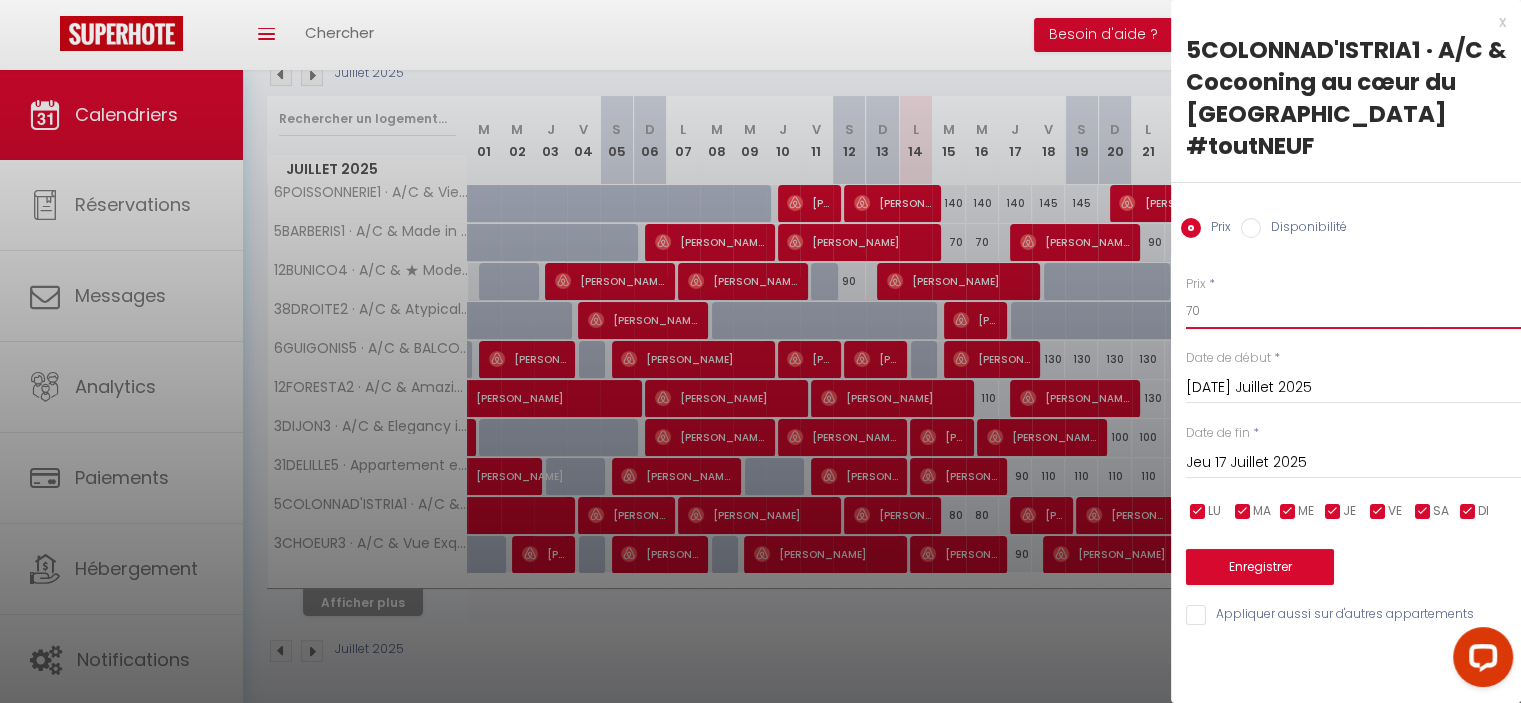type on "70" 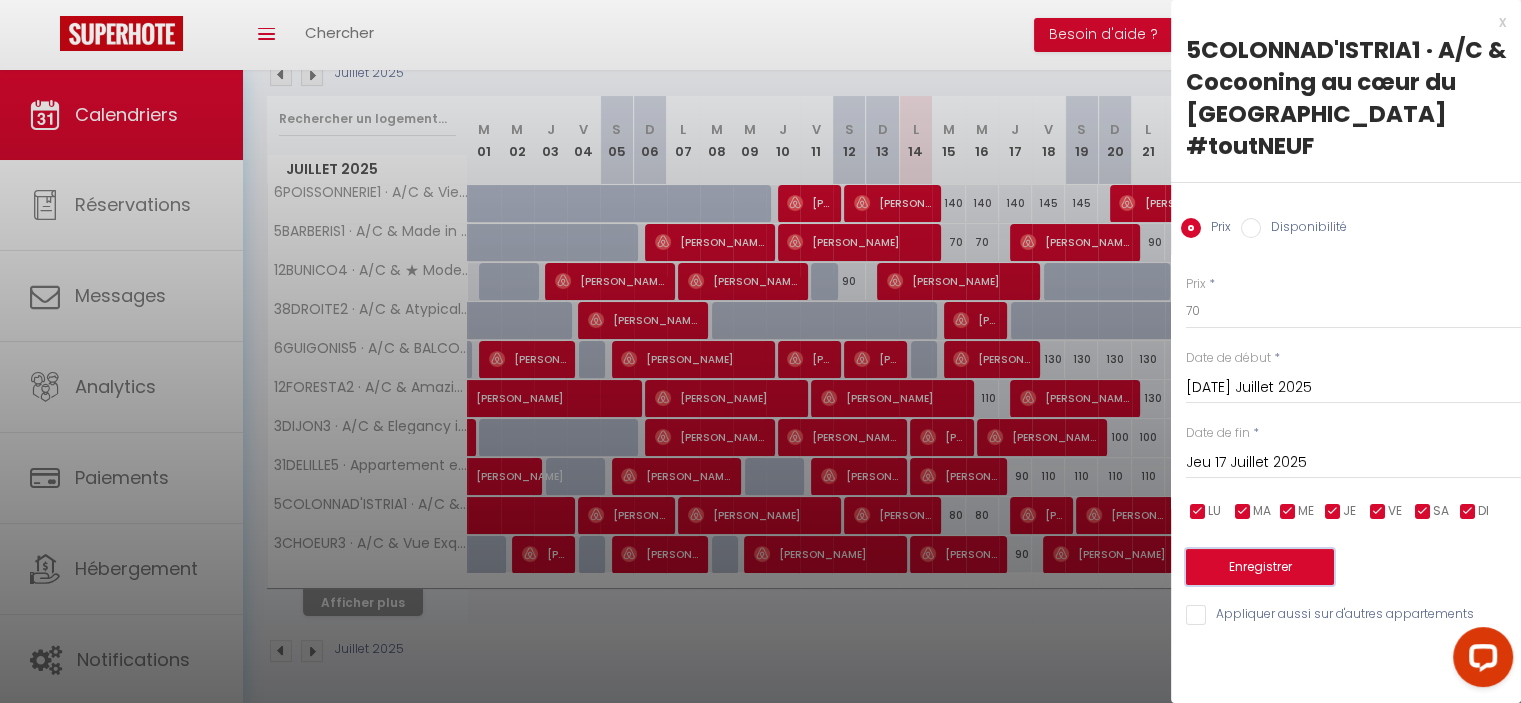 click on "Enregistrer" at bounding box center (1260, 567) 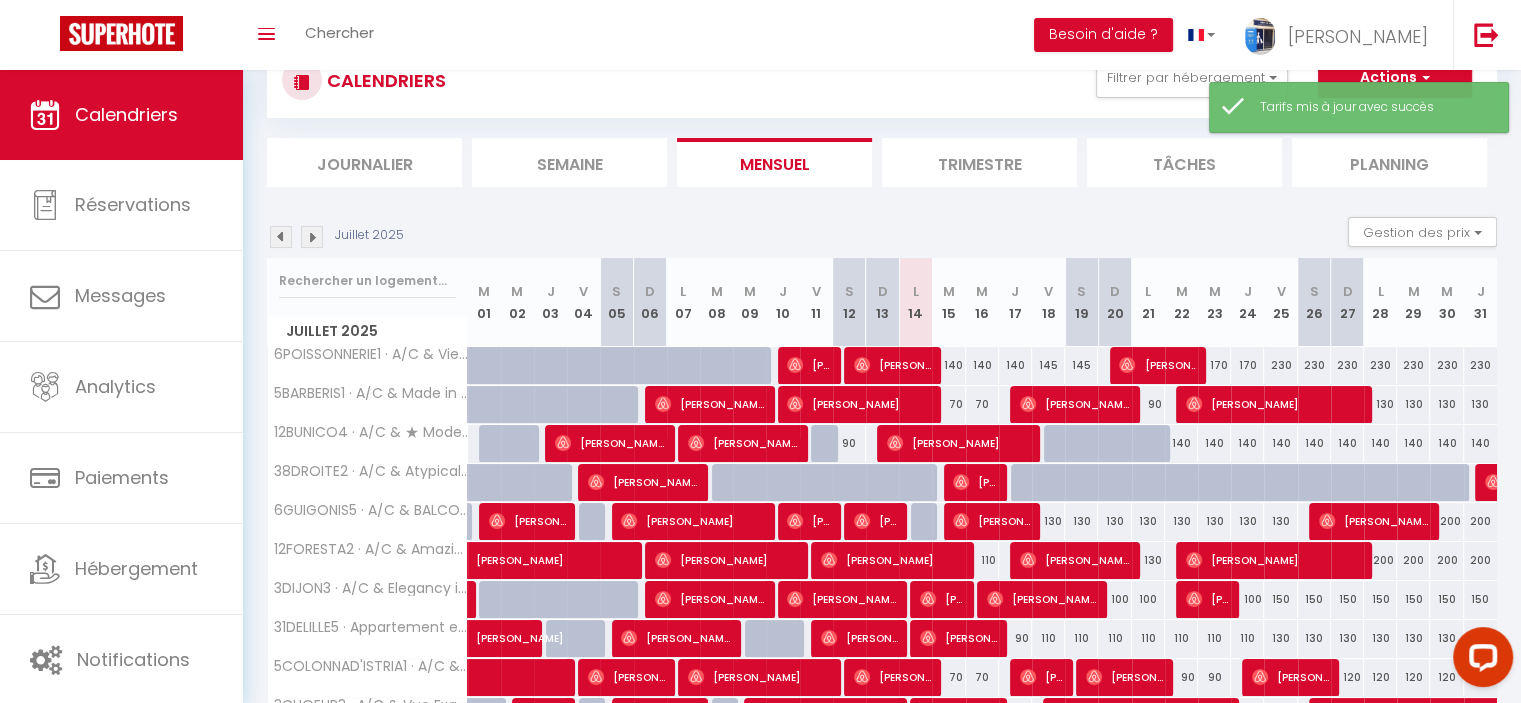 scroll, scrollTop: 232, scrollLeft: 0, axis: vertical 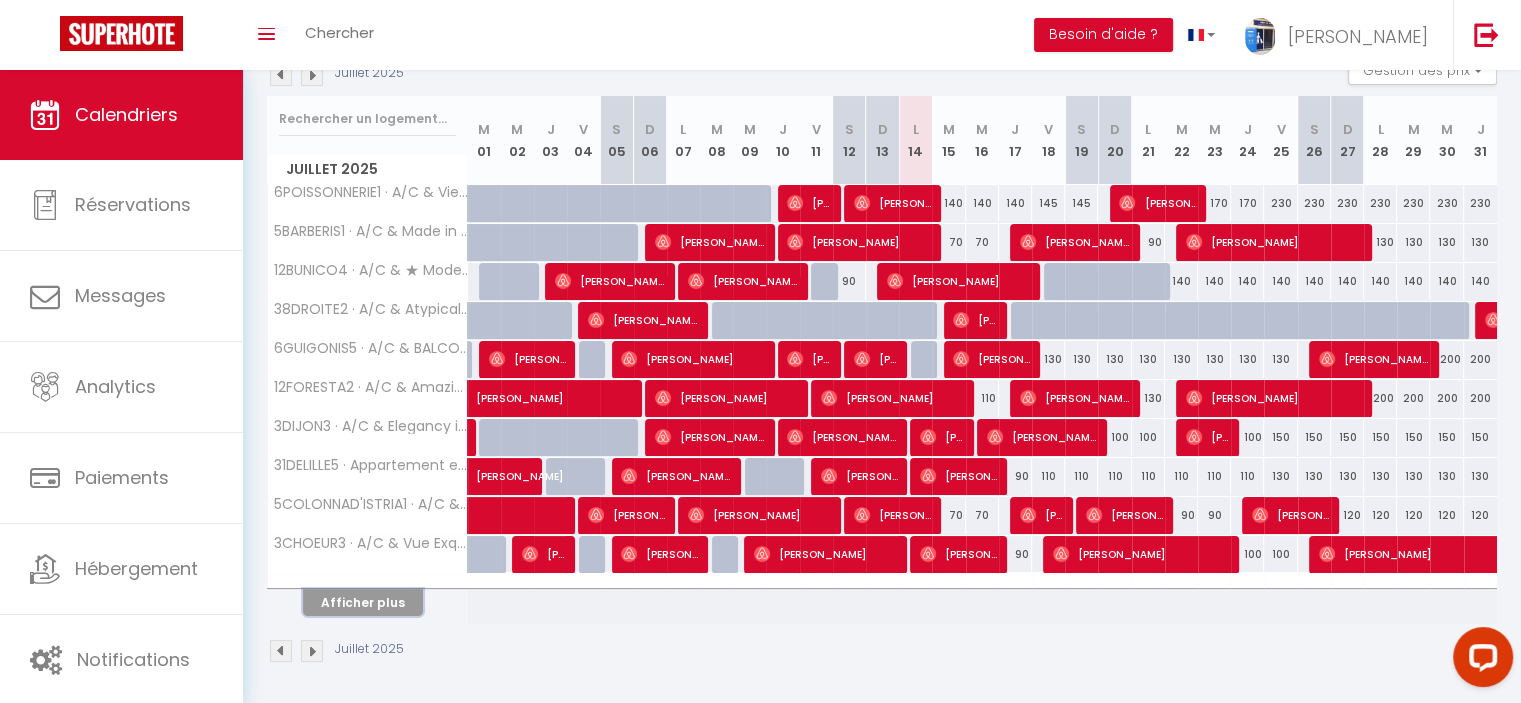 drag, startPoint x: 344, startPoint y: 600, endPoint x: 405, endPoint y: 563, distance: 71.34424 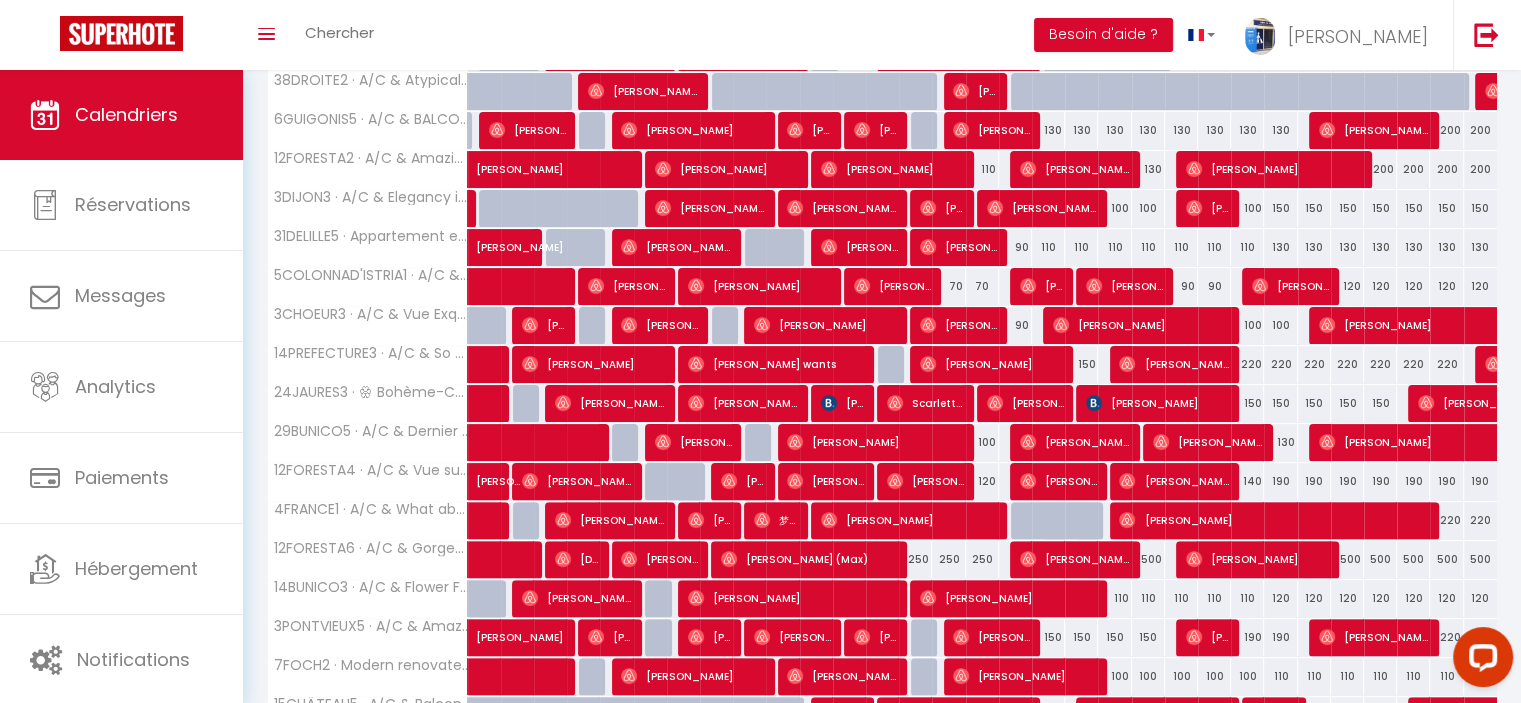 scroll, scrollTop: 420, scrollLeft: 0, axis: vertical 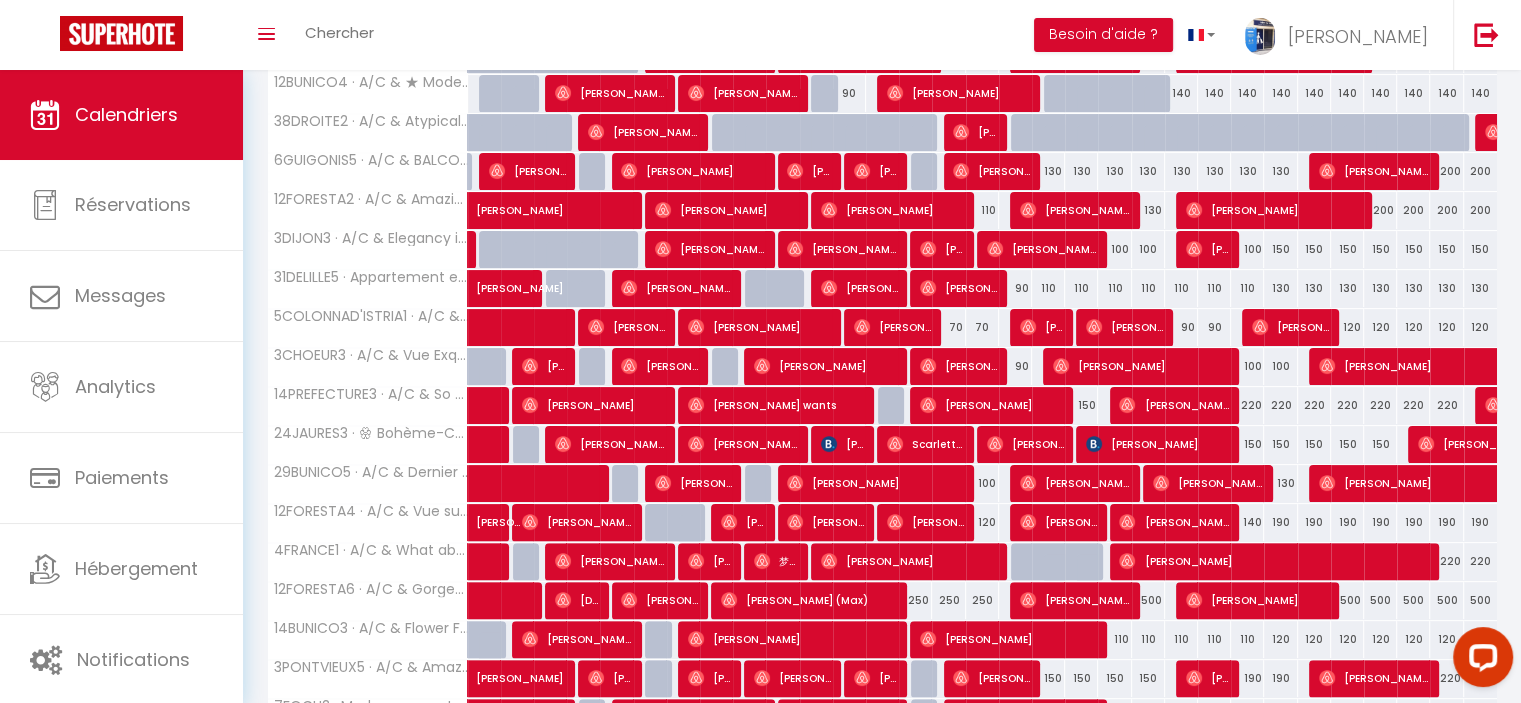 click on "100" at bounding box center [1114, 249] 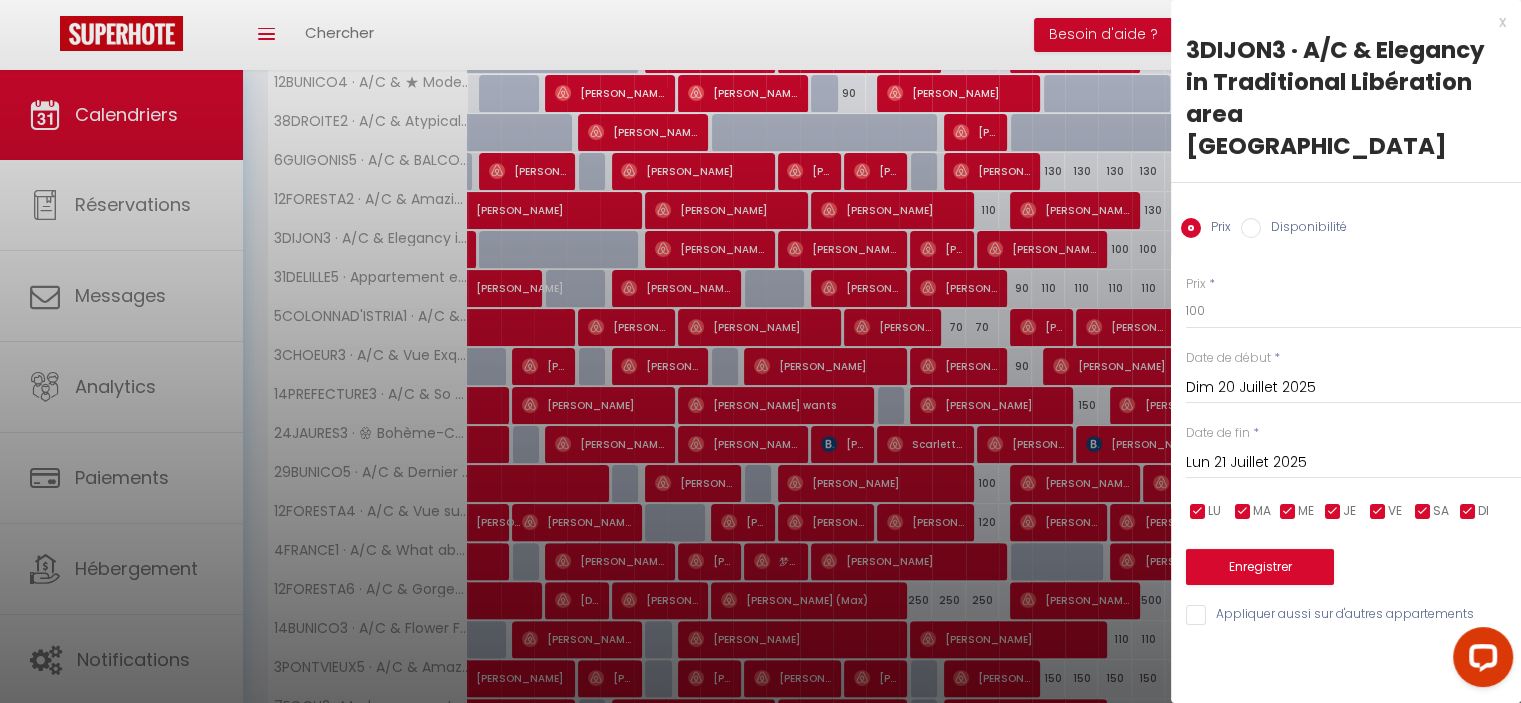 click on "Lun 21 Juillet 2025" at bounding box center (1353, 463) 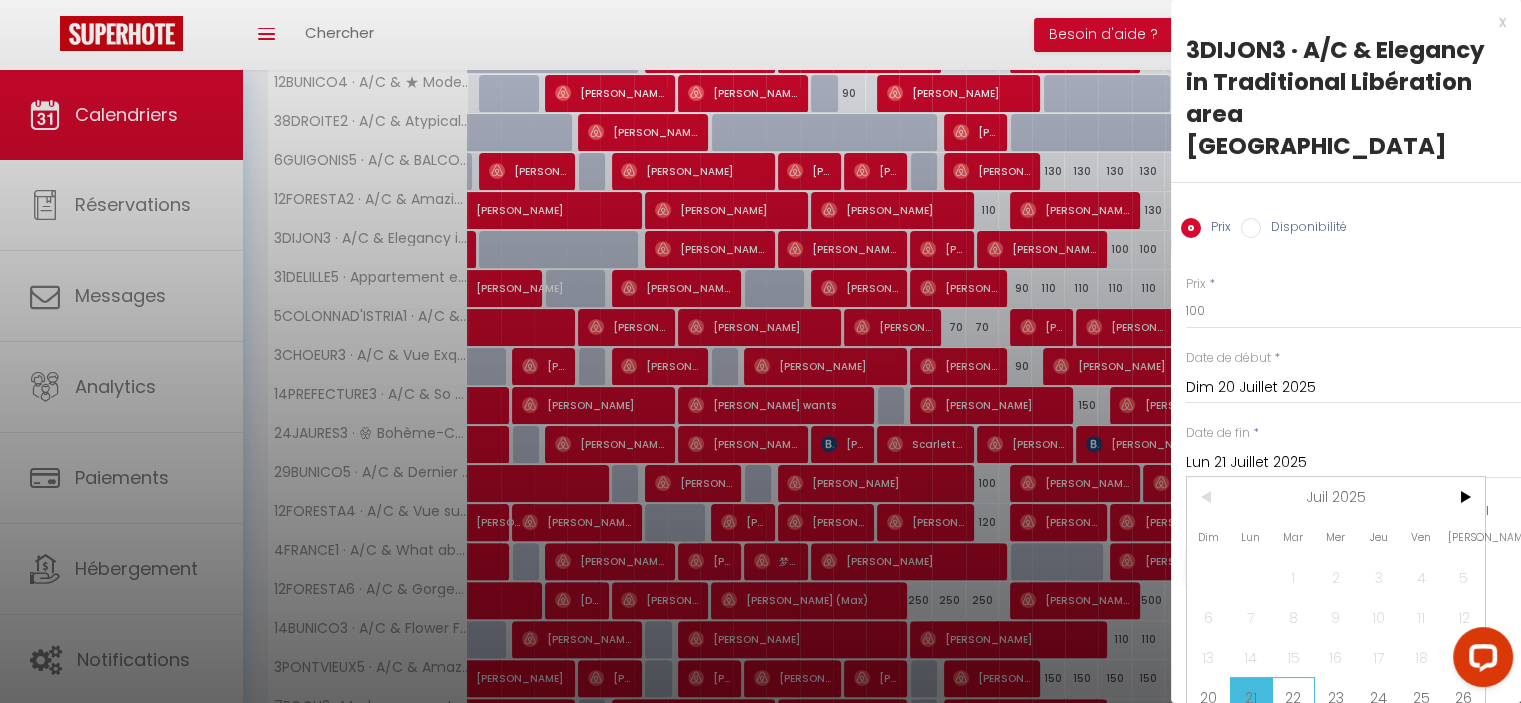 click on "22" at bounding box center [1293, 697] 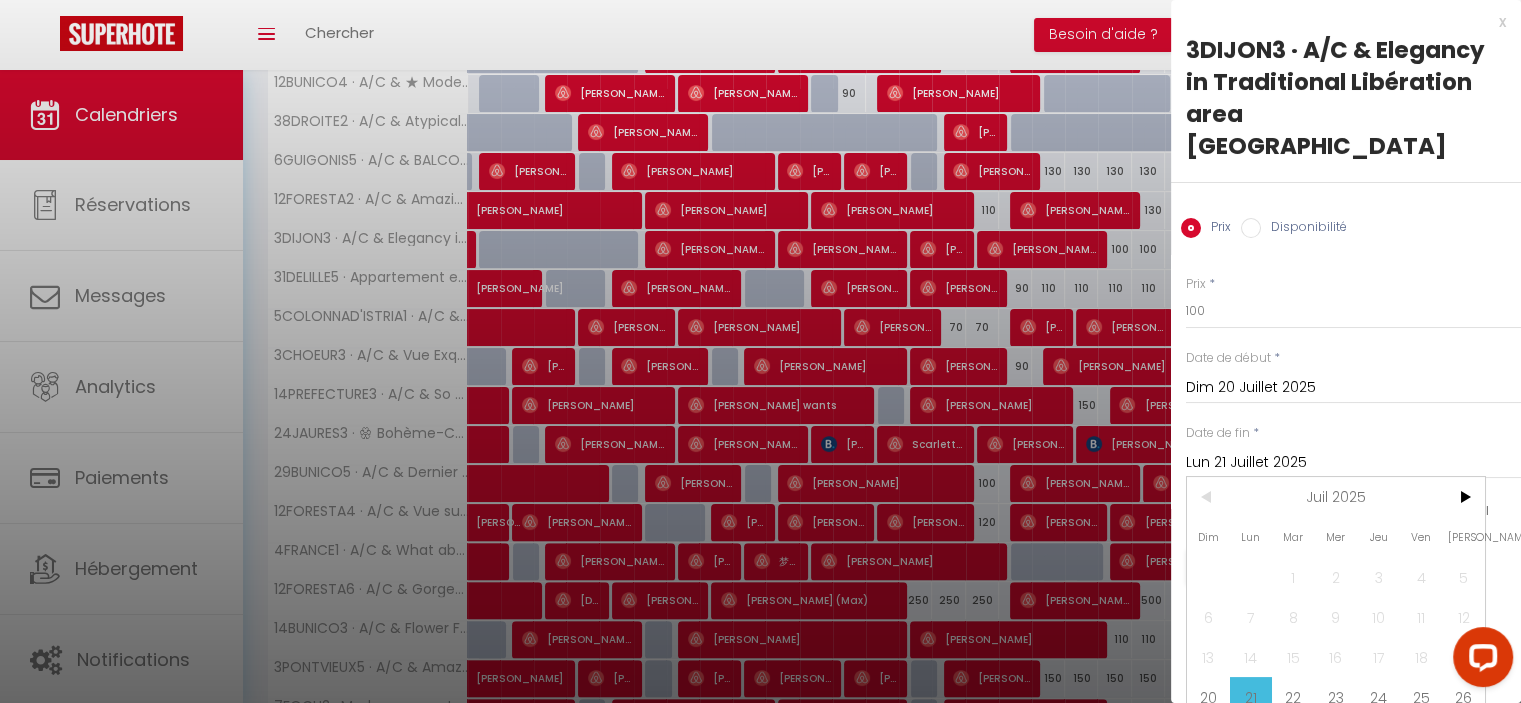 type on "[DATE] Juillet 2025" 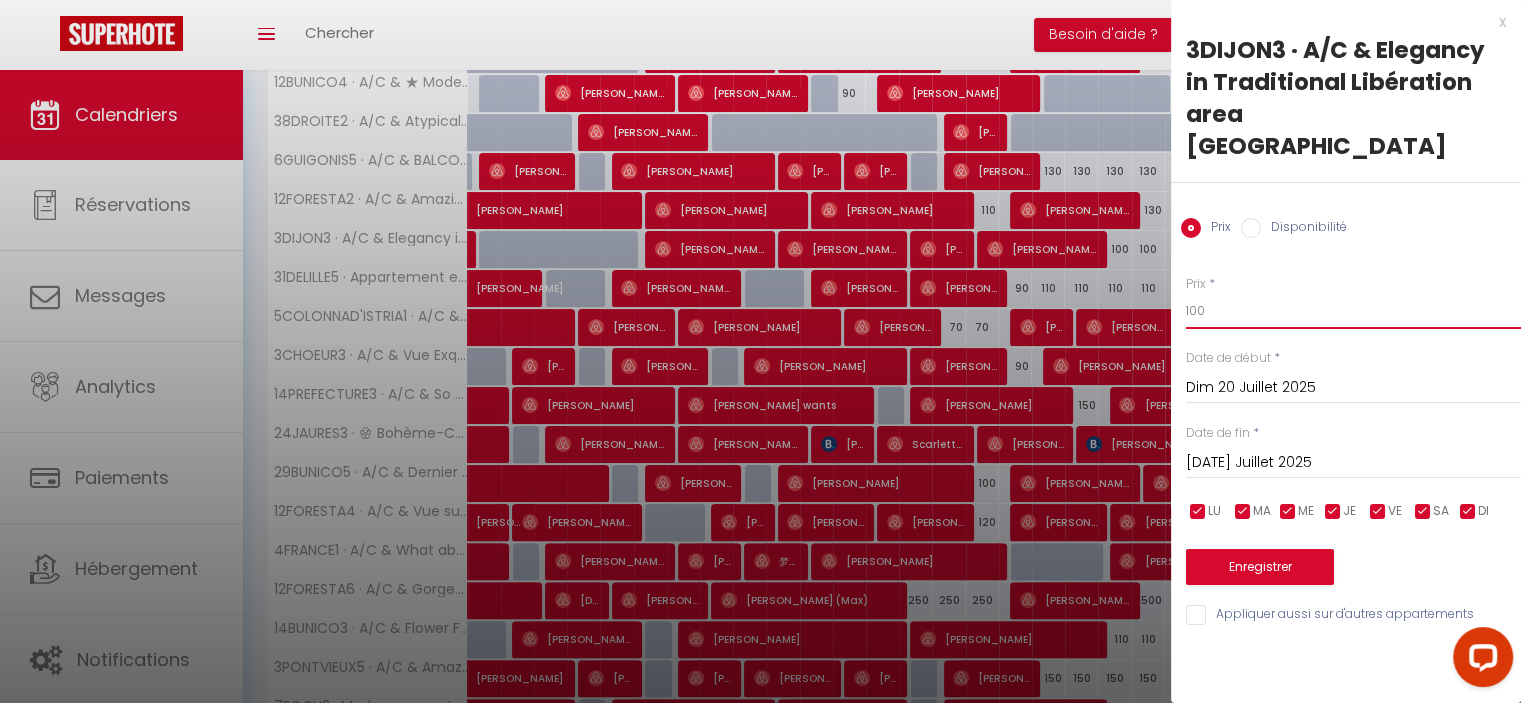 drag, startPoint x: 1201, startPoint y: 274, endPoint x: 1156, endPoint y: 261, distance: 46.840153 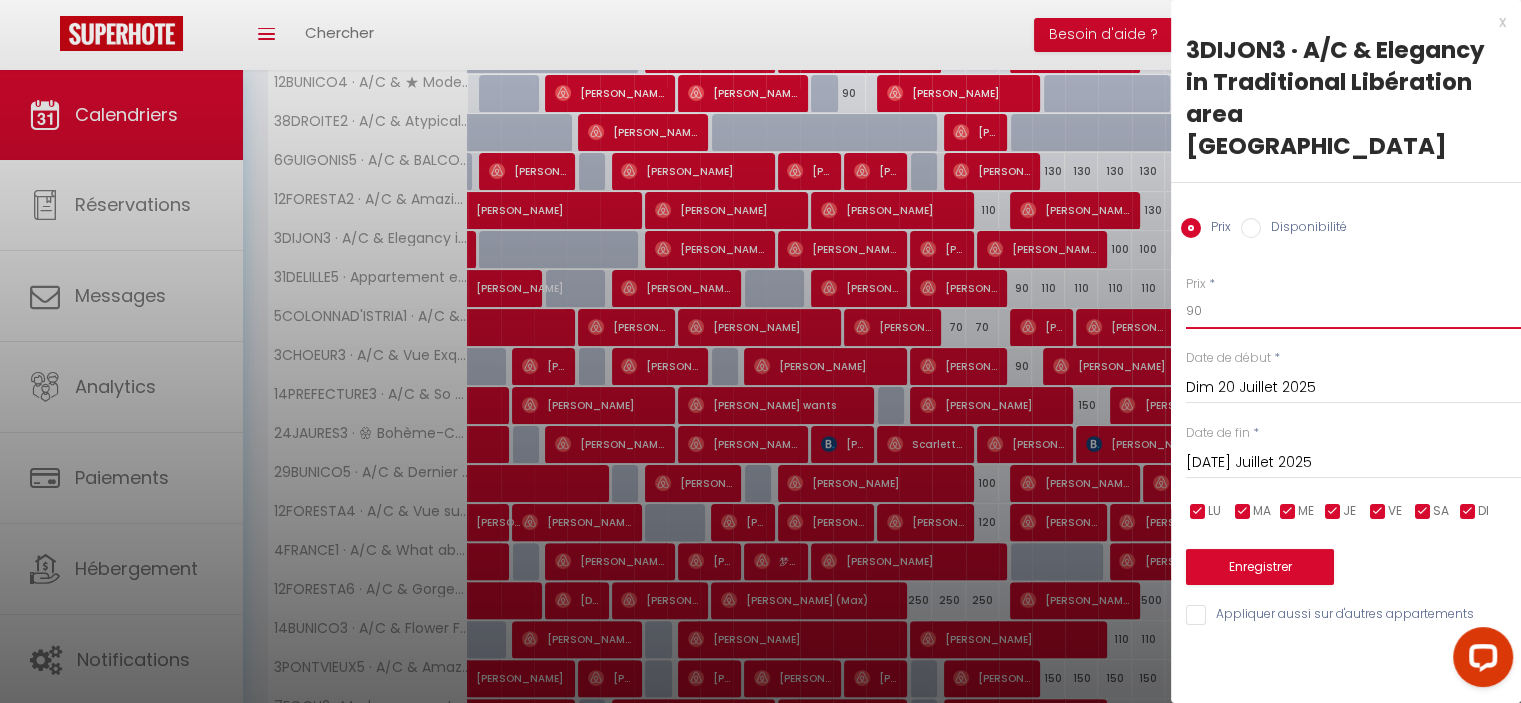 type on "90" 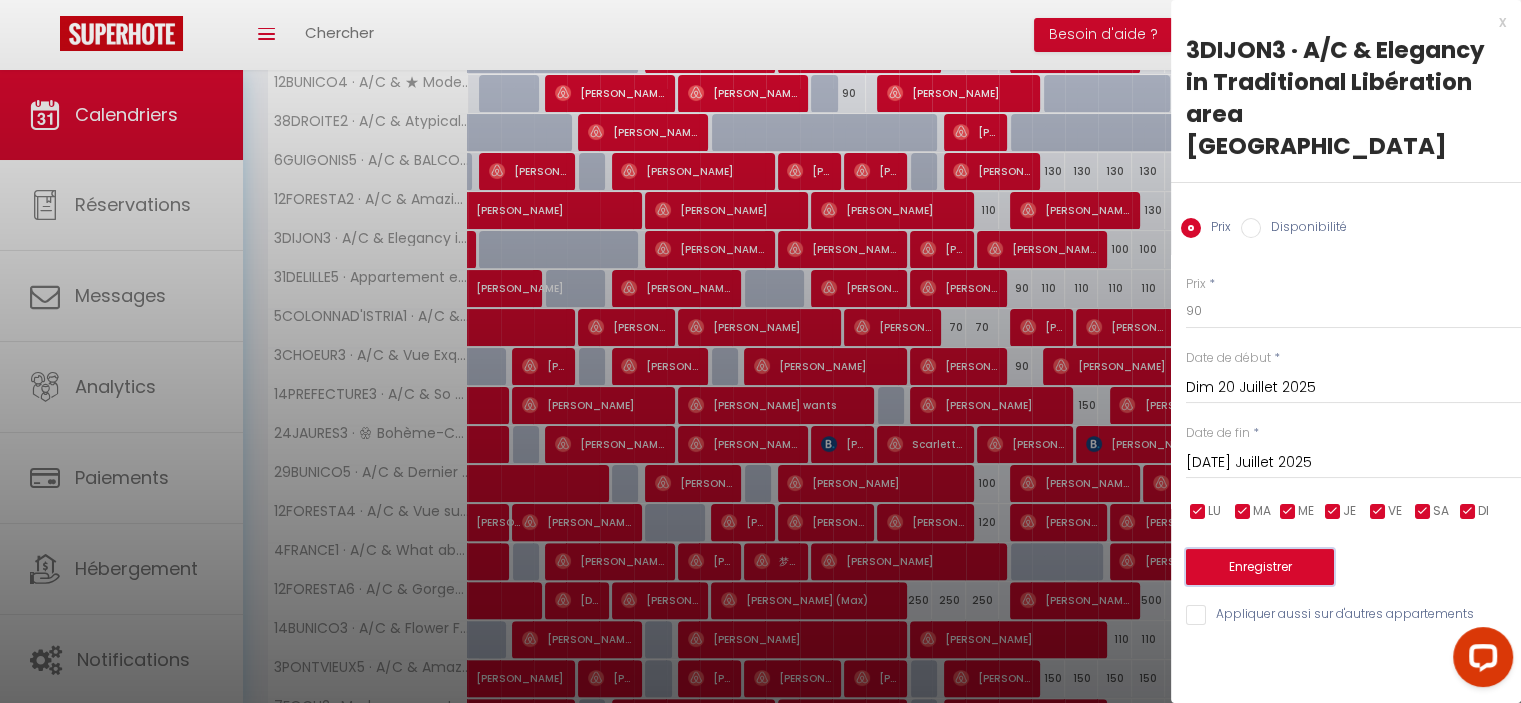 click on "Enregistrer" at bounding box center [1260, 567] 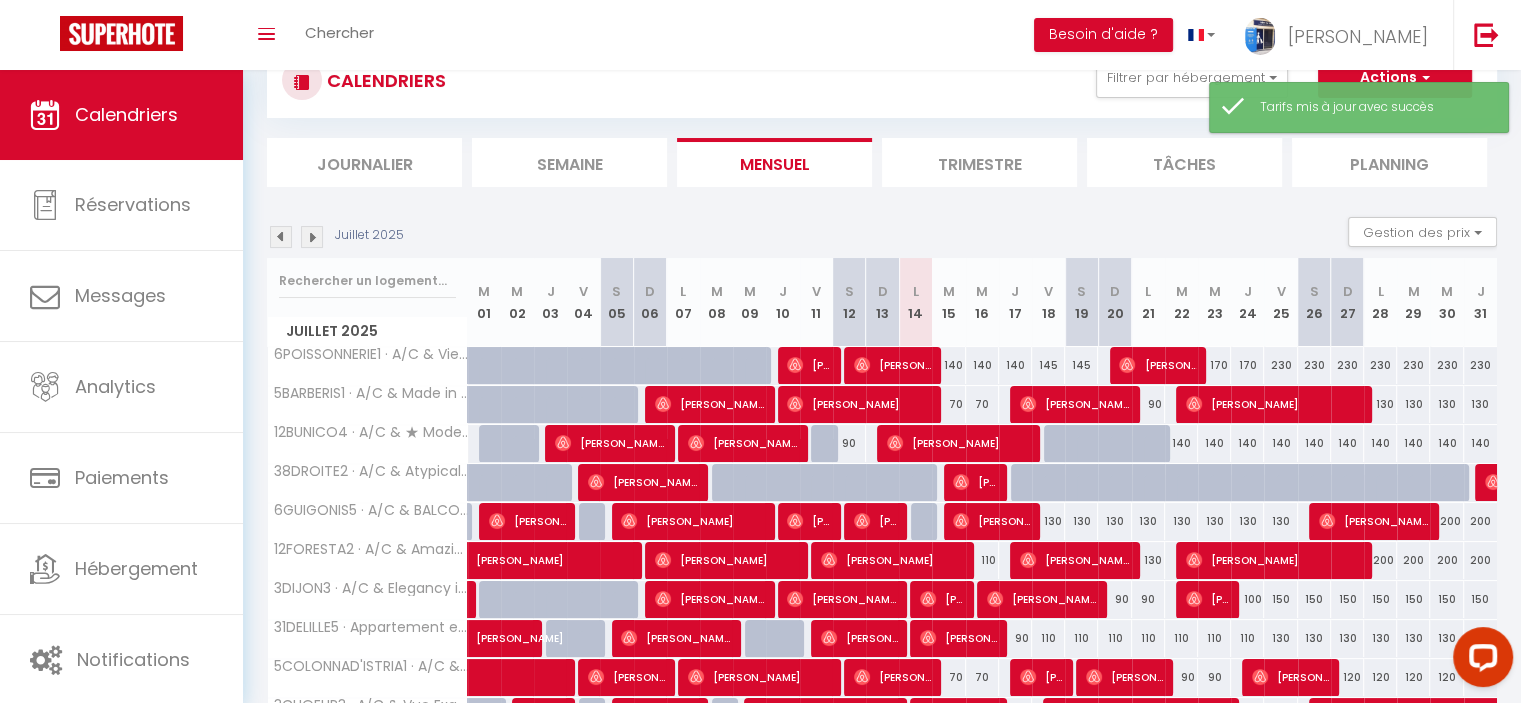 scroll, scrollTop: 232, scrollLeft: 0, axis: vertical 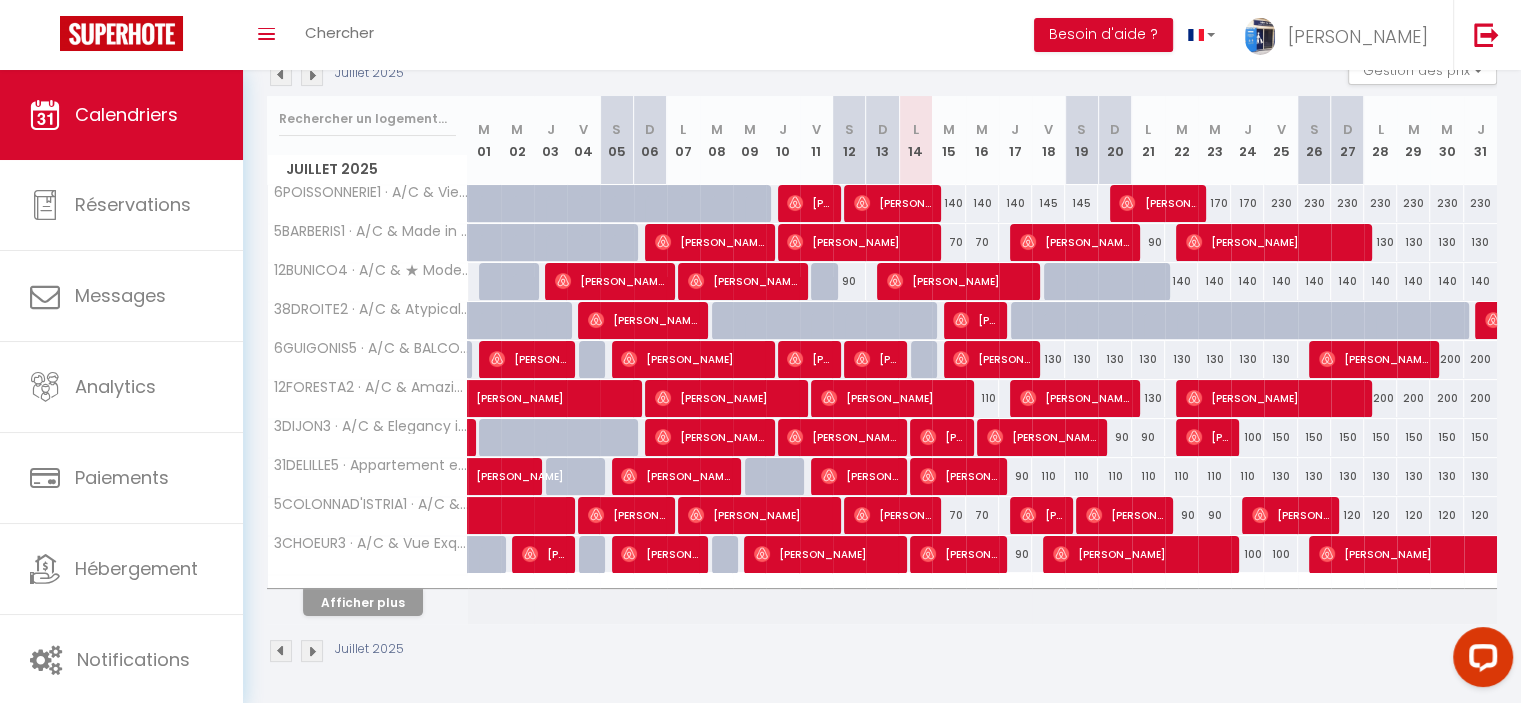 click on "150" at bounding box center [1280, 437] 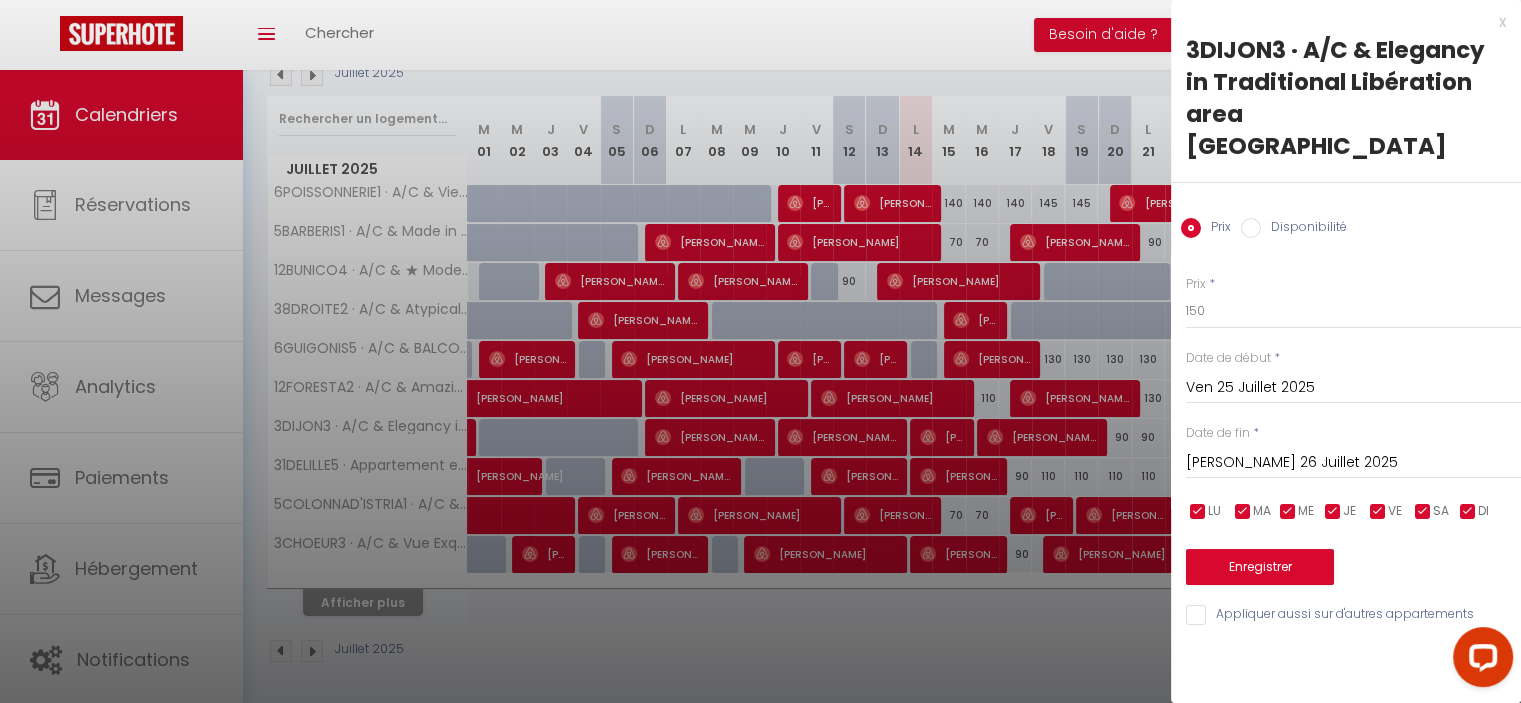 click on "[PERSON_NAME] 26 Juillet 2025" at bounding box center (1353, 463) 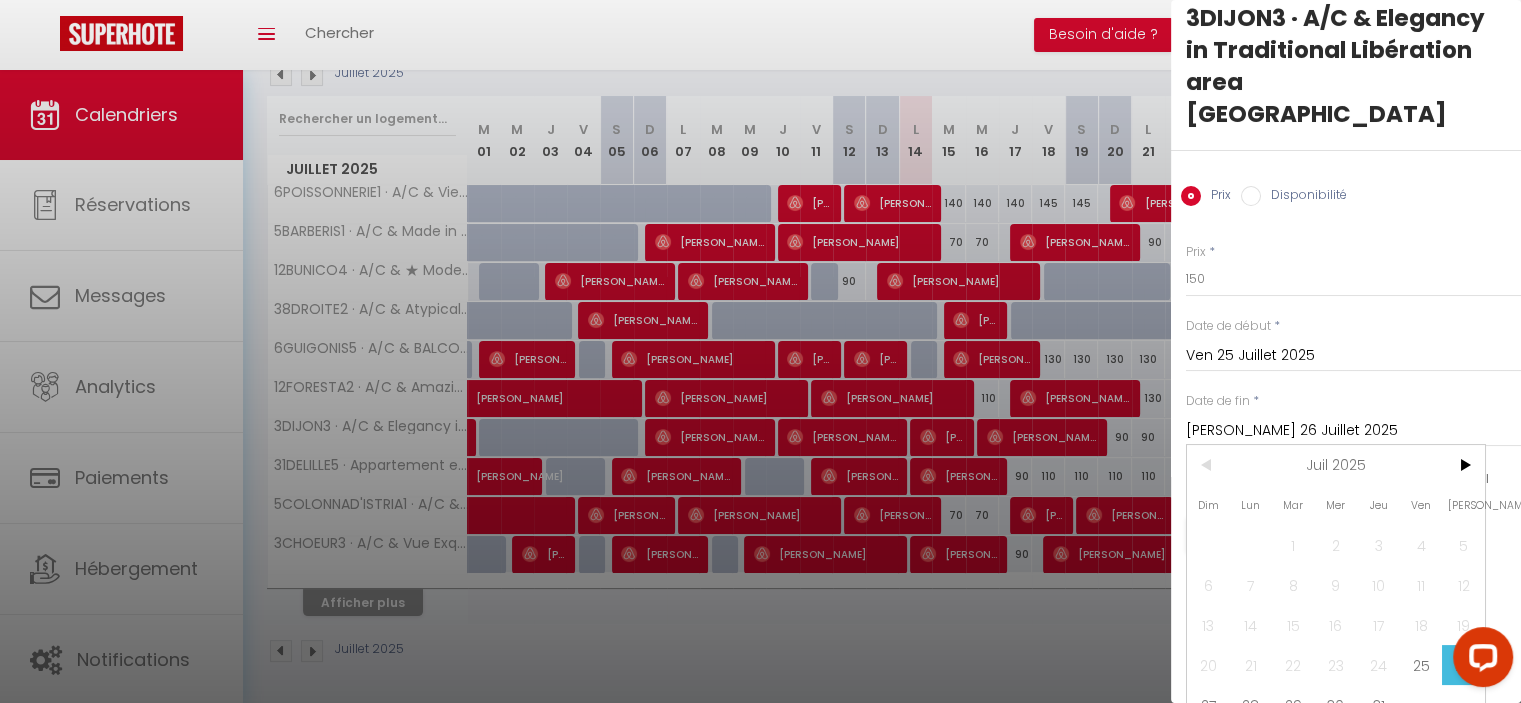 scroll, scrollTop: 36, scrollLeft: 0, axis: vertical 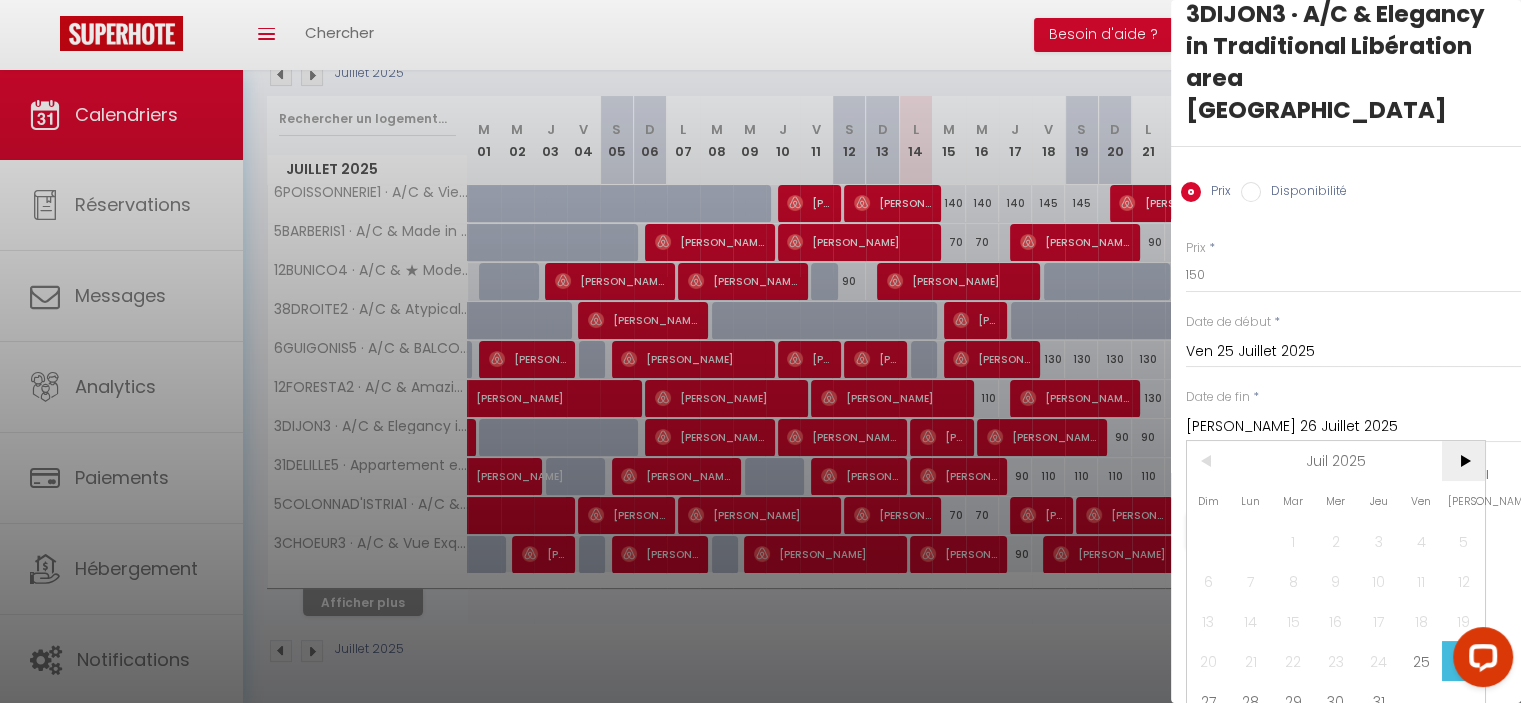 click on ">" at bounding box center (1463, 461) 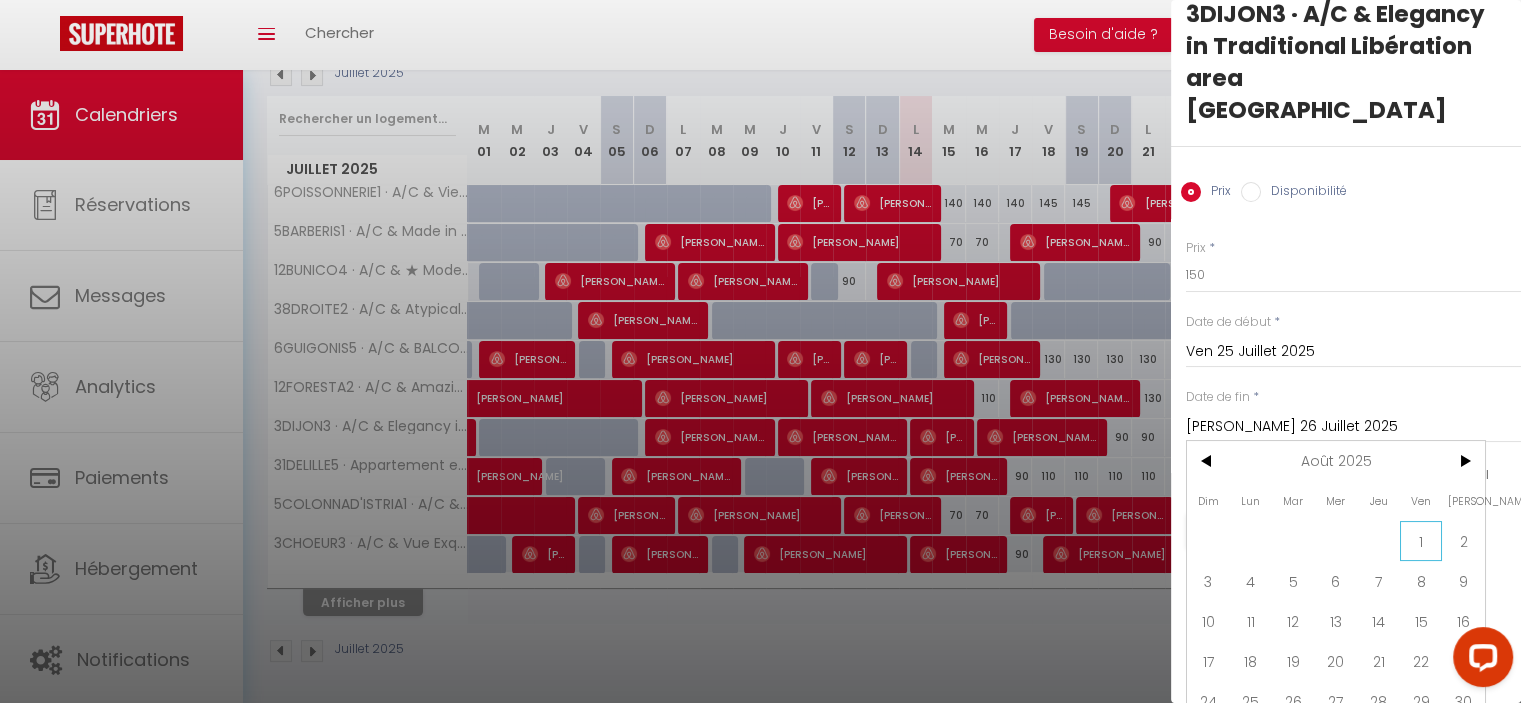 click on "1" at bounding box center (1421, 541) 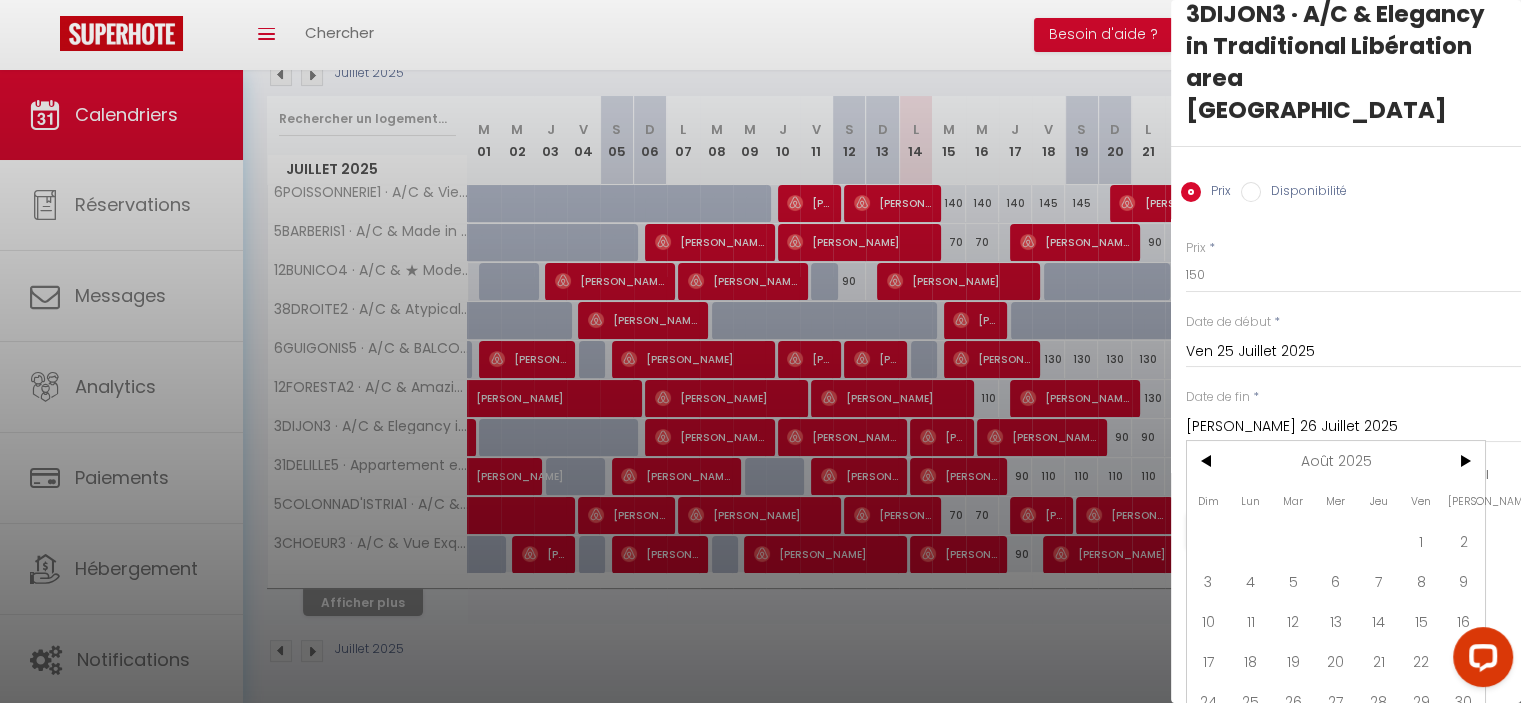type on "Ven 01 Août 2025" 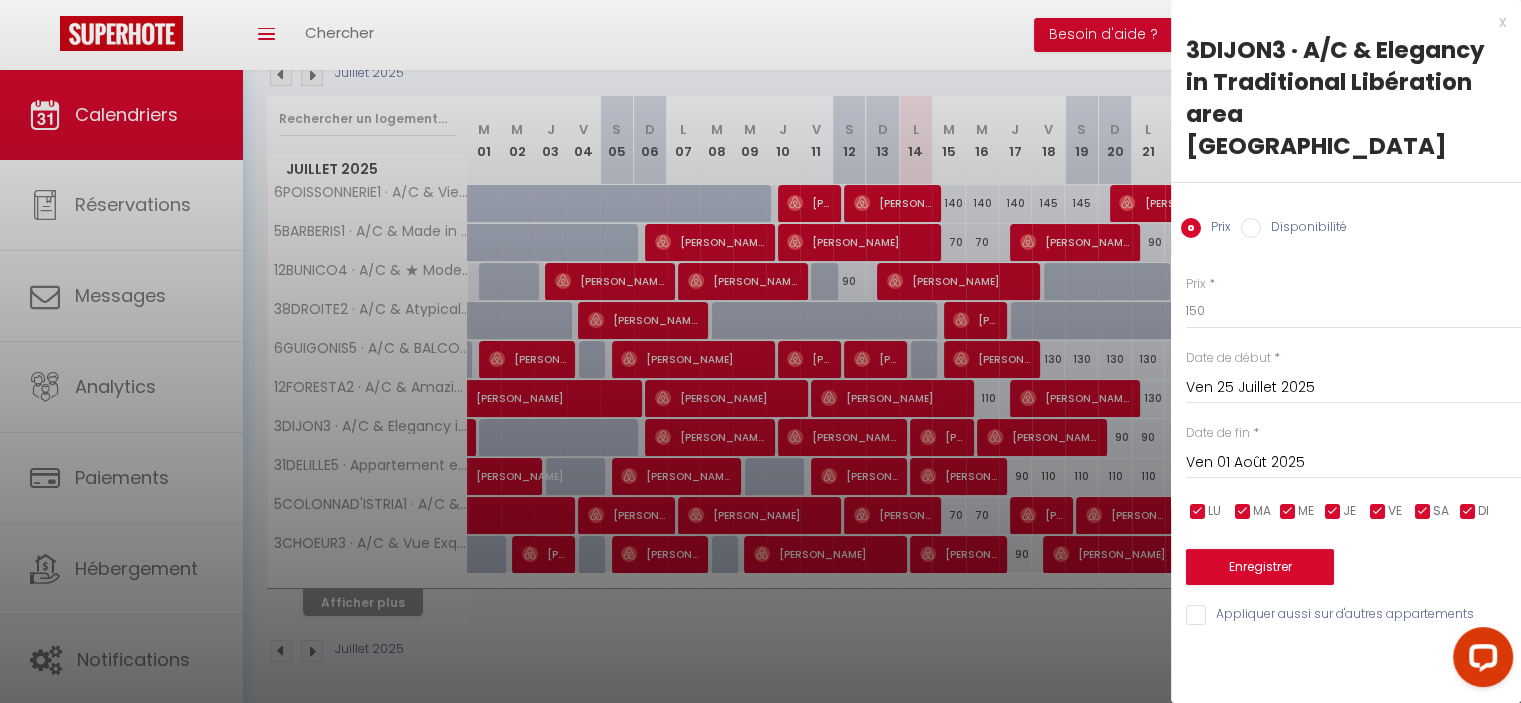 scroll, scrollTop: 0, scrollLeft: 0, axis: both 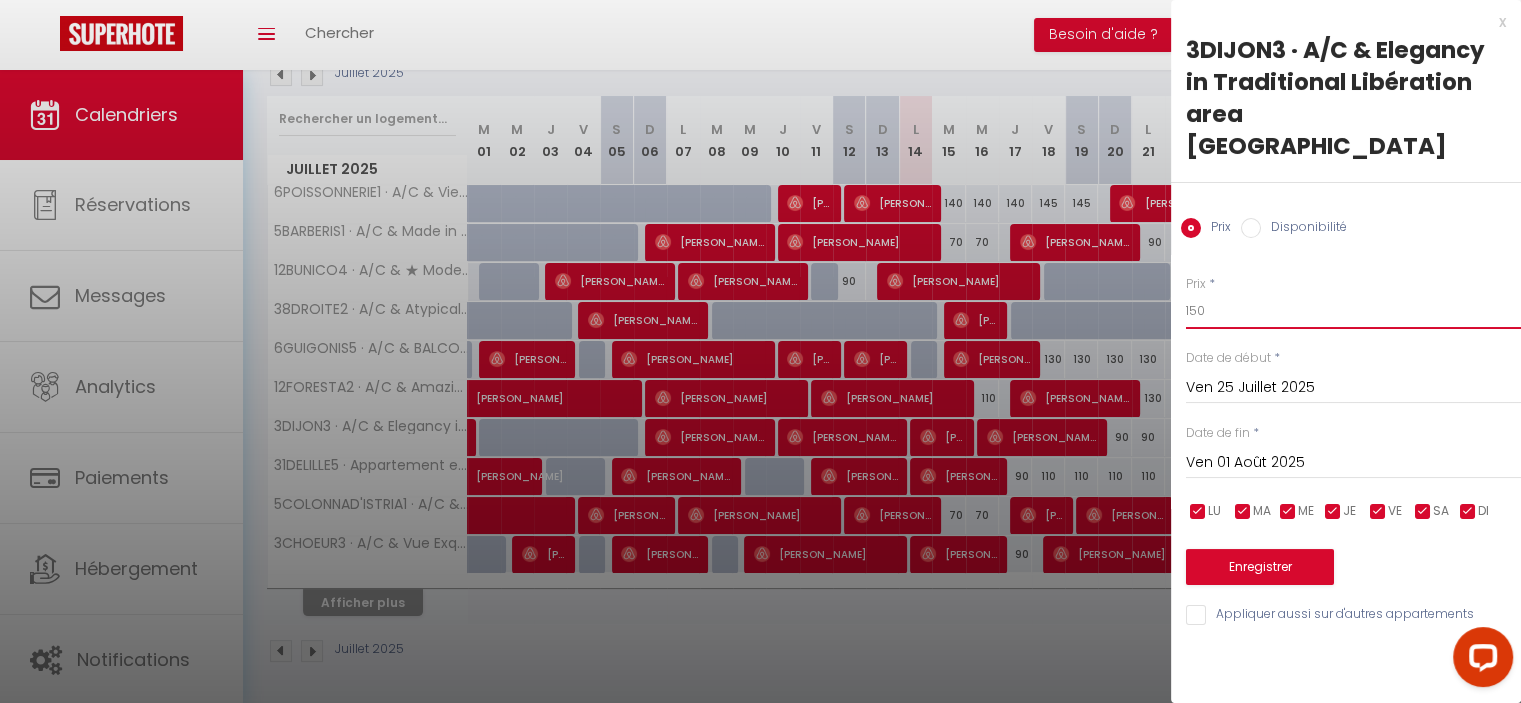 click on "150" at bounding box center (1353, 311) 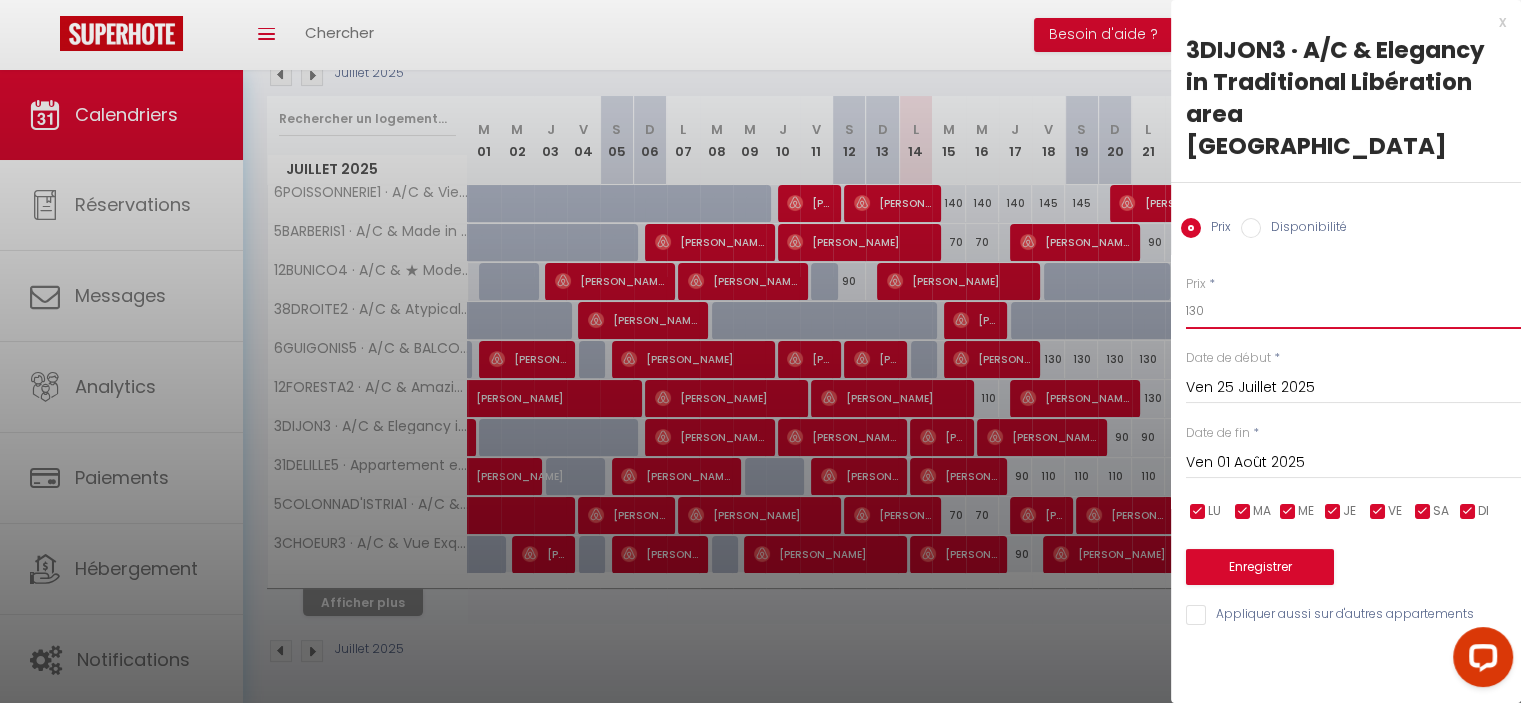 type on "130" 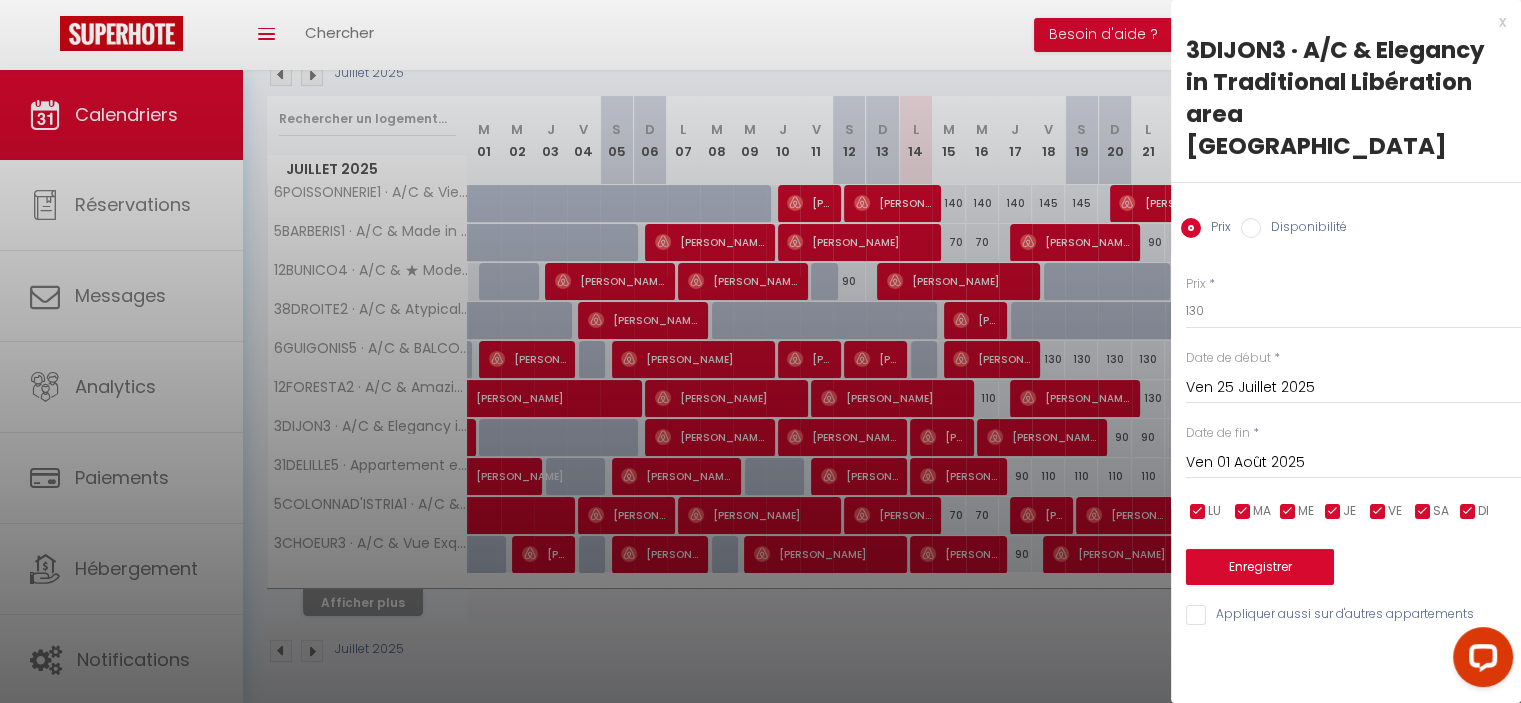click on "Enregistrer" at bounding box center [1353, 554] 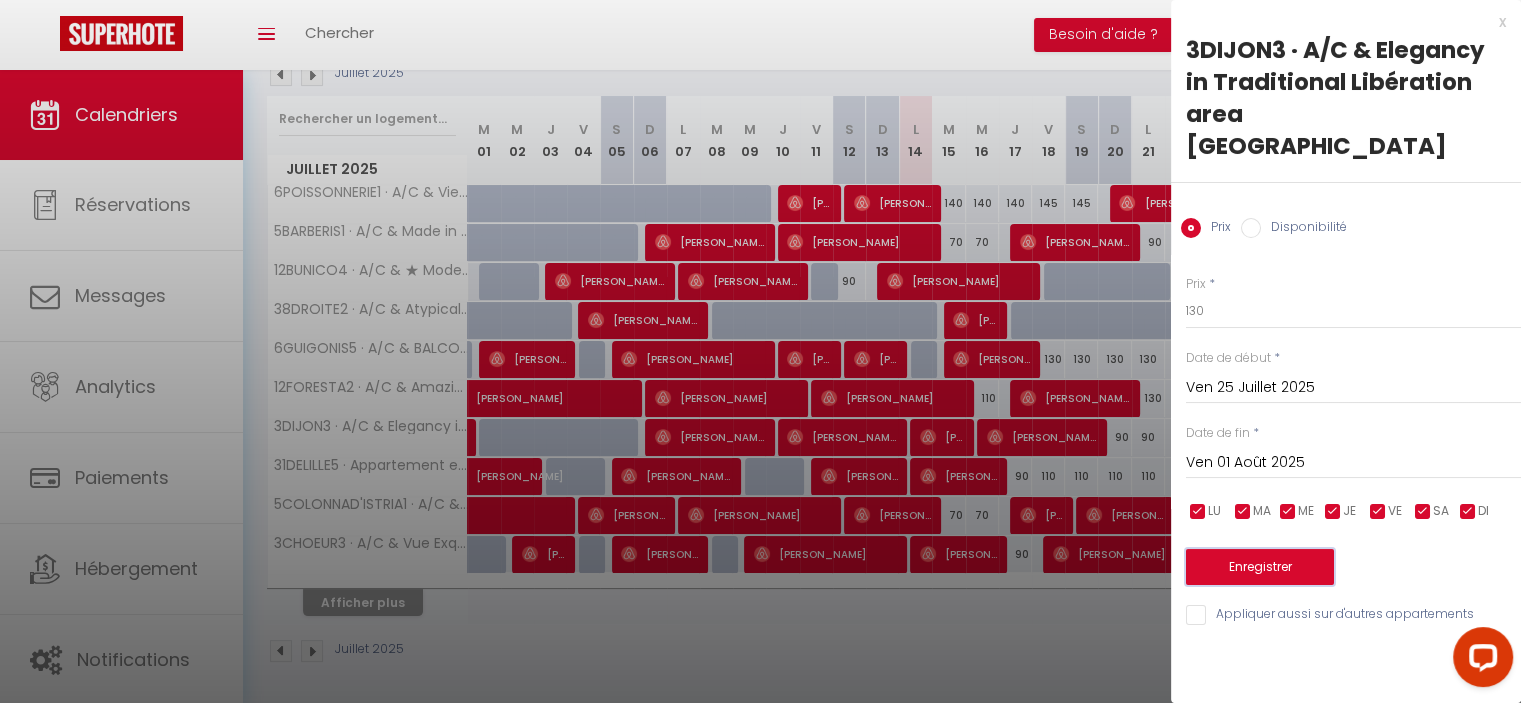 click on "Enregistrer" at bounding box center [1260, 567] 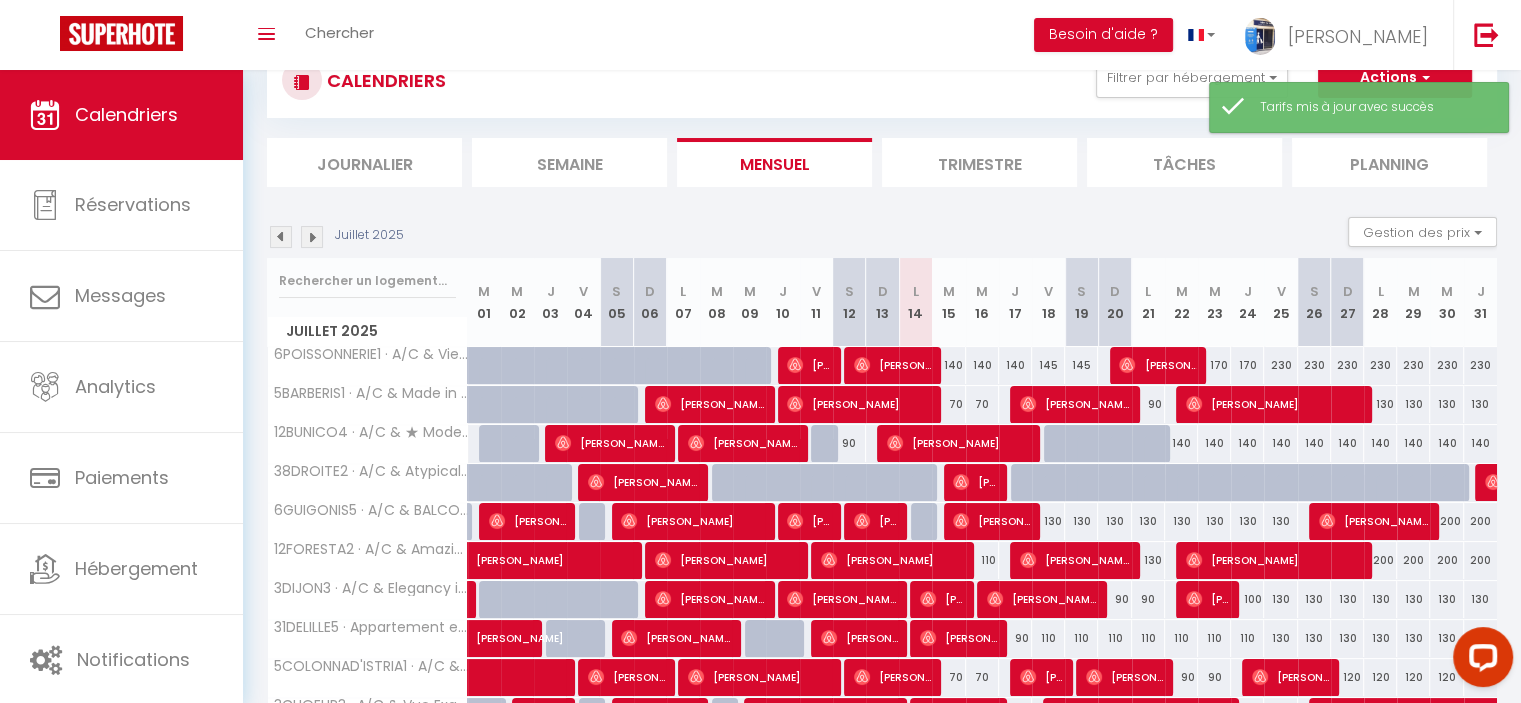 scroll, scrollTop: 232, scrollLeft: 0, axis: vertical 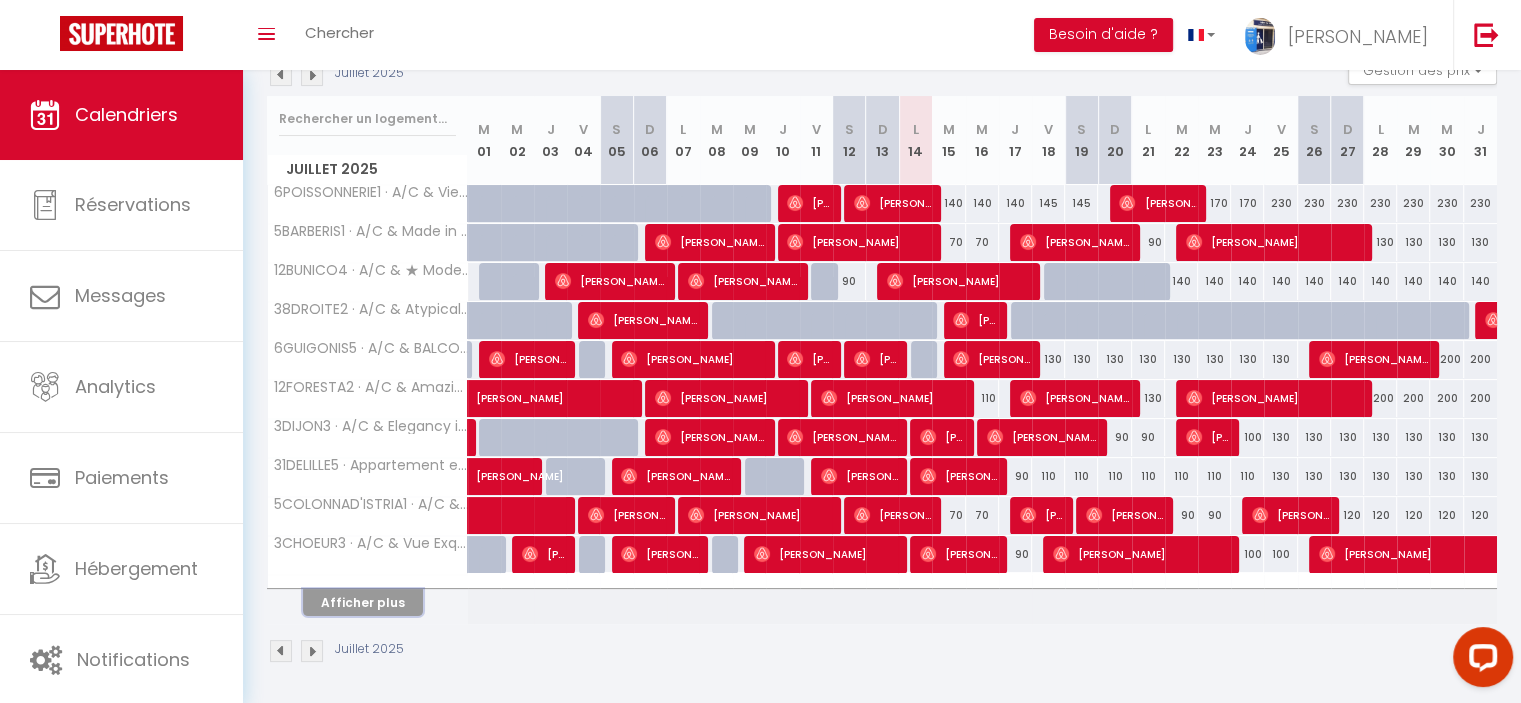 click on "Afficher plus" at bounding box center [363, 602] 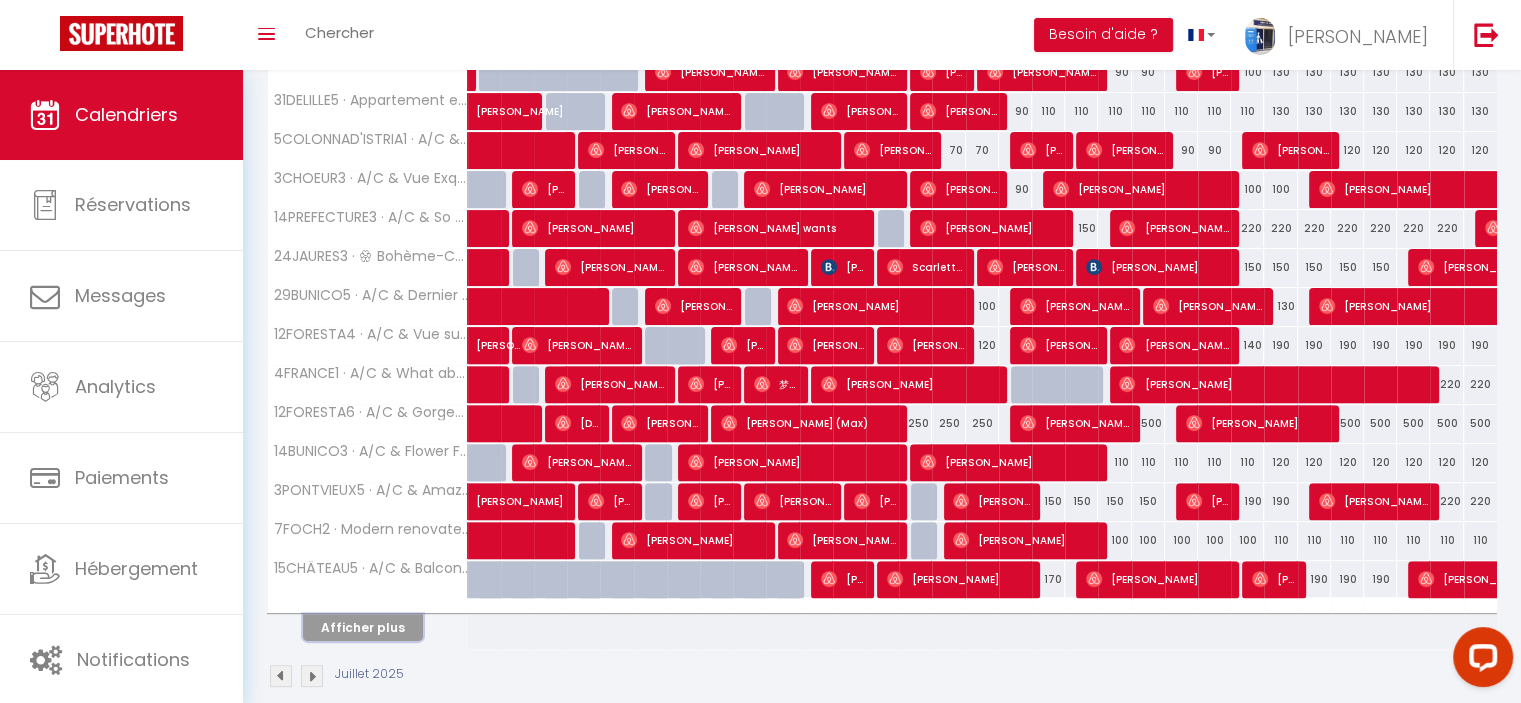 scroll, scrollTop: 620, scrollLeft: 0, axis: vertical 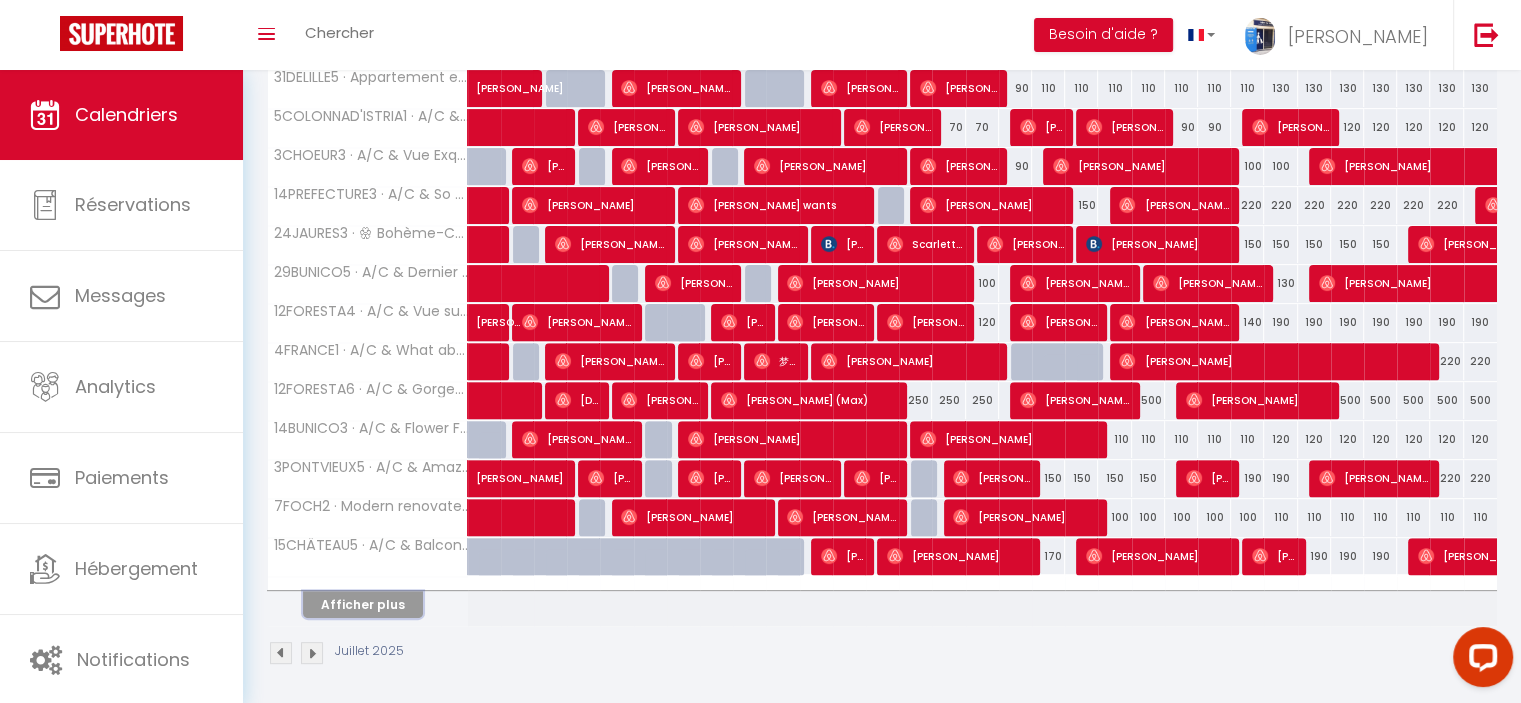 click on "Afficher plus" at bounding box center (363, 604) 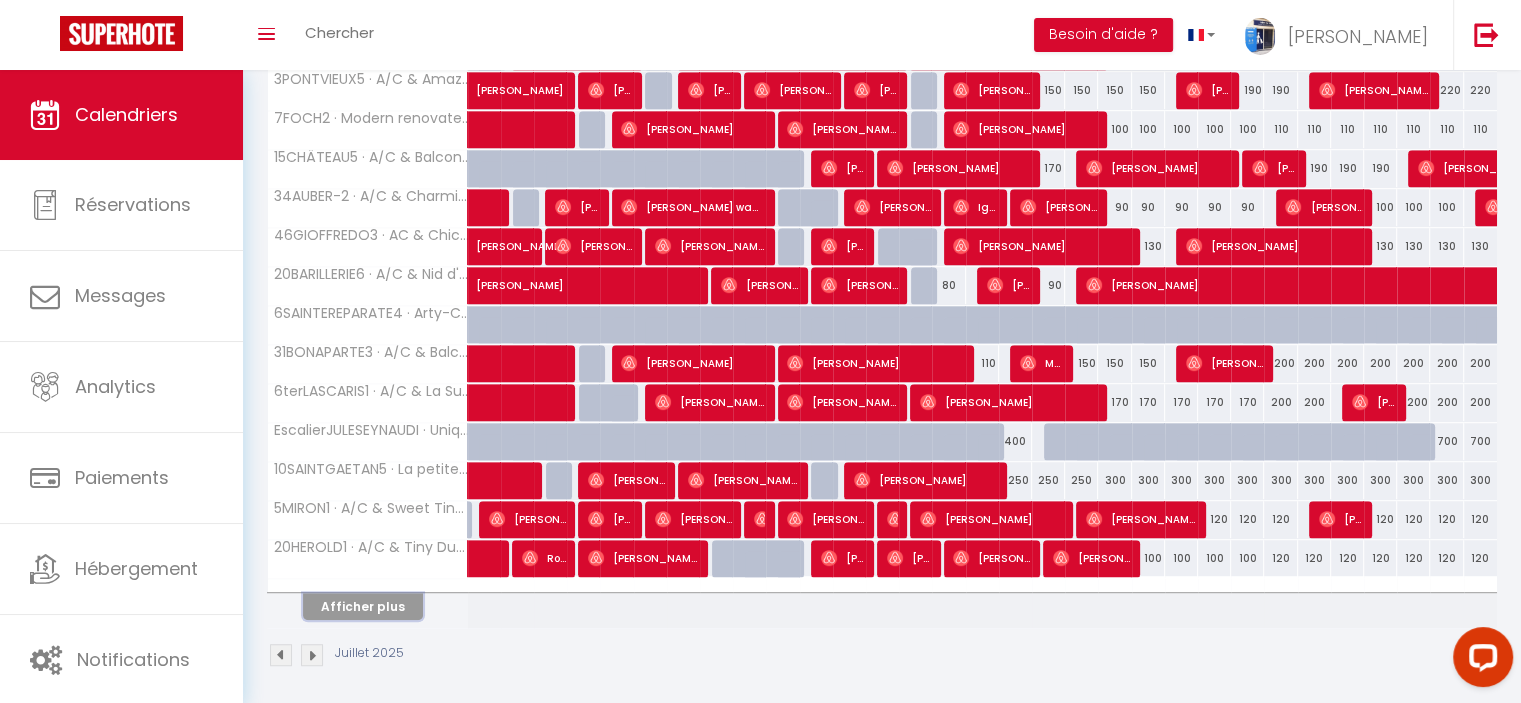 click on "Afficher plus" at bounding box center [363, 606] 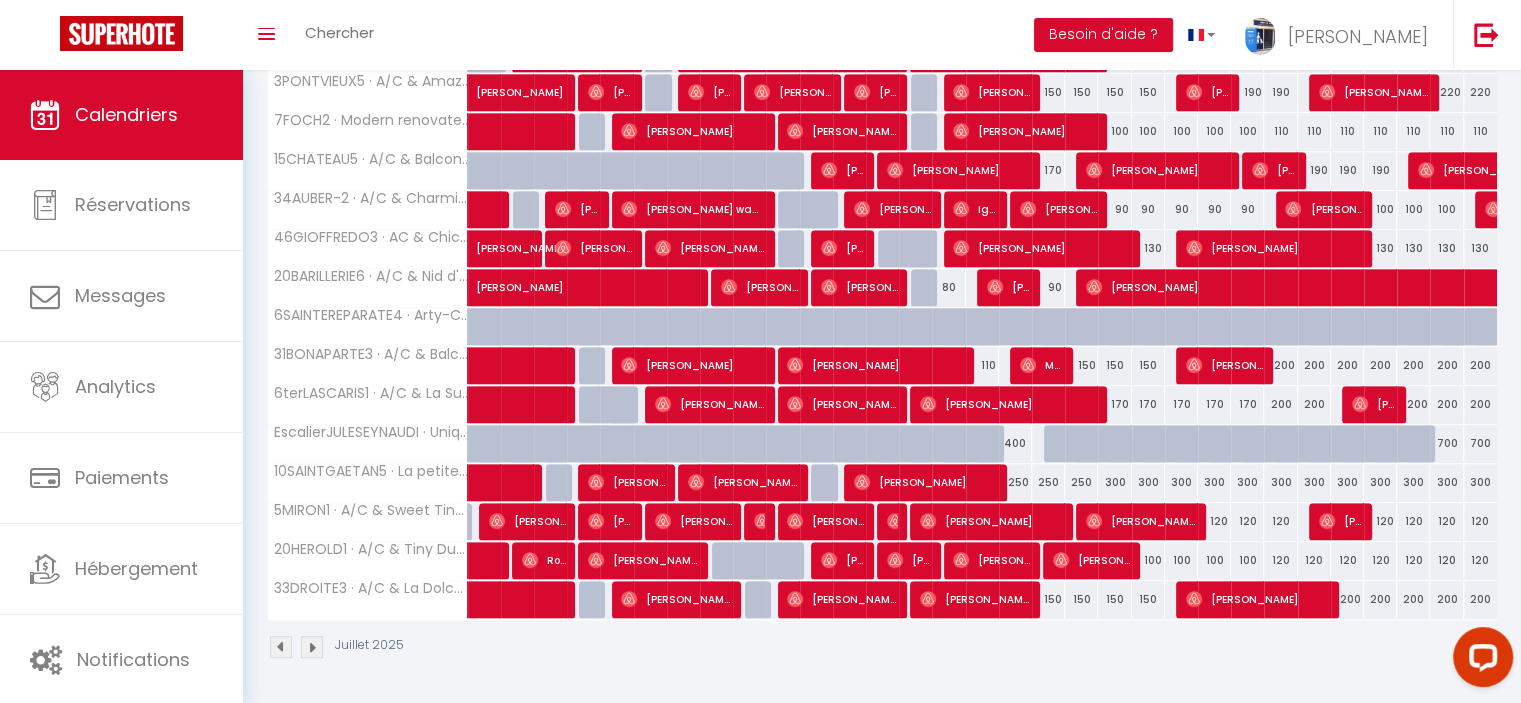 scroll, scrollTop: 998, scrollLeft: 0, axis: vertical 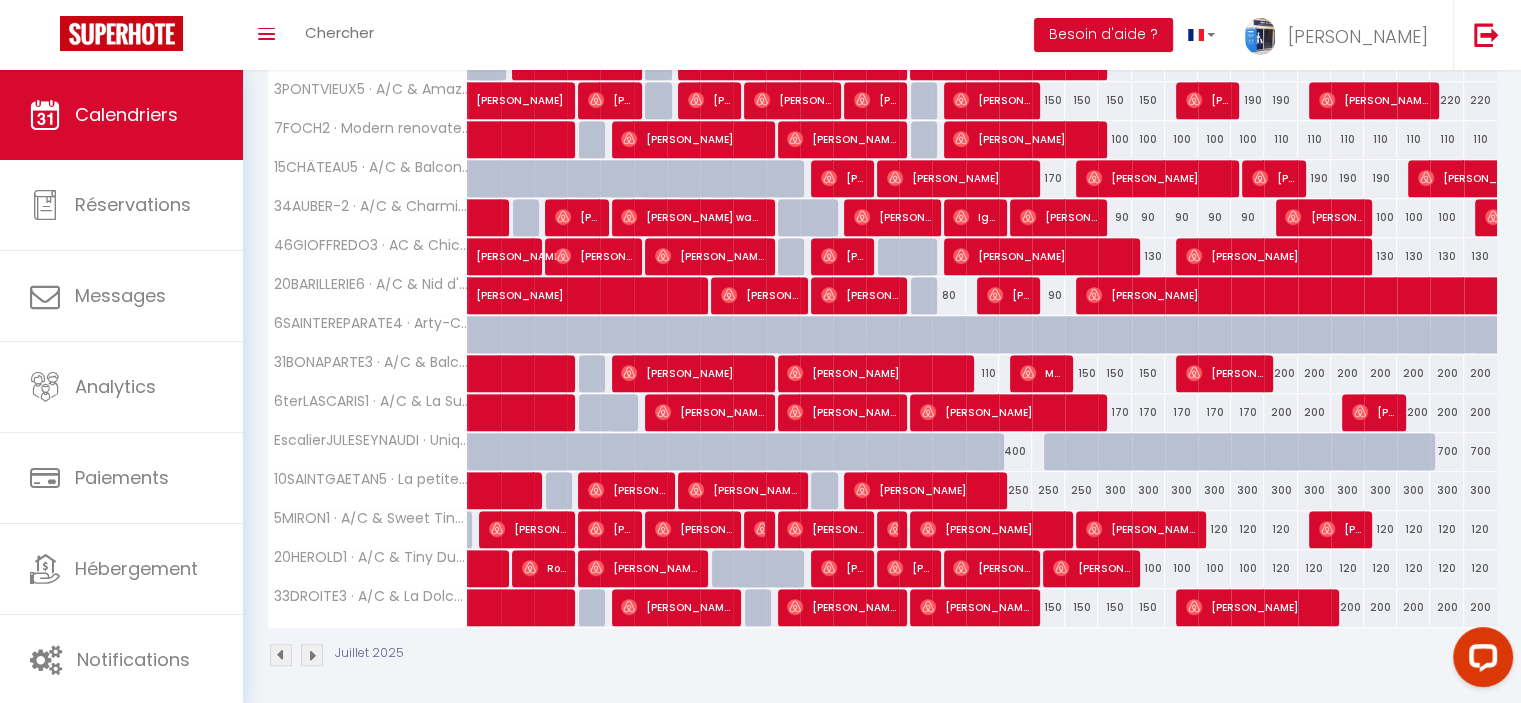 click on "150" at bounding box center (1048, 607) 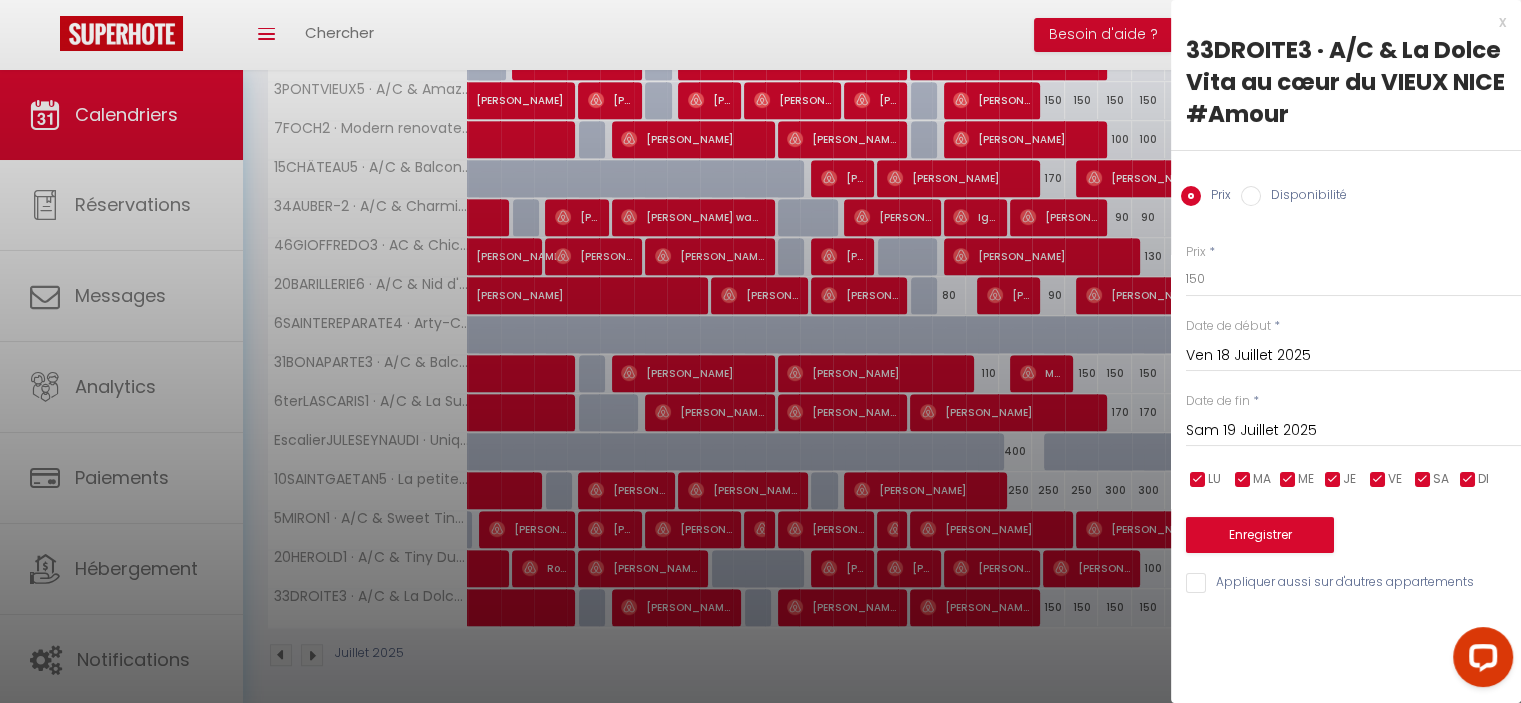 click on "[PERSON_NAME] 19 Juillet 2025         <   Juil 2025   >   Dim Lun Mar Mer Jeu Ven Sam   1 2 3 4 5 6 7 8 9 10 11 12 13 14 15 16 17 18 19 20 21 22 23 24 25 26 27 28 29 30 31     <   2025   >   [PERSON_NAME] Mars [PERSON_NAME] Juin Juillet Août Septembre Octobre Novembre Décembre     <   [DATE] - [DATE]   >   2020 2021 2022 2023 2024 2025 2026 2027 2028 2029" at bounding box center [1353, 429] 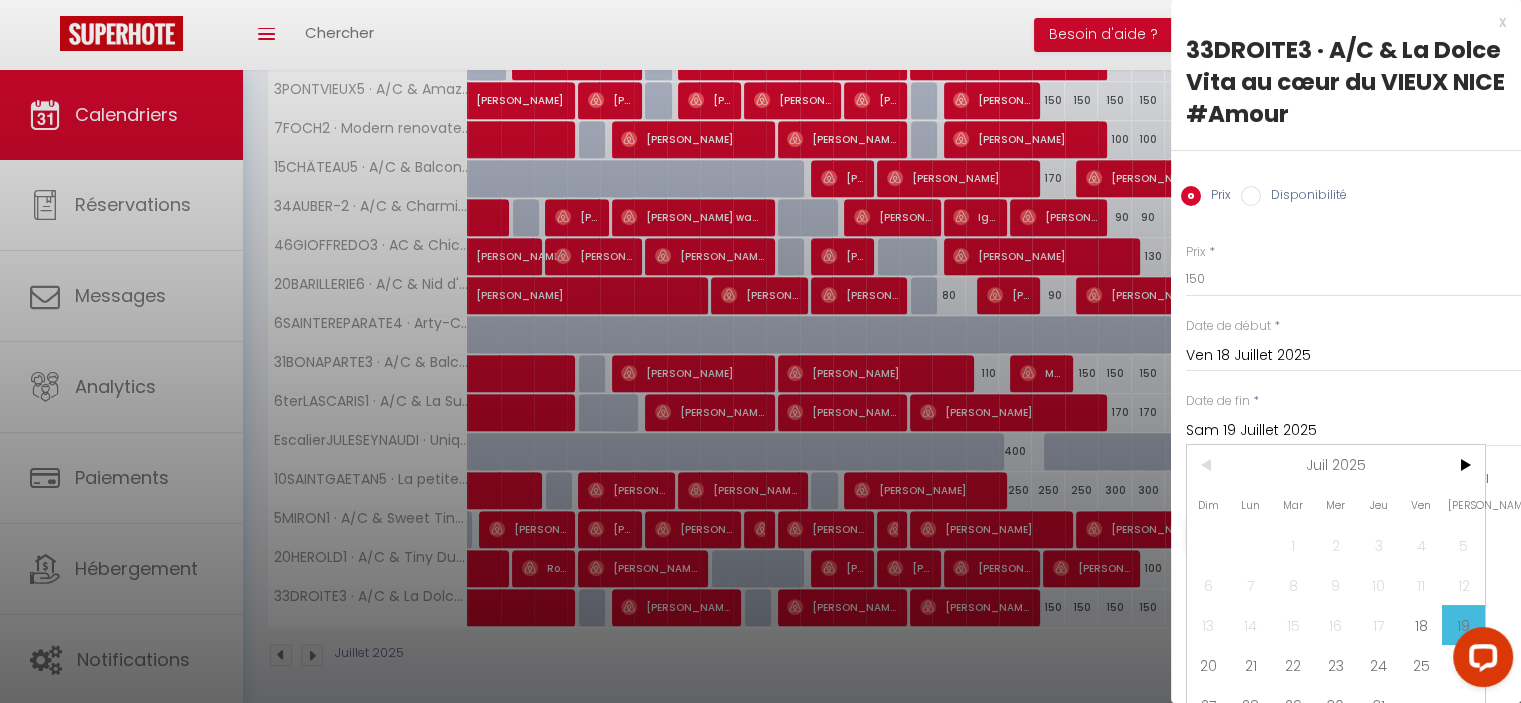 drag, startPoint x: 1290, startPoint y: 665, endPoint x: 1238, endPoint y: 376, distance: 293.64093 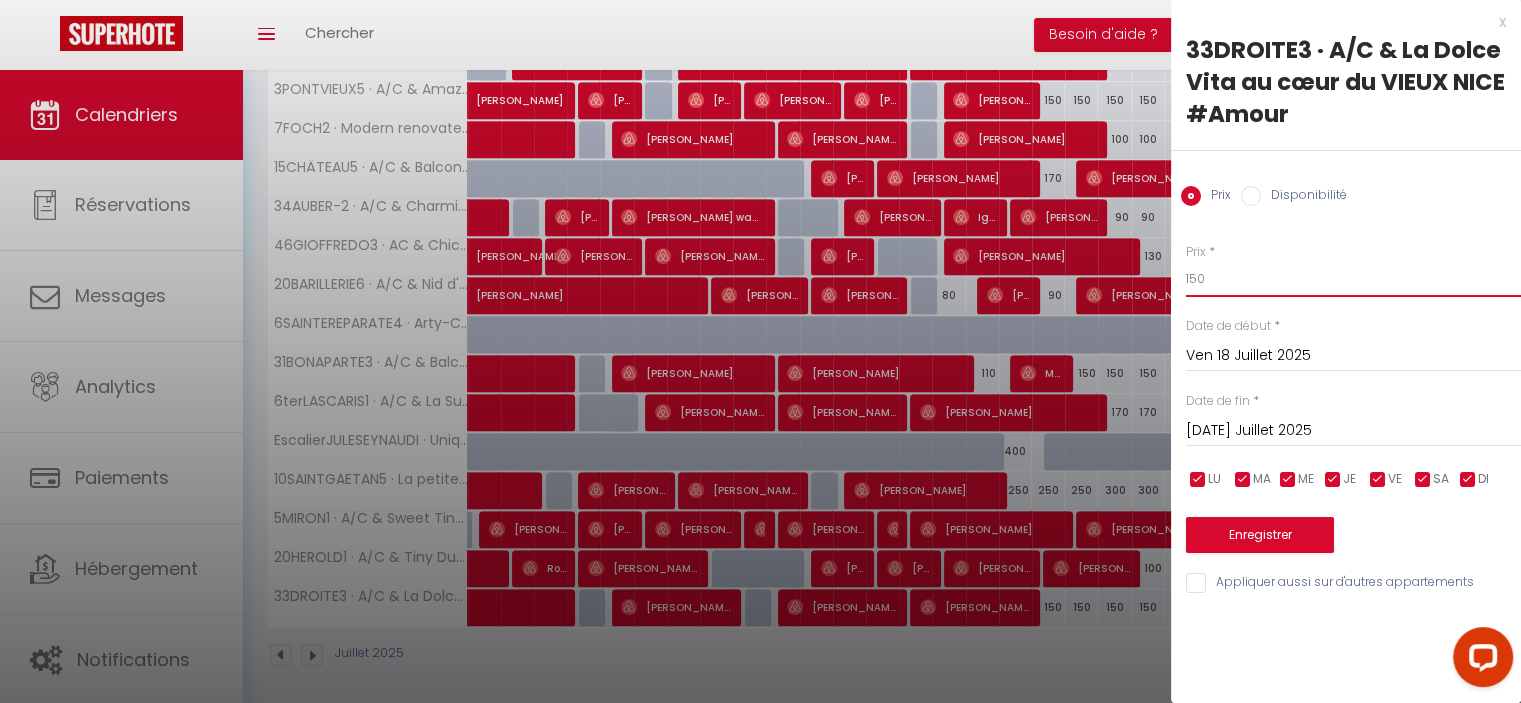 click on "150" at bounding box center (1353, 279) 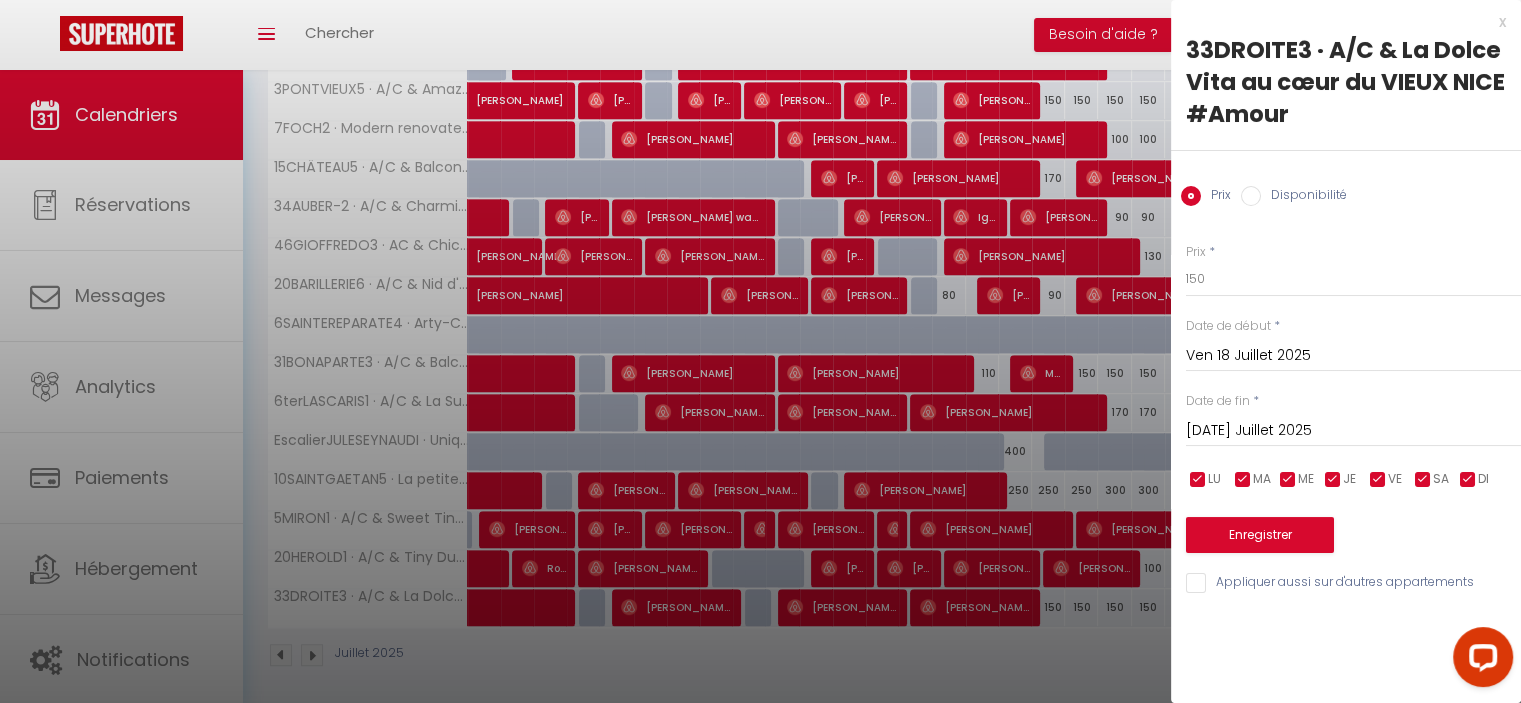 click on "x" at bounding box center (1338, 22) 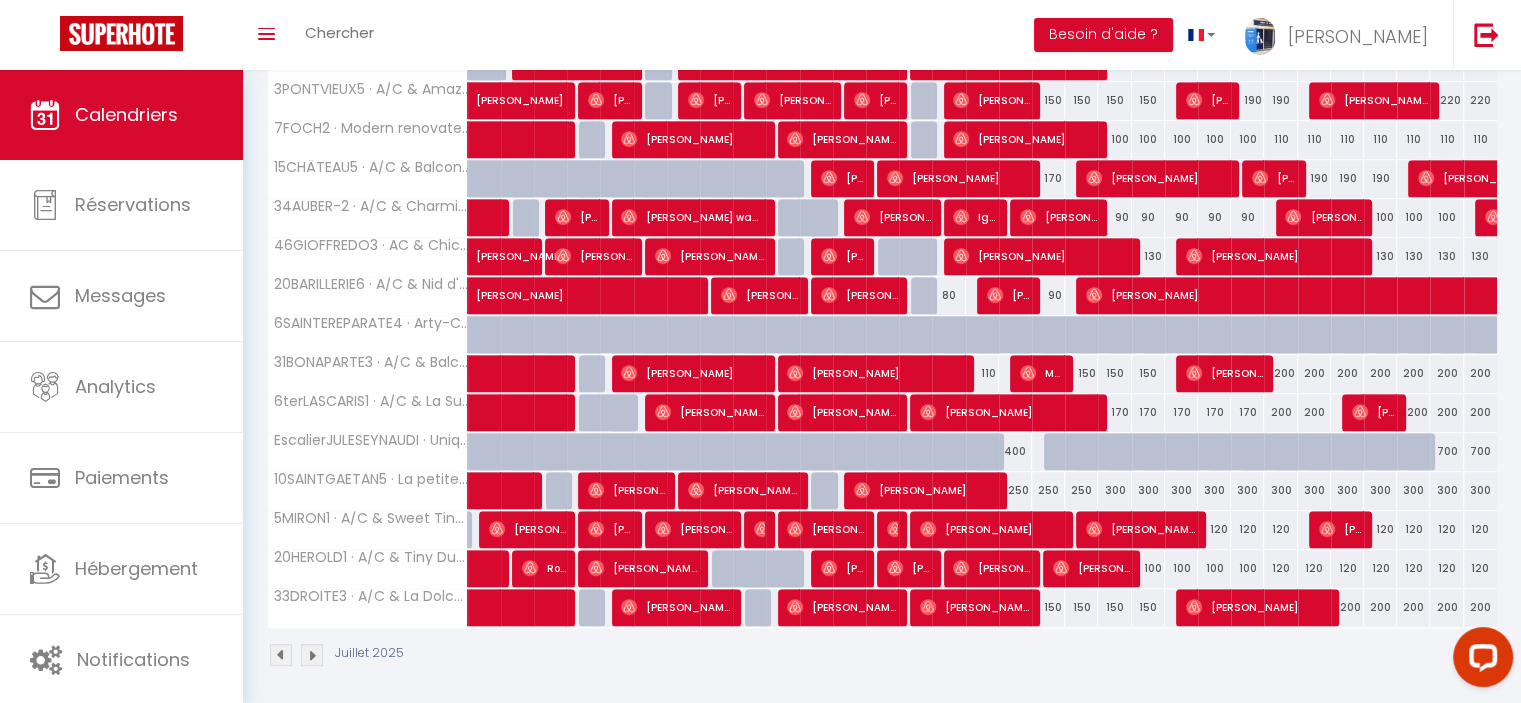 click on "150" at bounding box center (1114, 607) 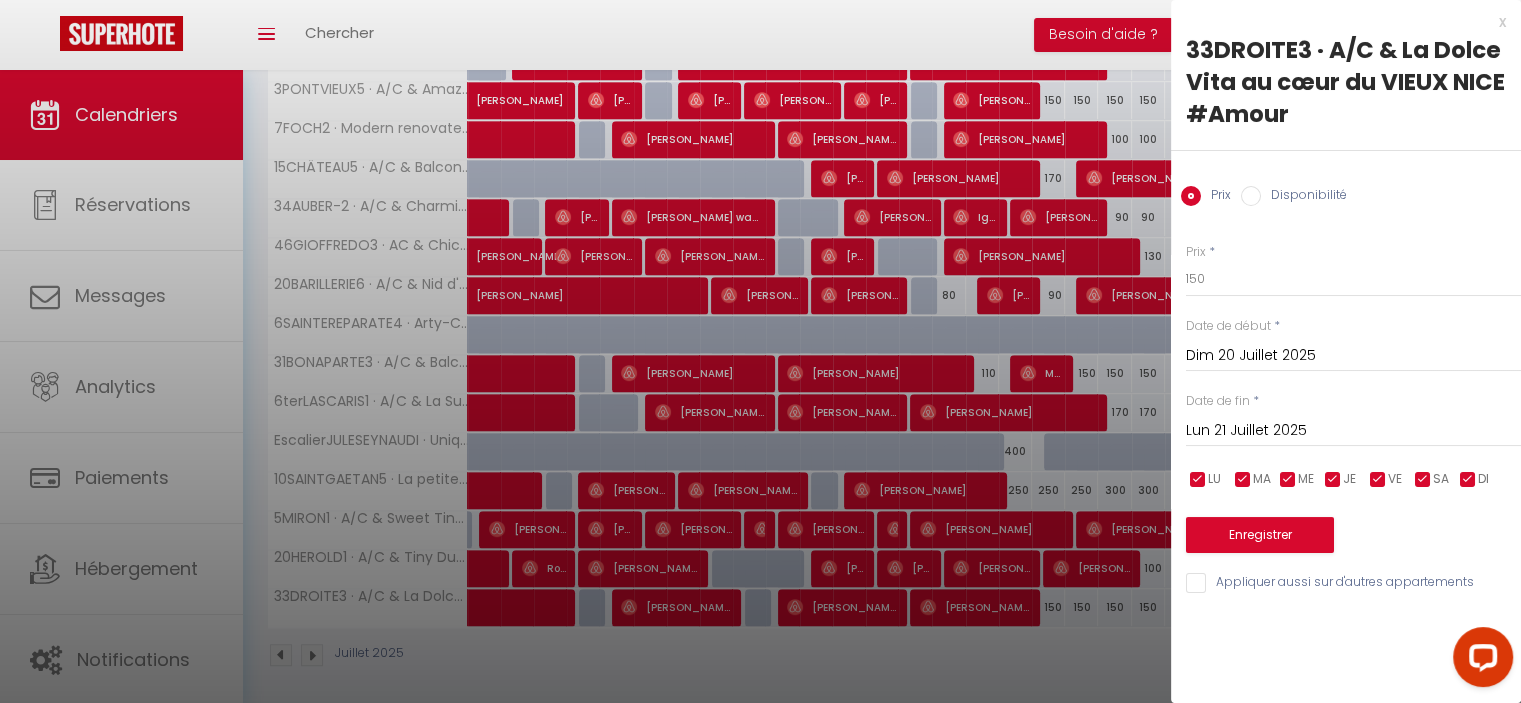 click on "Lun 21 Juillet 2025" at bounding box center [1353, 431] 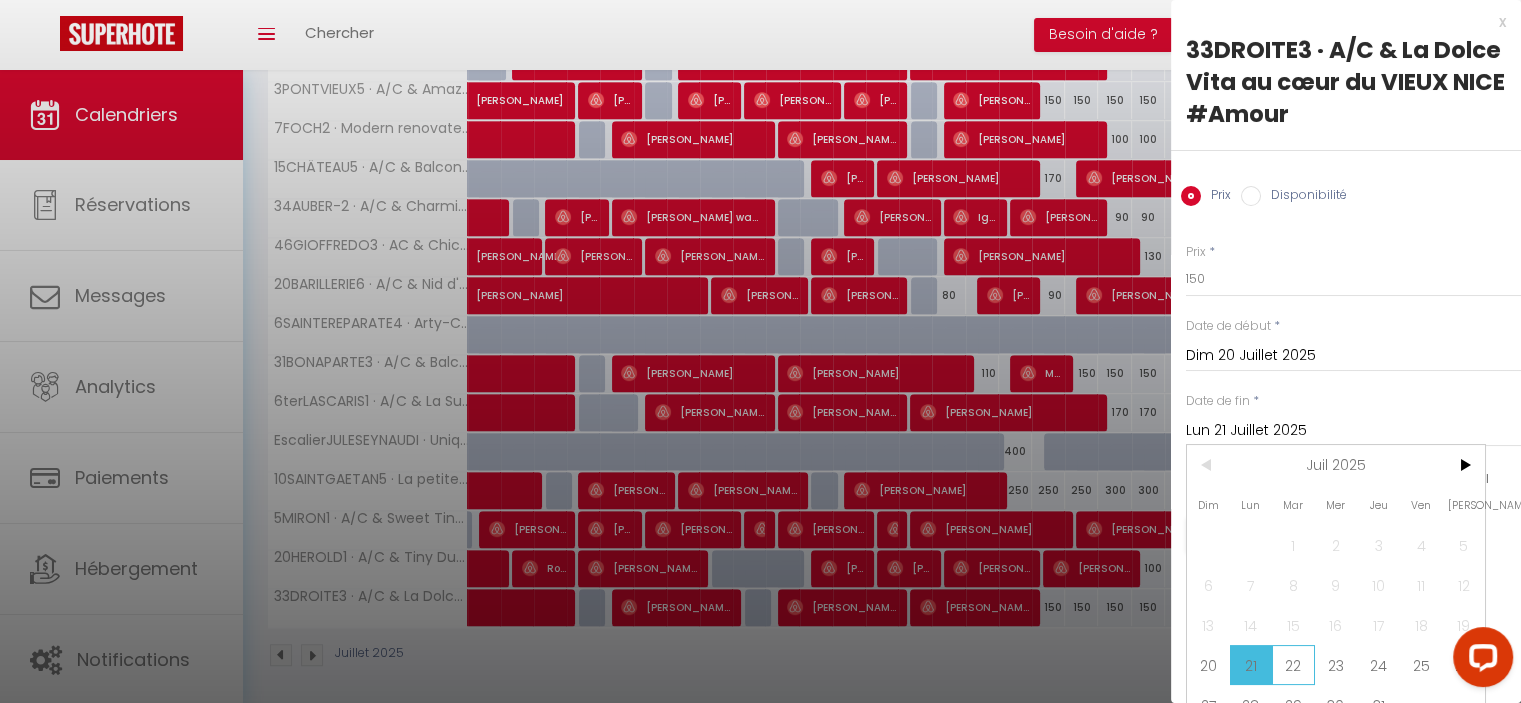 drag, startPoint x: 1288, startPoint y: 666, endPoint x: 1212, endPoint y: 366, distance: 309.477 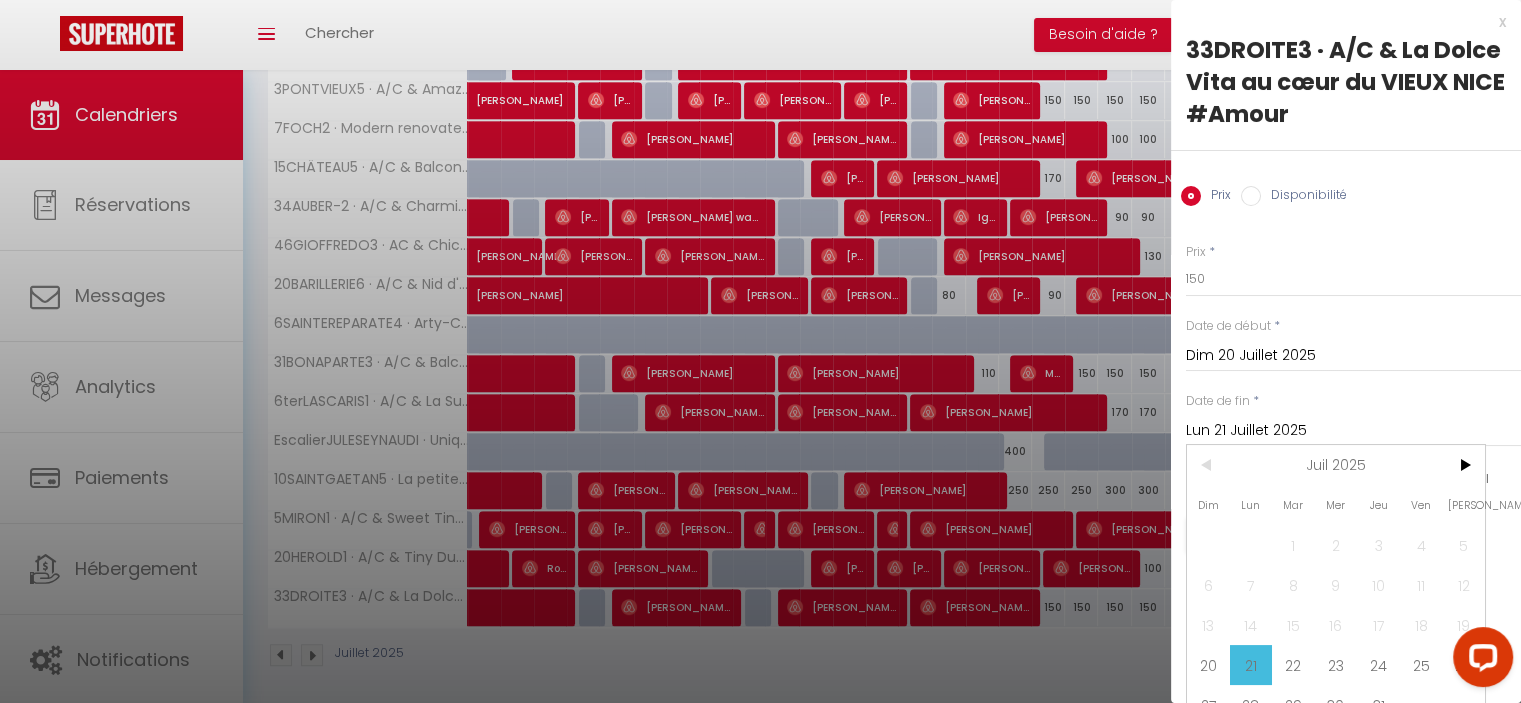 type on "[DATE] Juillet 2025" 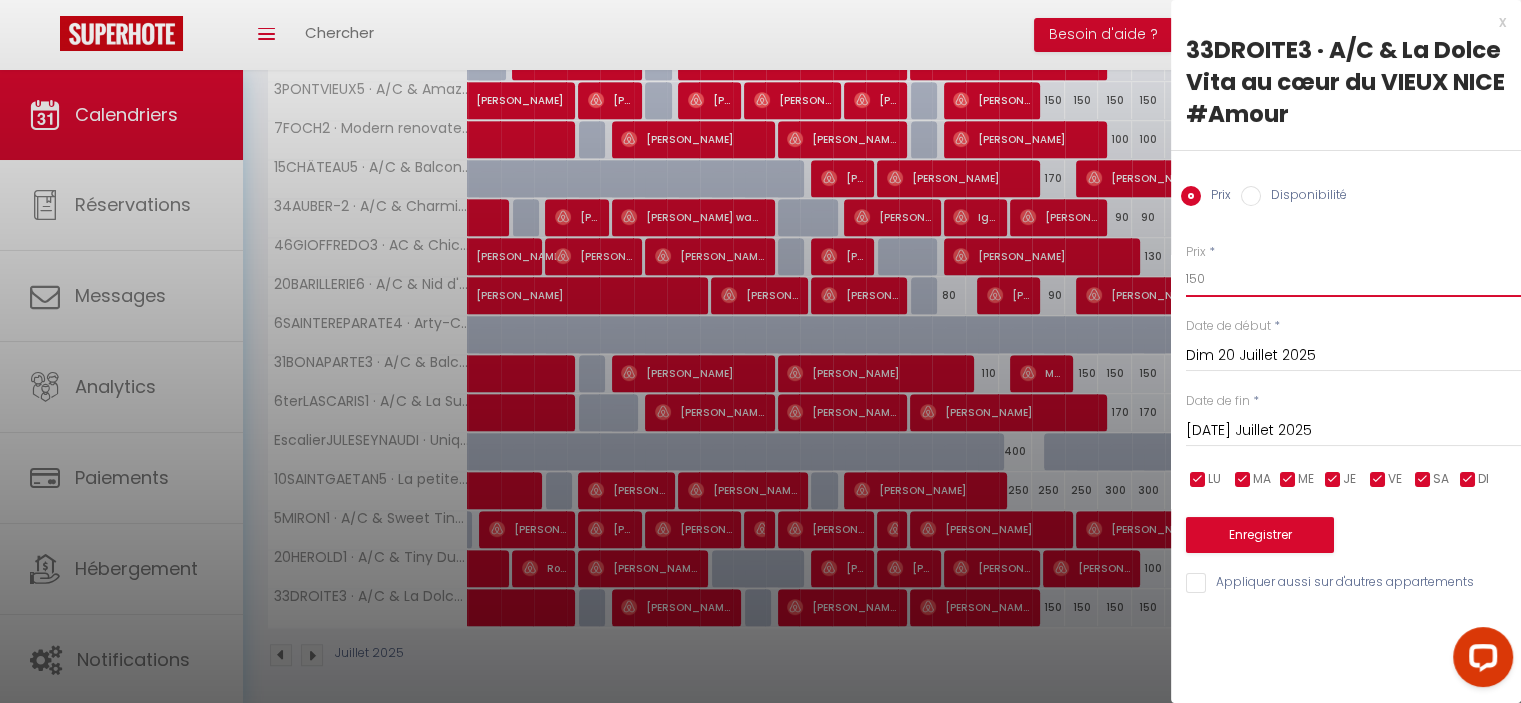 drag, startPoint x: 1197, startPoint y: 271, endPoint x: 1201, endPoint y: 255, distance: 16.492422 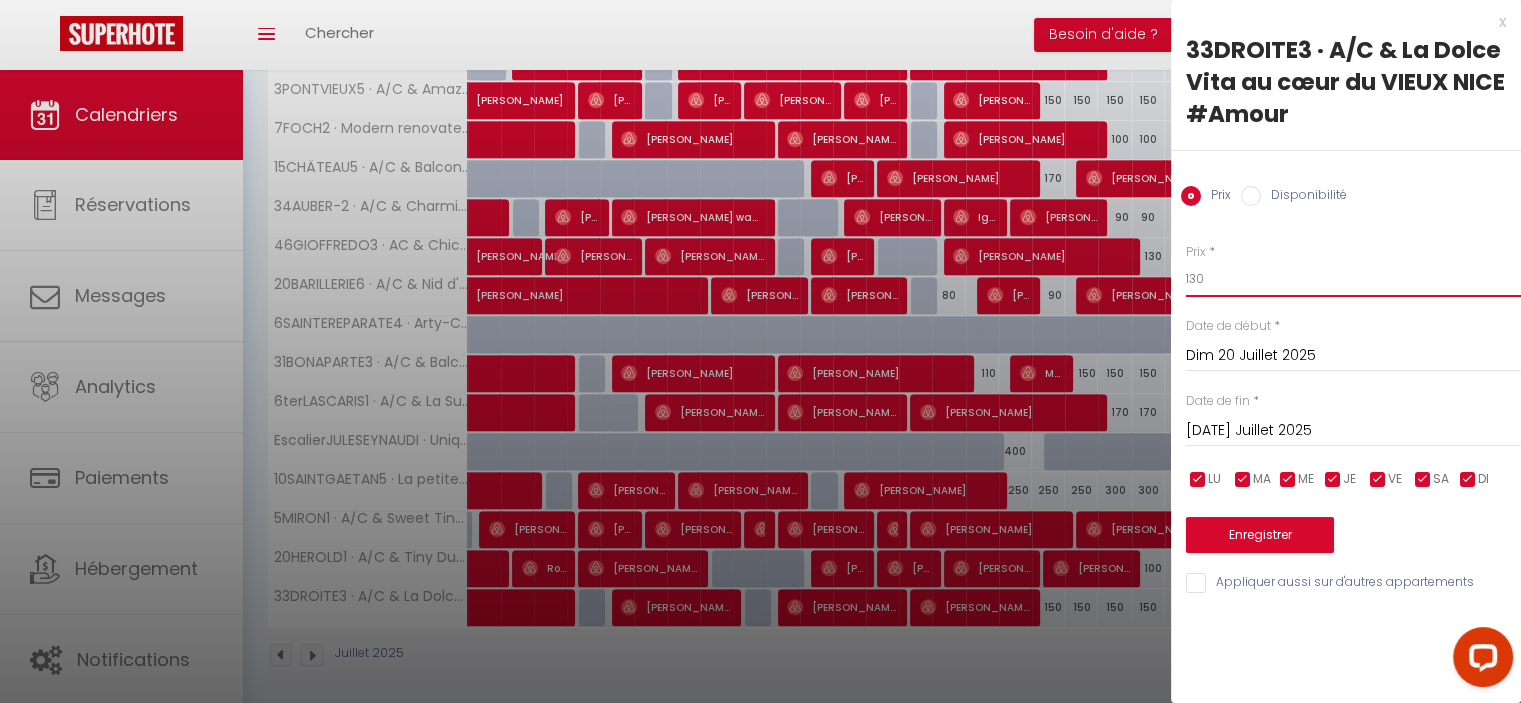 type on "130" 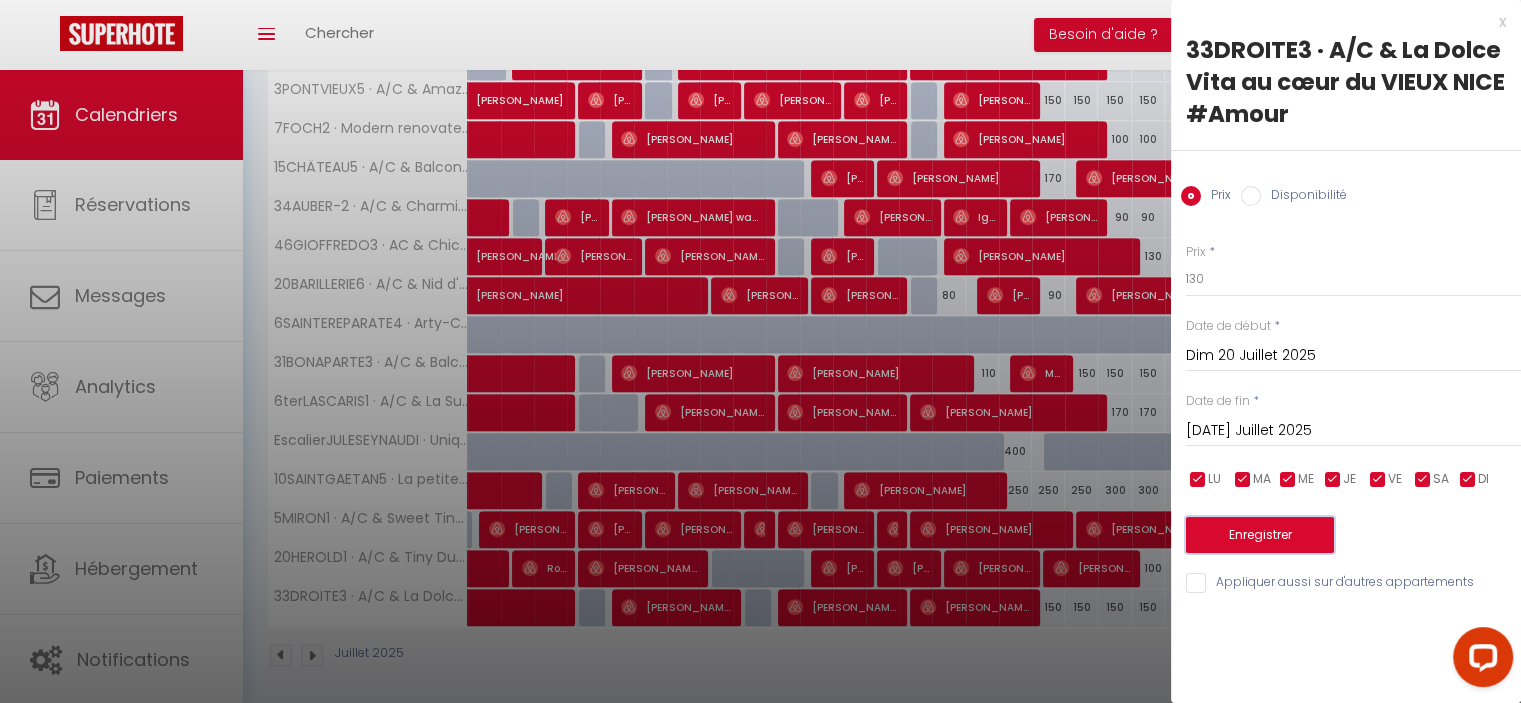 click on "Enregistrer" at bounding box center [1260, 535] 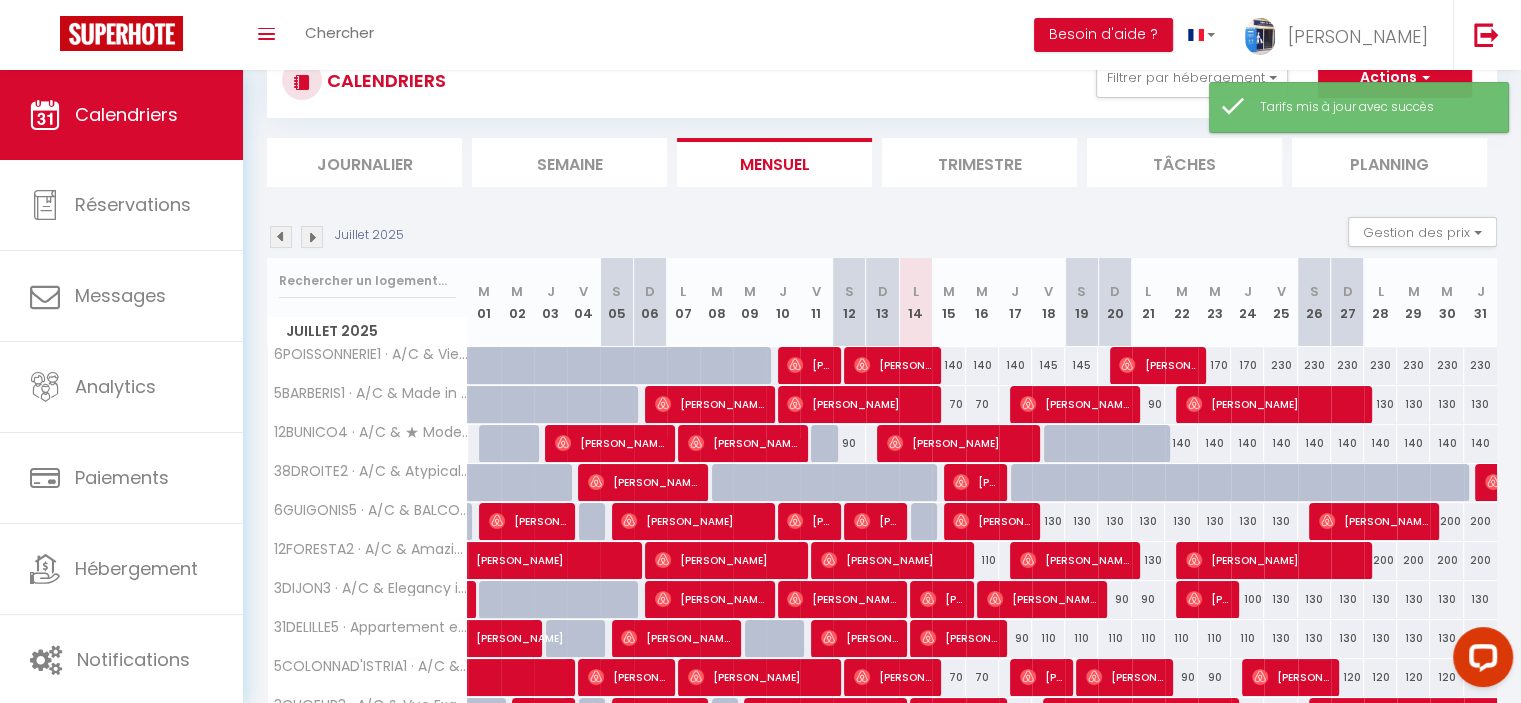 scroll, scrollTop: 232, scrollLeft: 0, axis: vertical 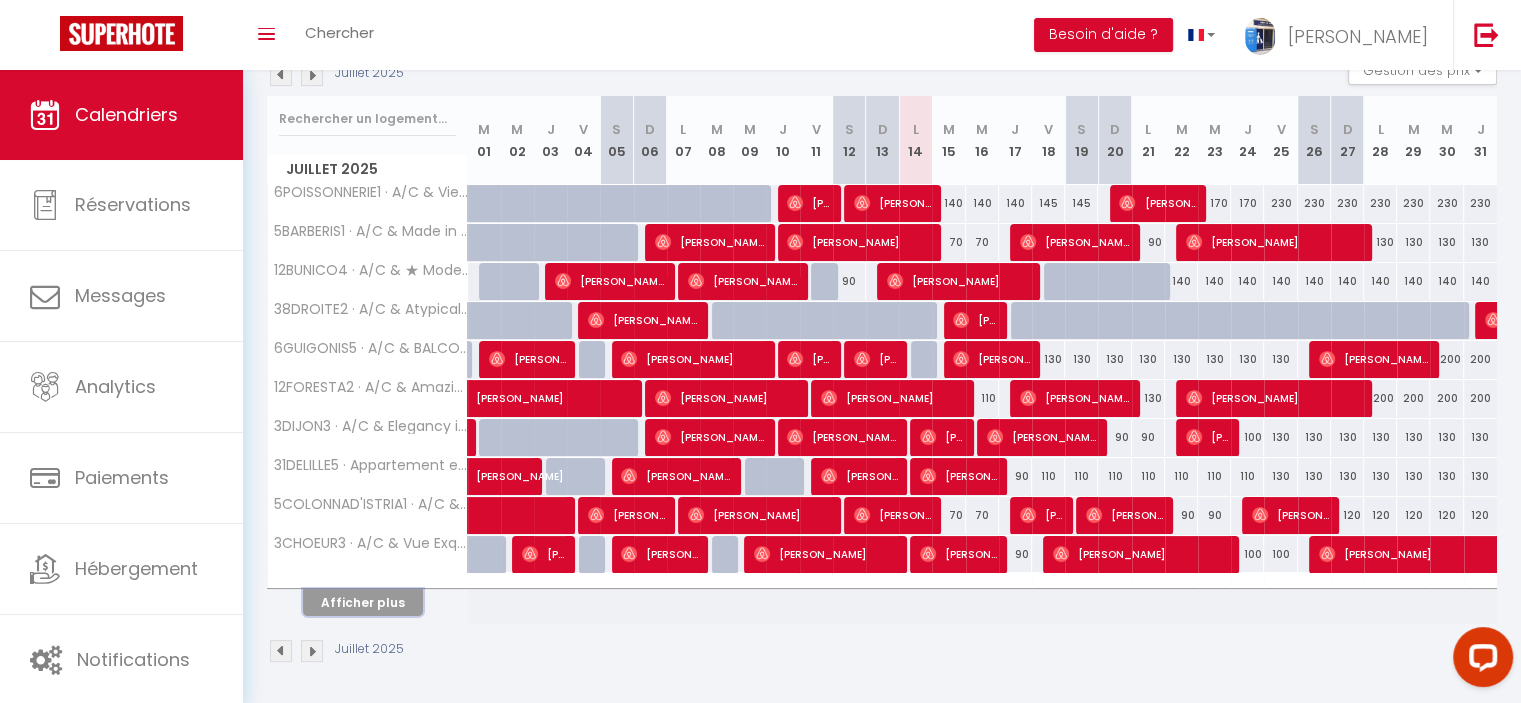 click on "Afficher plus" at bounding box center [363, 602] 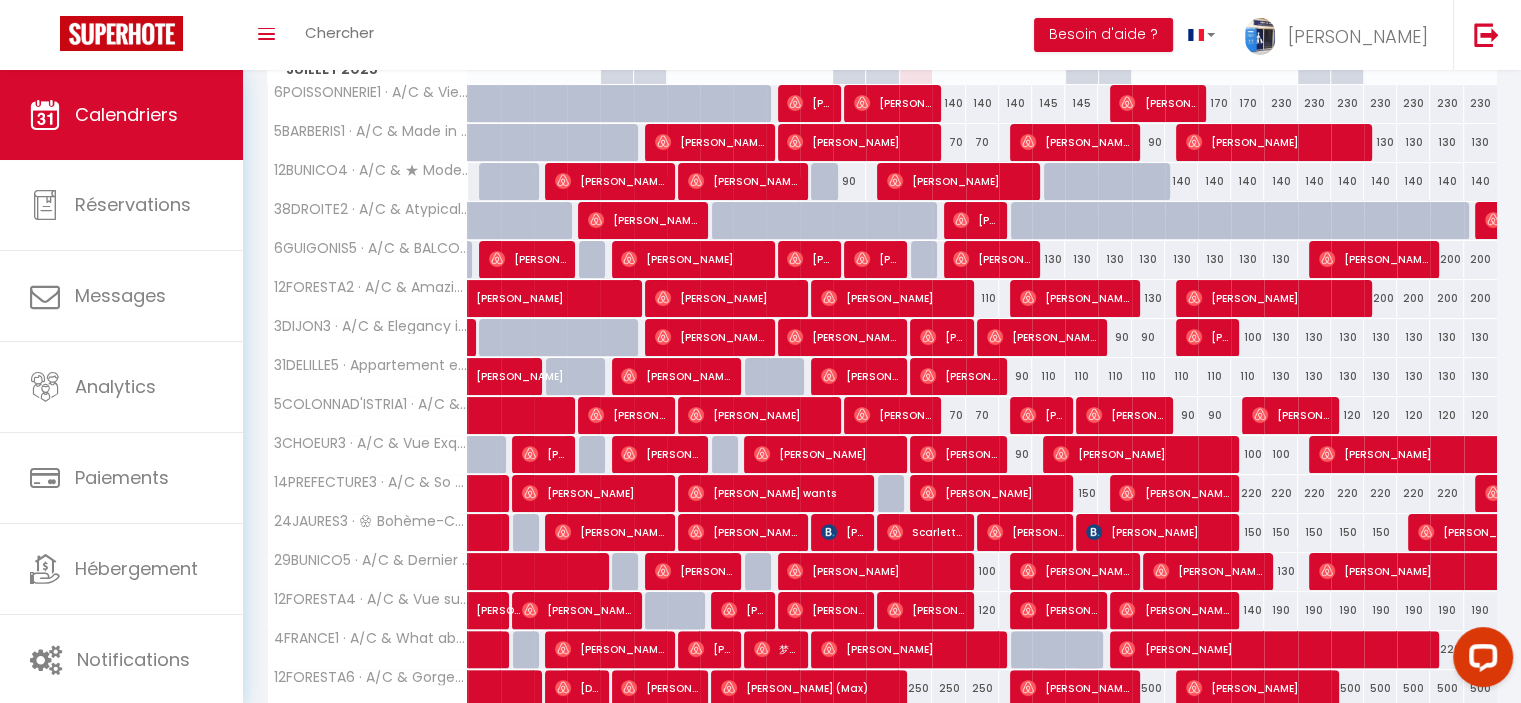 scroll, scrollTop: 620, scrollLeft: 0, axis: vertical 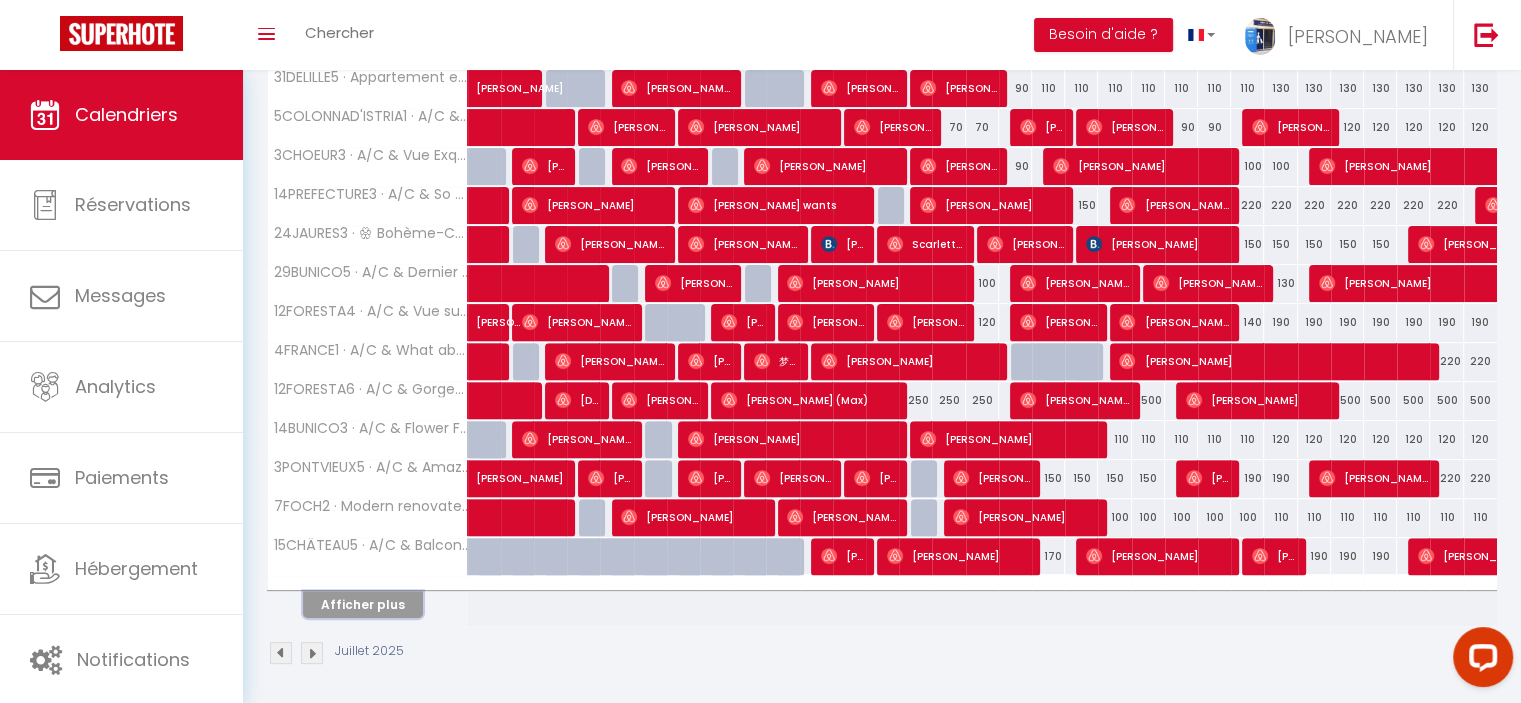 click on "Afficher plus" at bounding box center [363, 604] 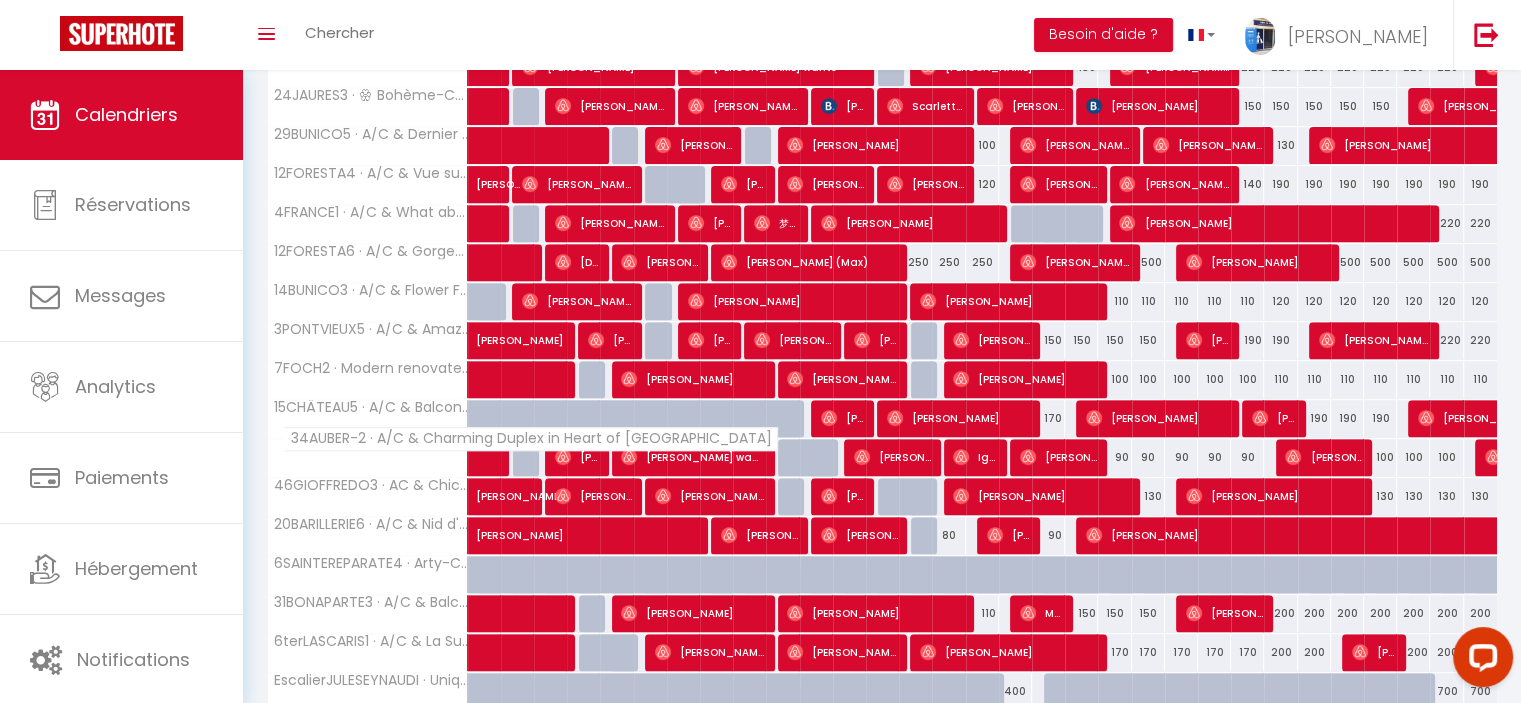 scroll, scrollTop: 920, scrollLeft: 0, axis: vertical 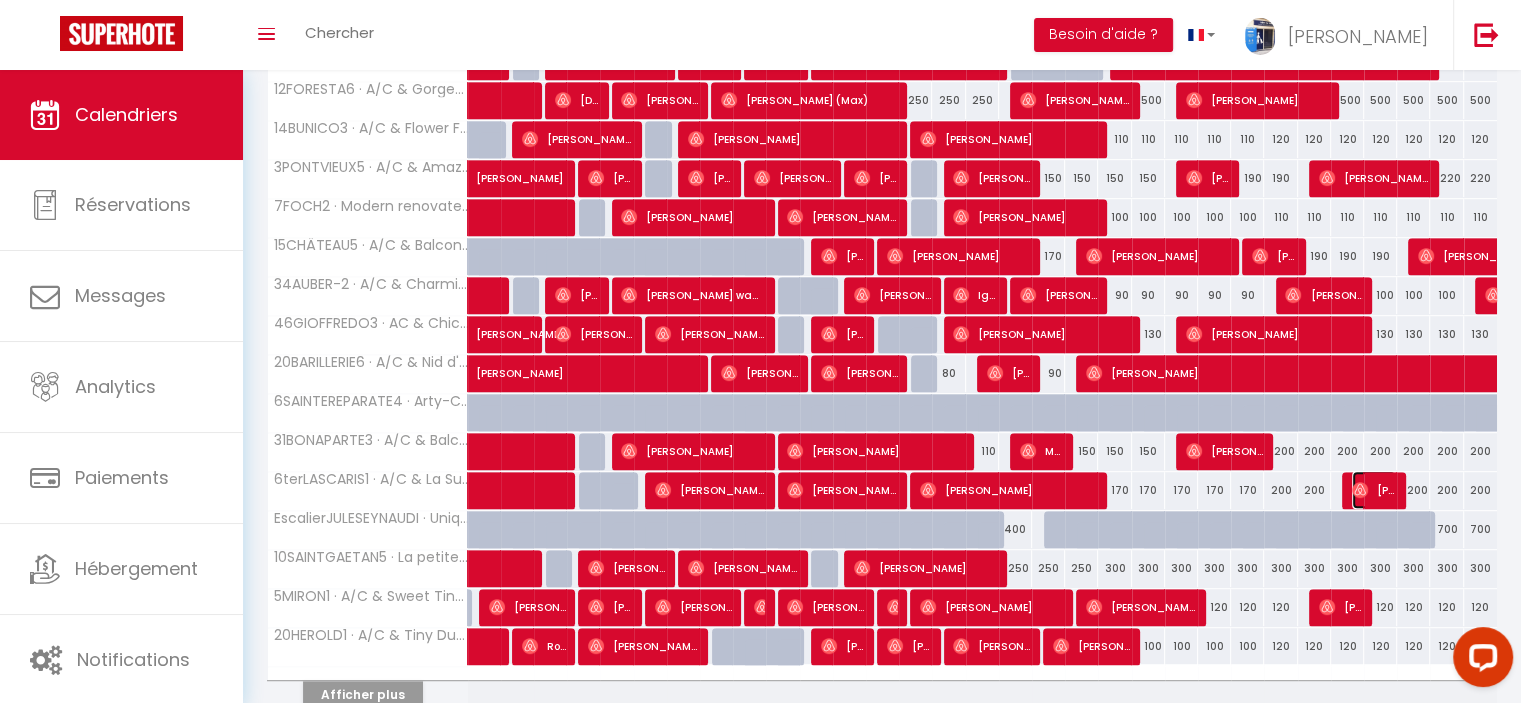 click at bounding box center [1360, 490] 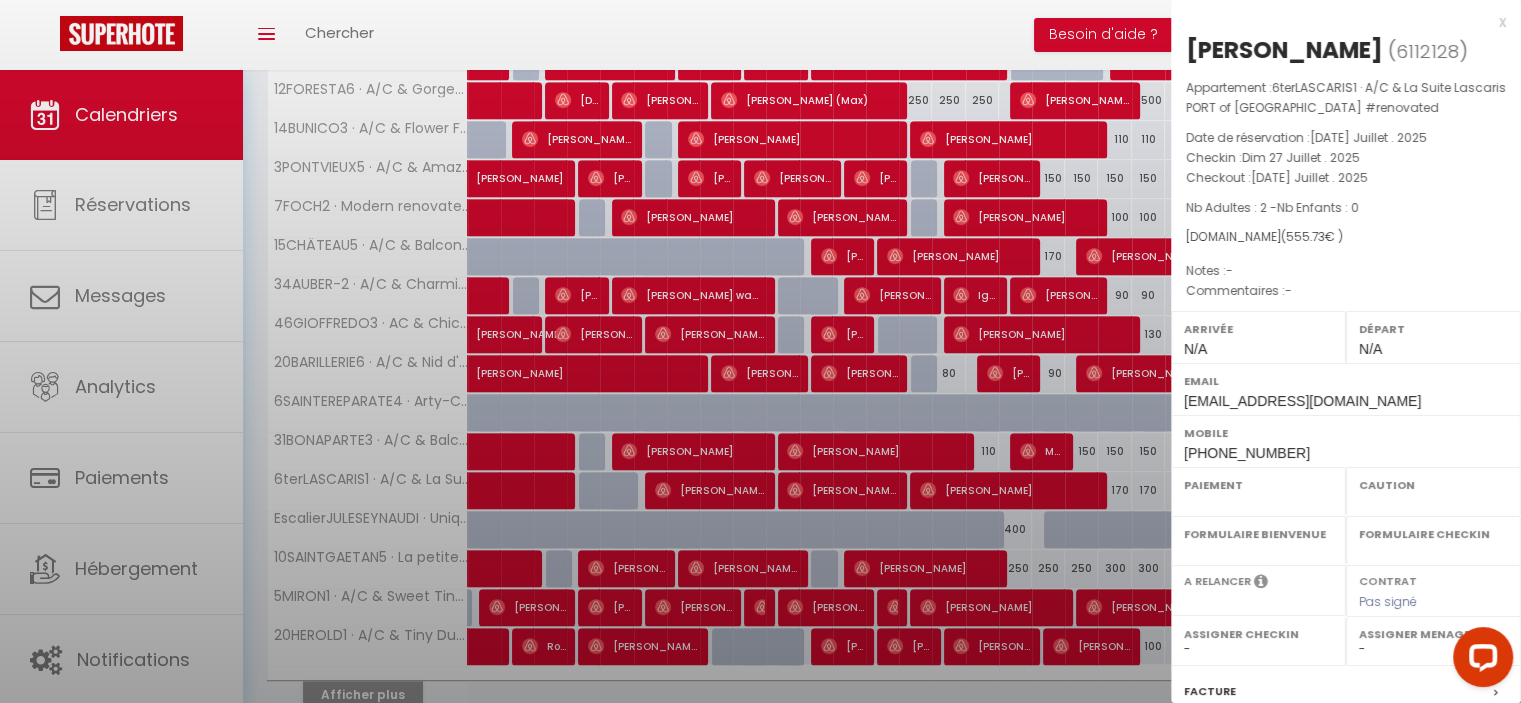 select on "OK" 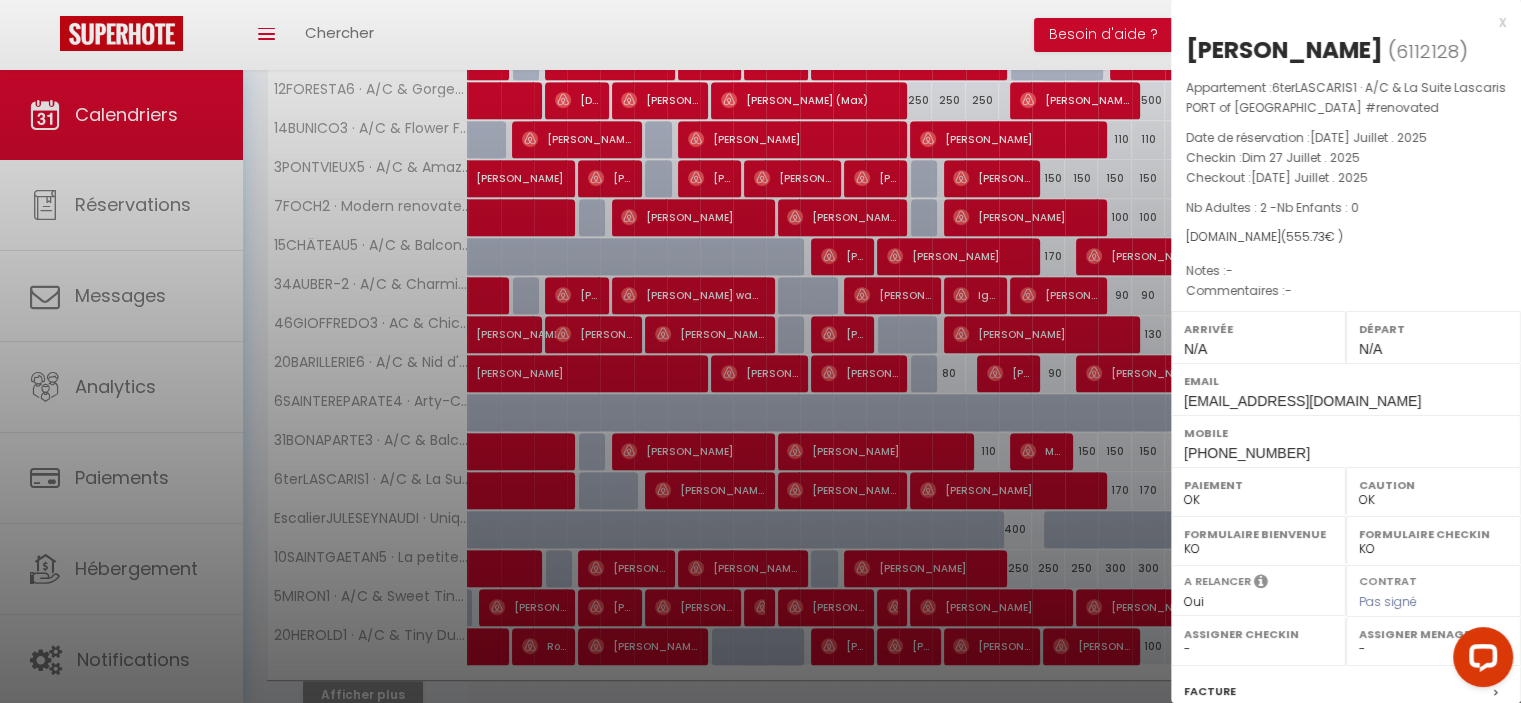 click on "x" at bounding box center [1338, 22] 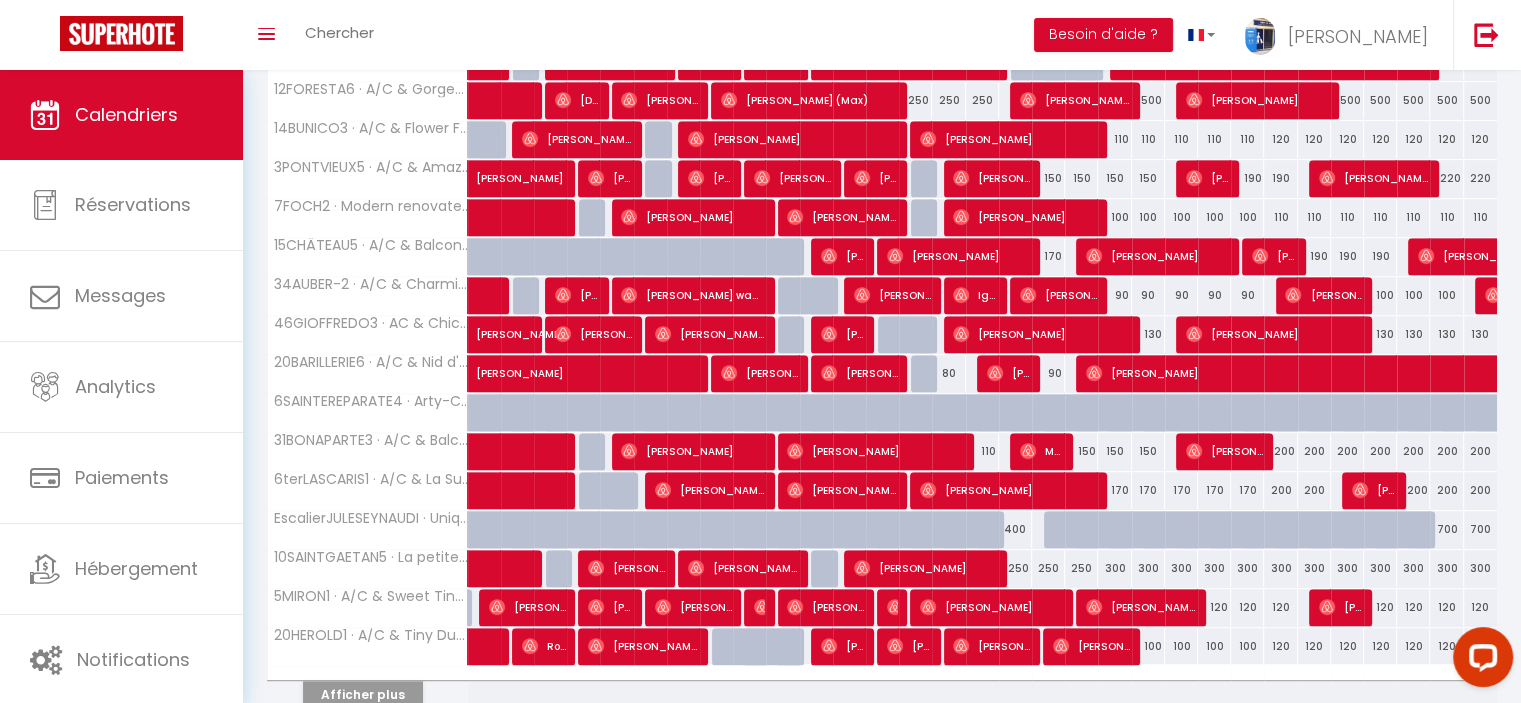 click on "170" at bounding box center (1114, 490) 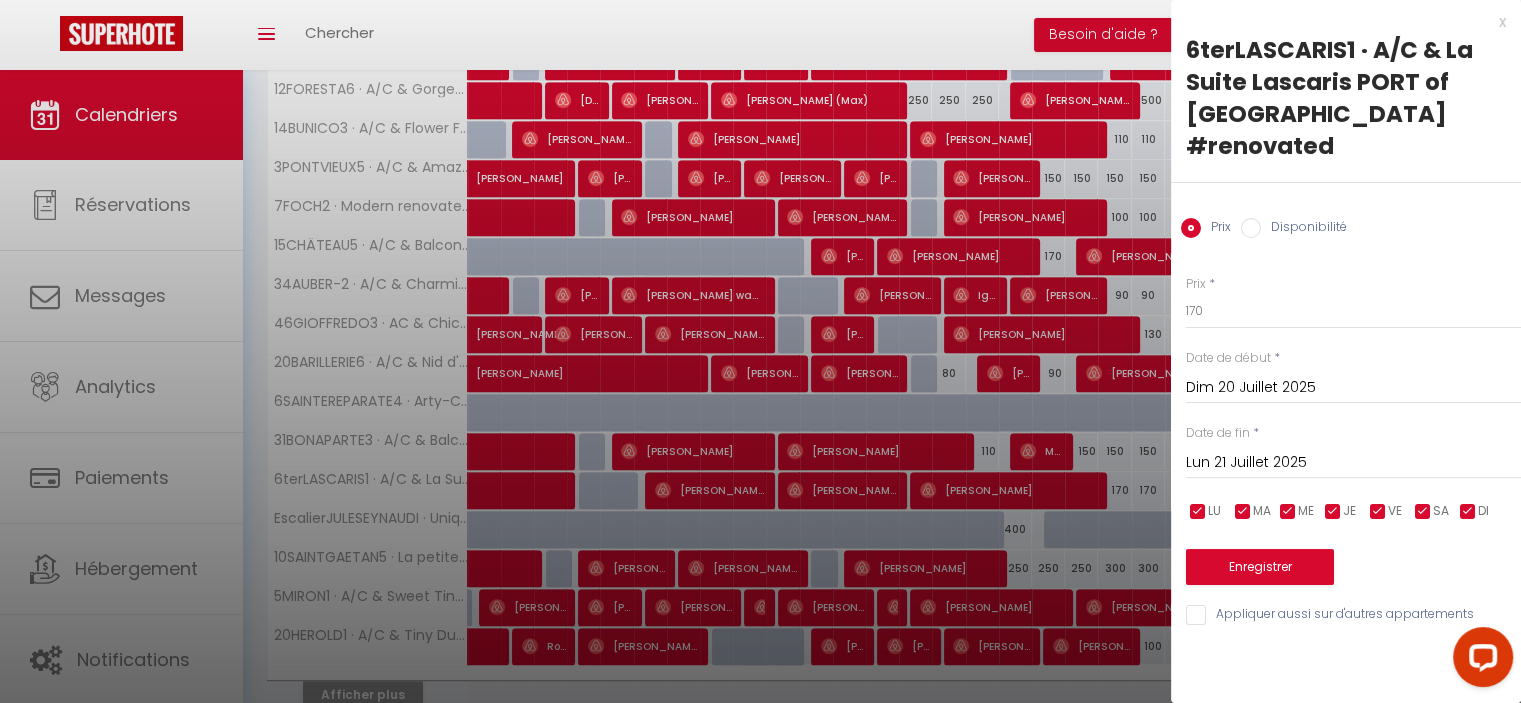 click on "Lun 21 Juillet 2025" at bounding box center (1353, 463) 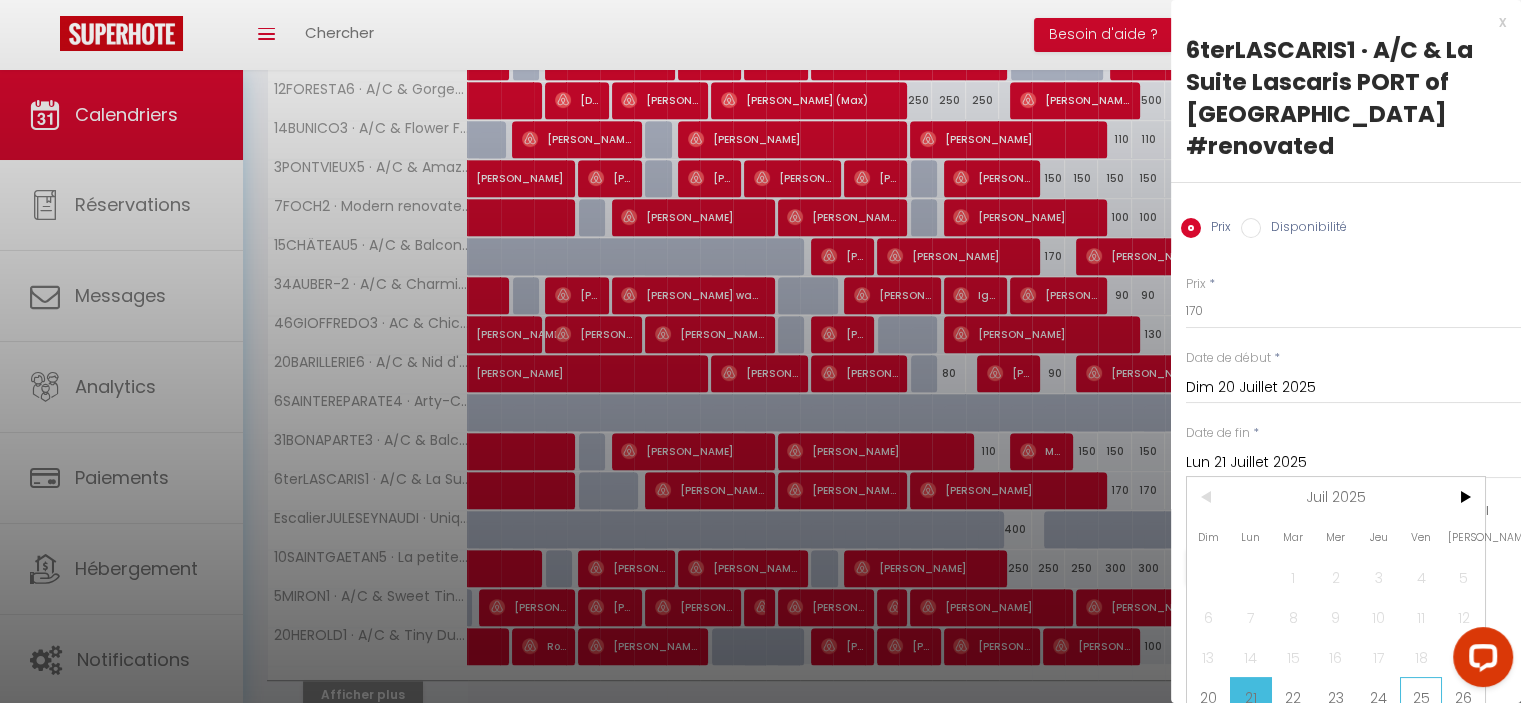 click on "25" at bounding box center [1421, 697] 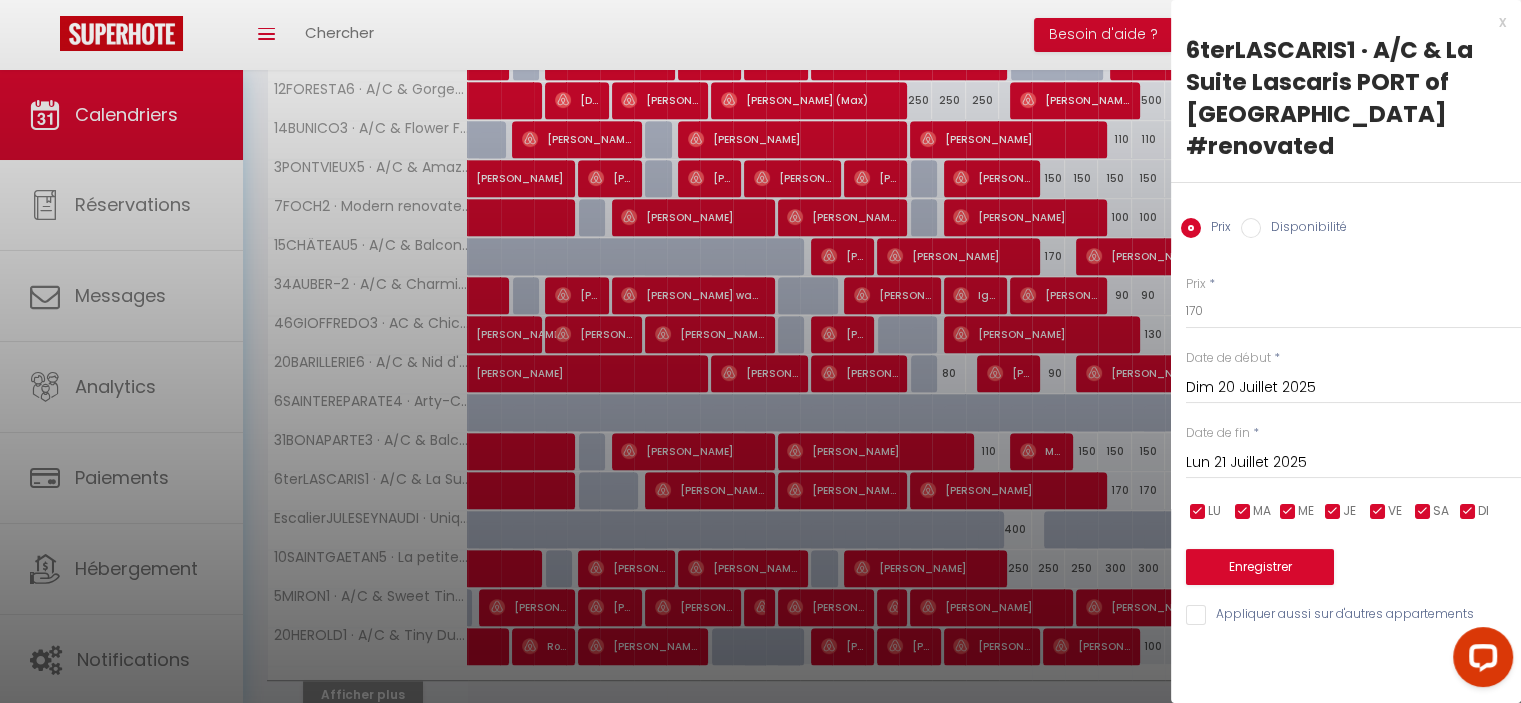 type on "Ven 25 Juillet 2025" 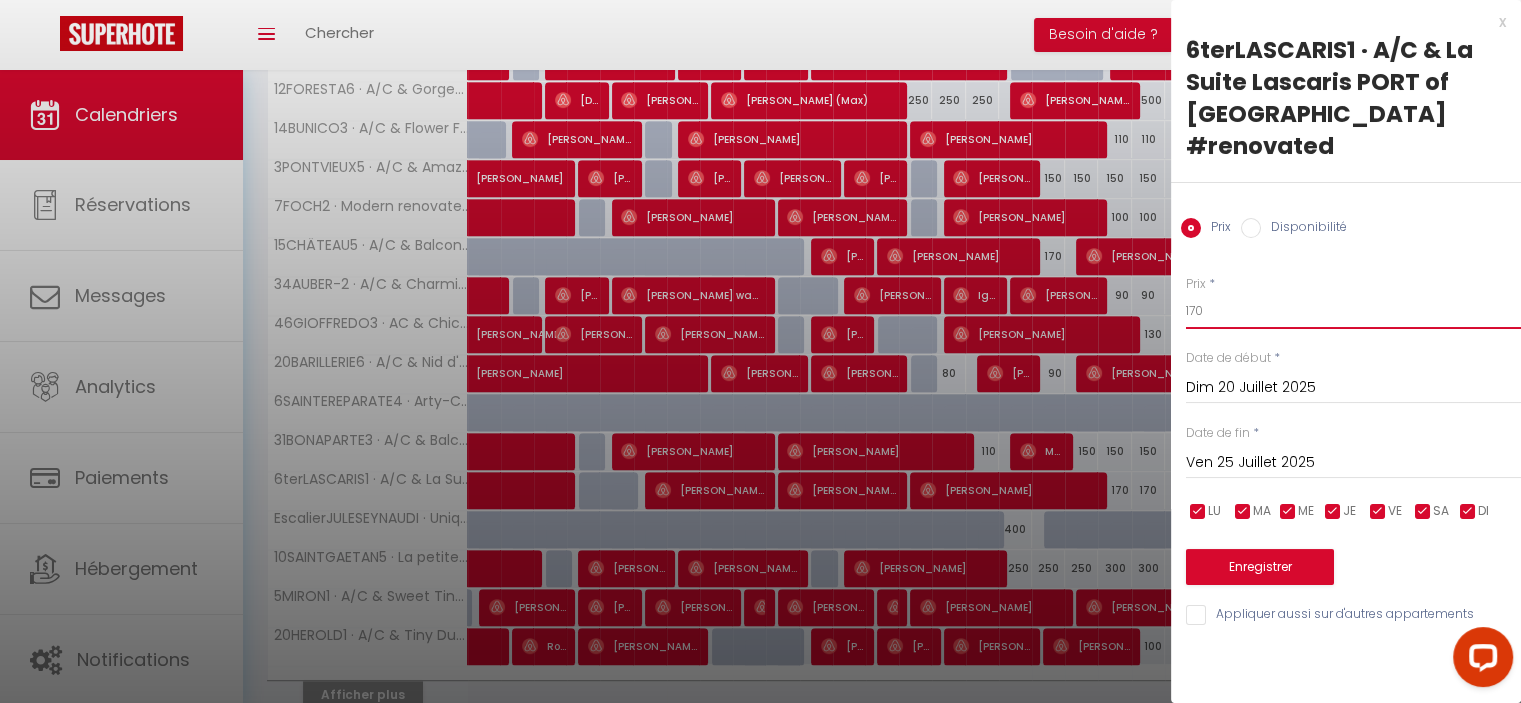 click on "170" at bounding box center (1353, 311) 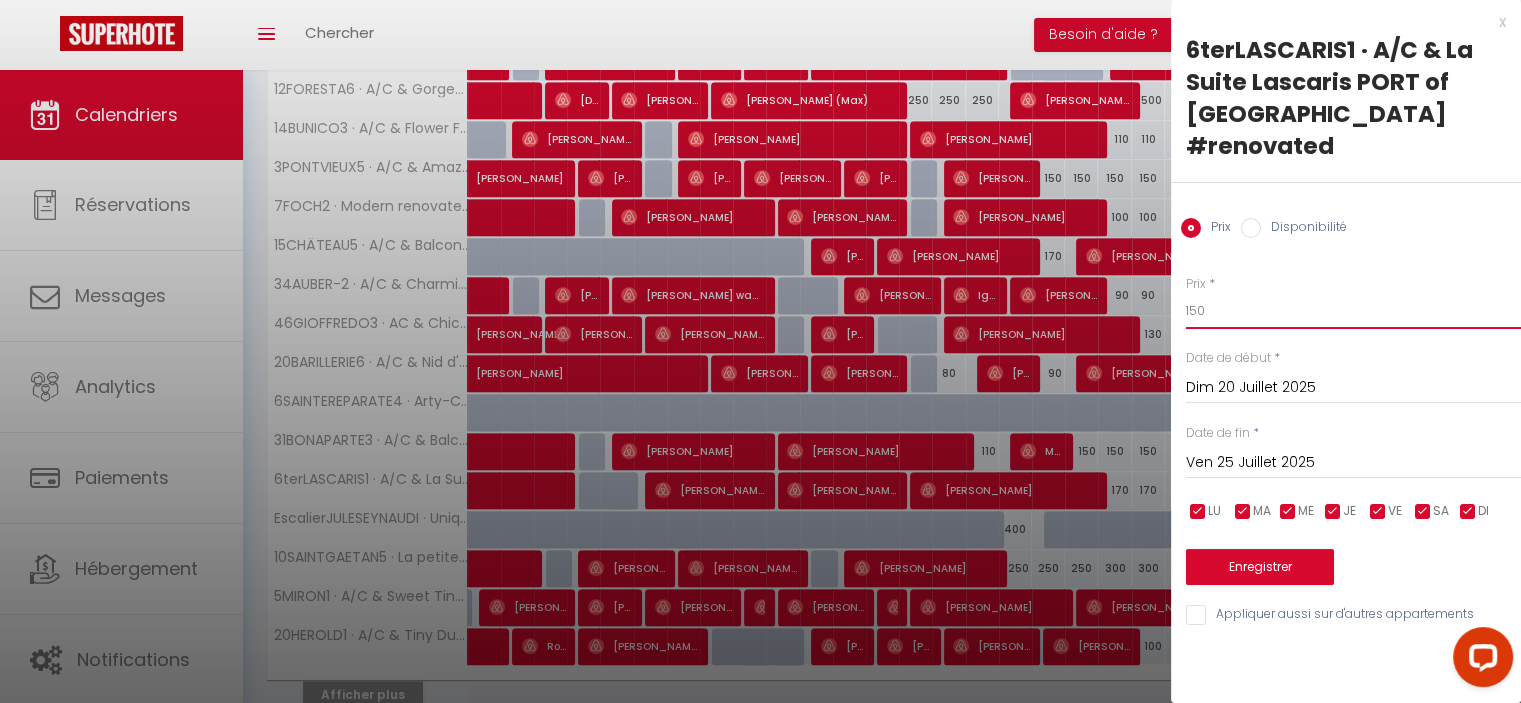 type on "150" 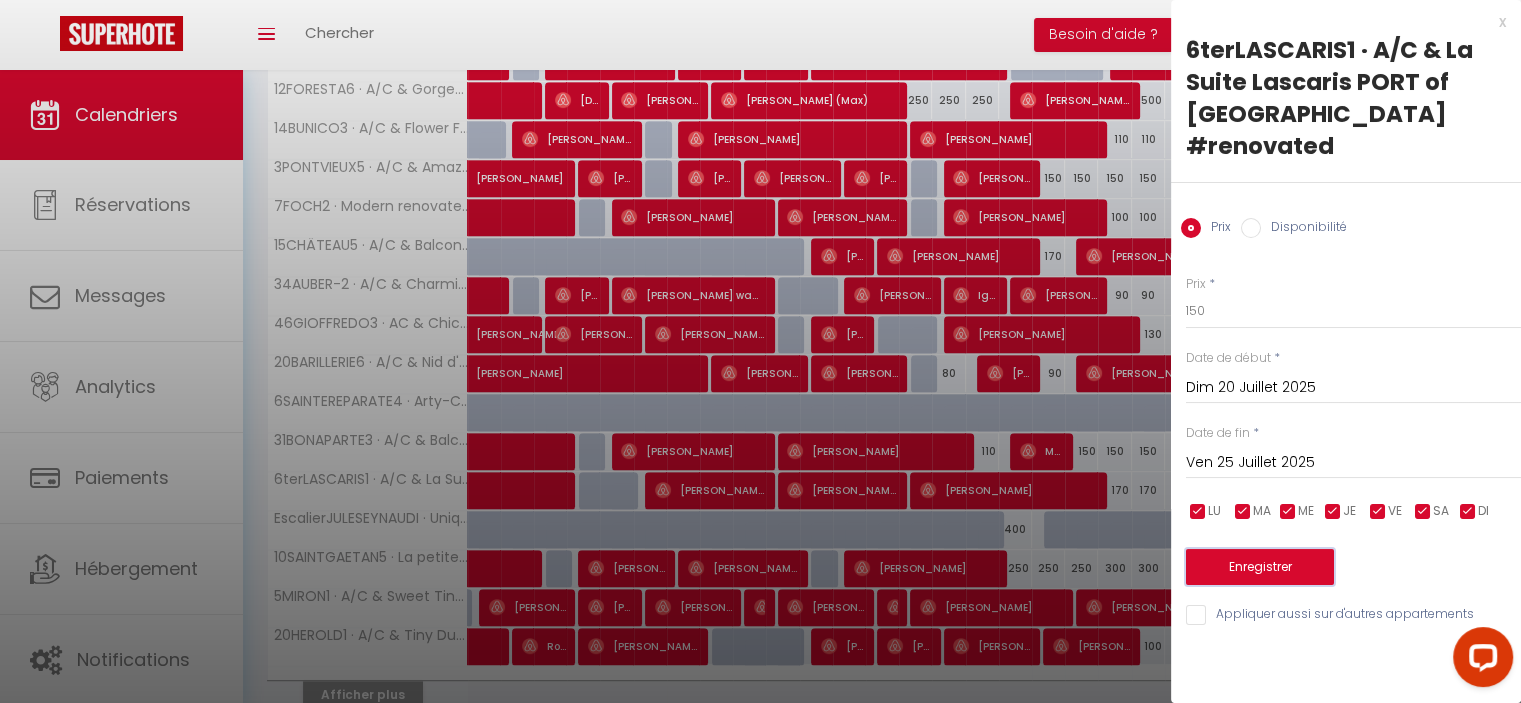 click on "Enregistrer" at bounding box center (1260, 567) 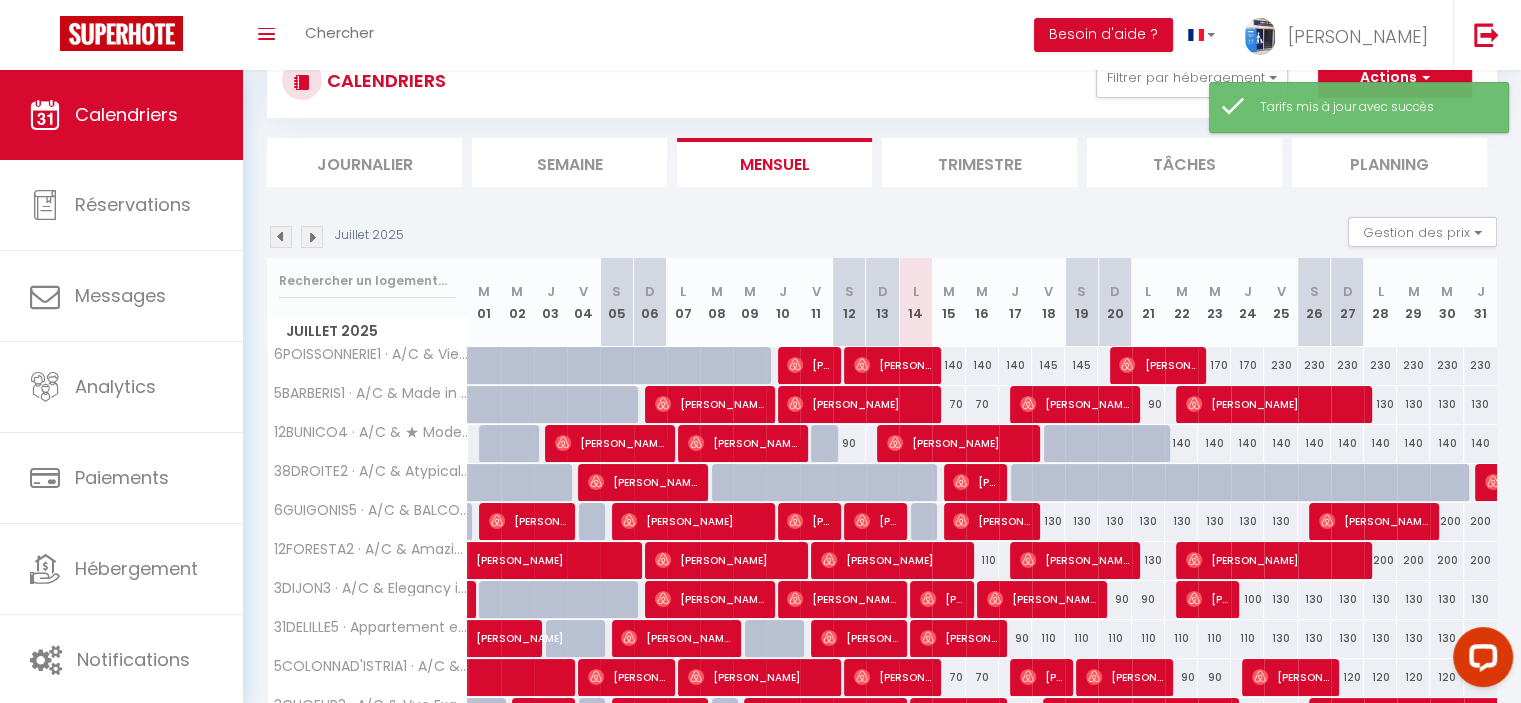 scroll, scrollTop: 232, scrollLeft: 0, axis: vertical 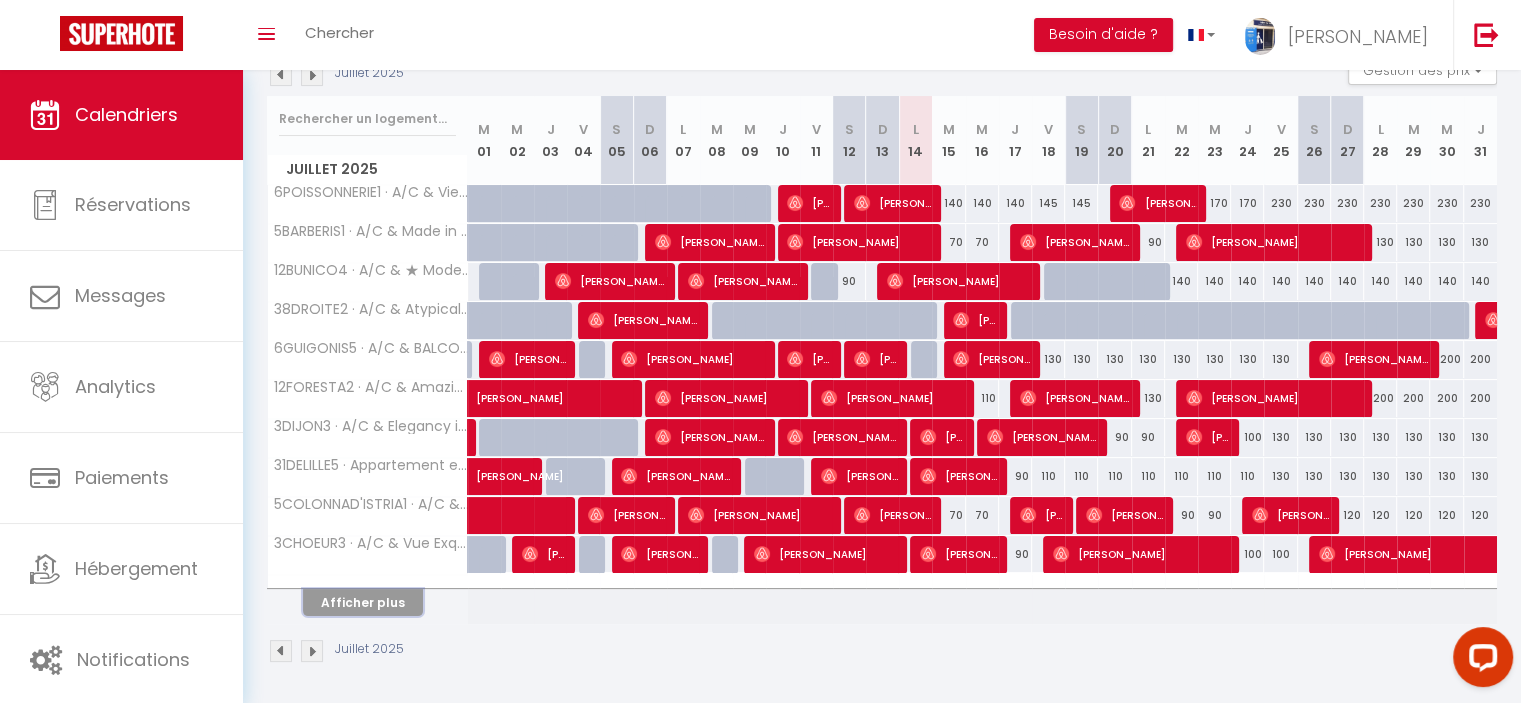 click on "Afficher plus" at bounding box center [363, 602] 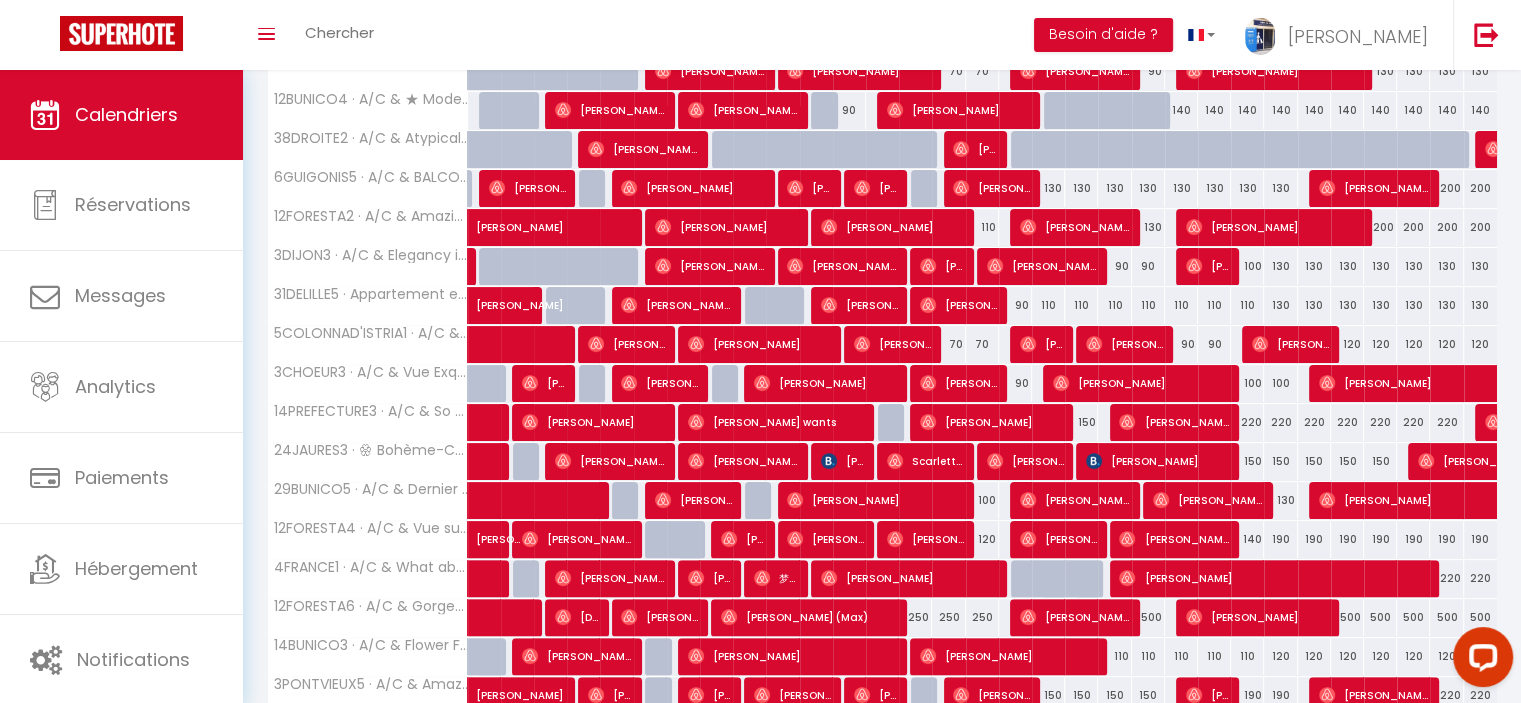 scroll, scrollTop: 620, scrollLeft: 0, axis: vertical 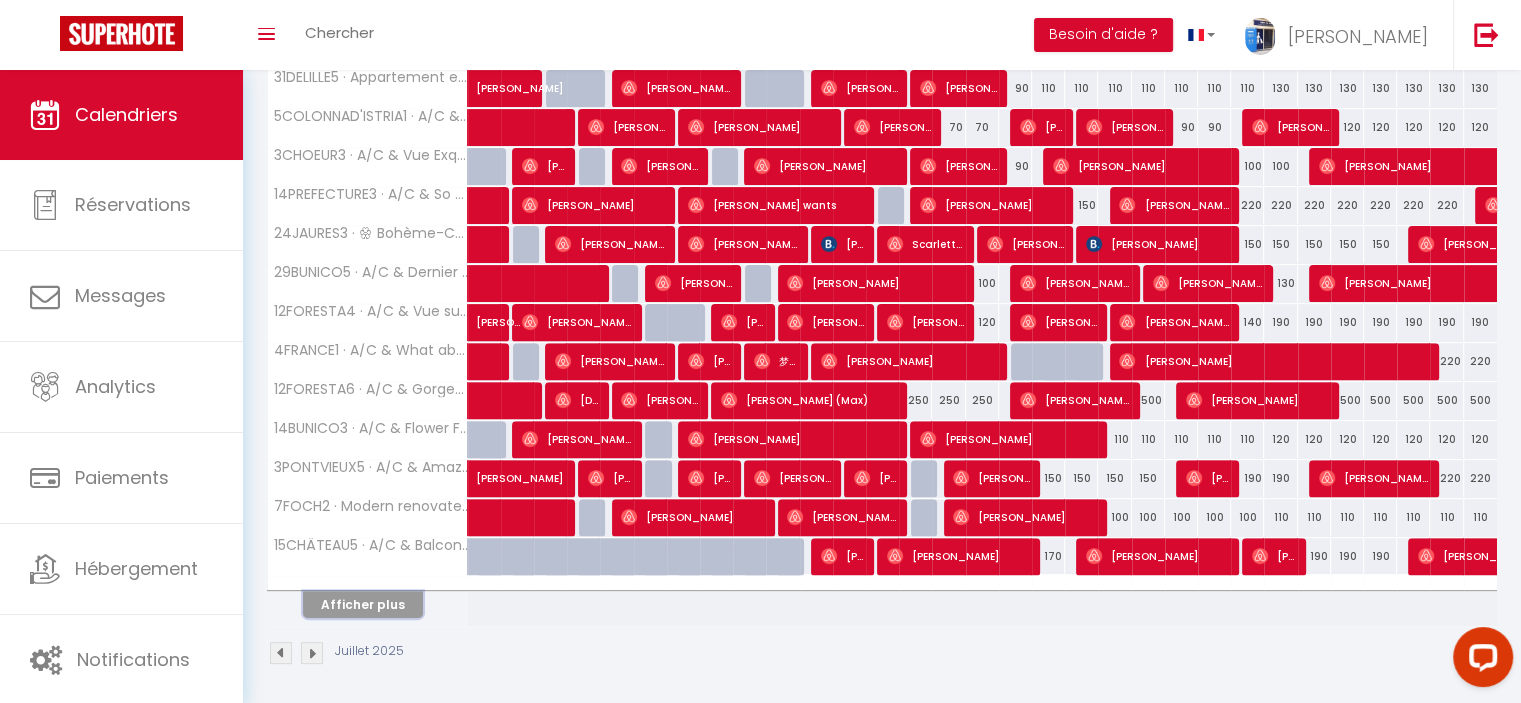 click on "Afficher plus" at bounding box center (363, 604) 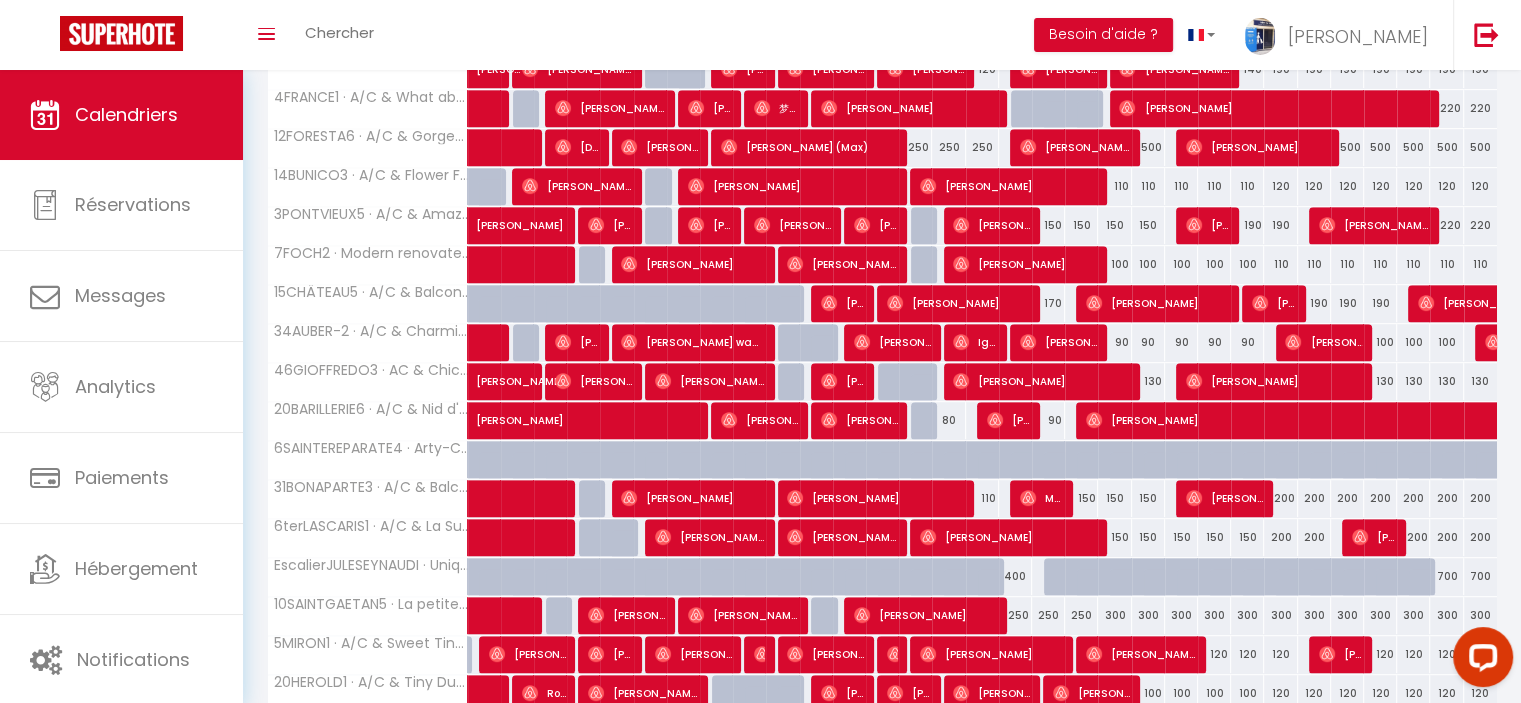 scroll, scrollTop: 1008, scrollLeft: 0, axis: vertical 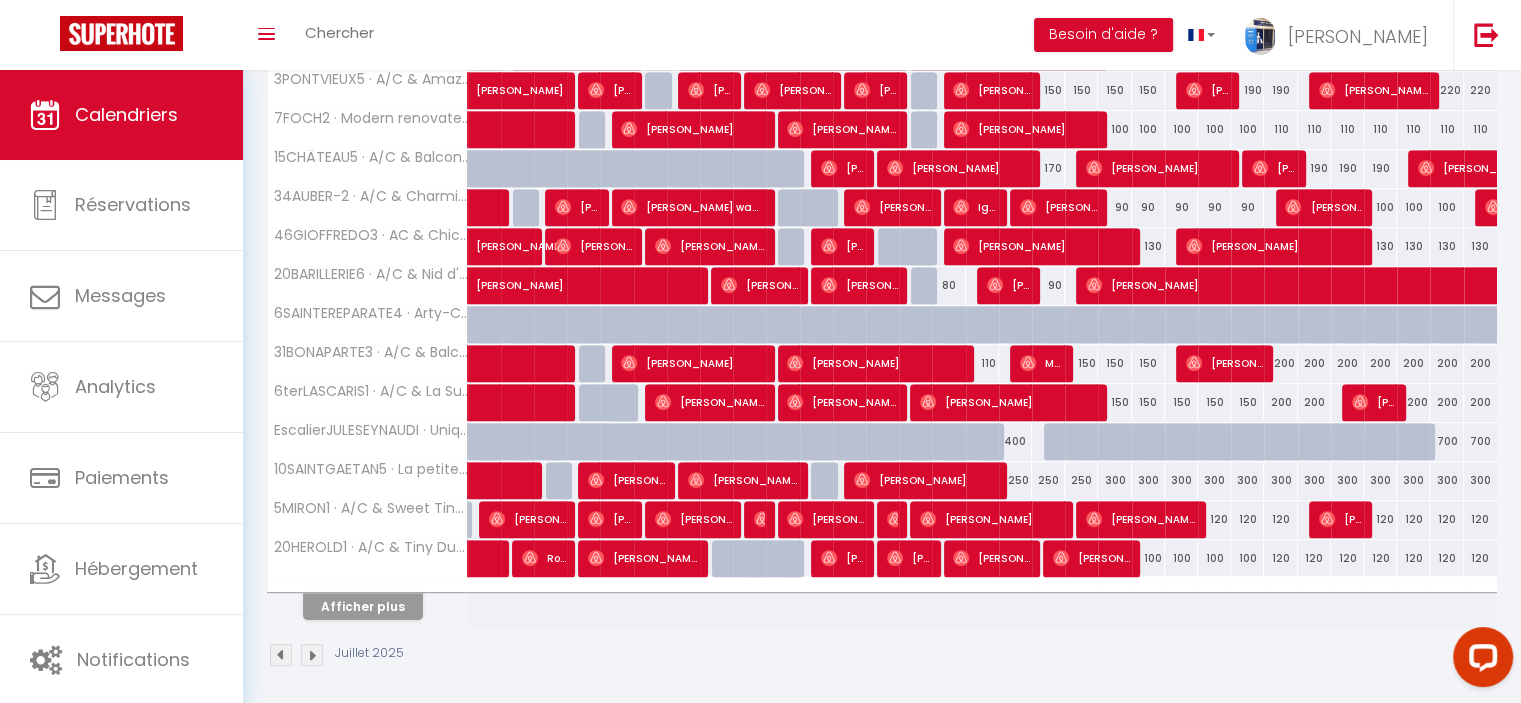 click at bounding box center (1358, 403) 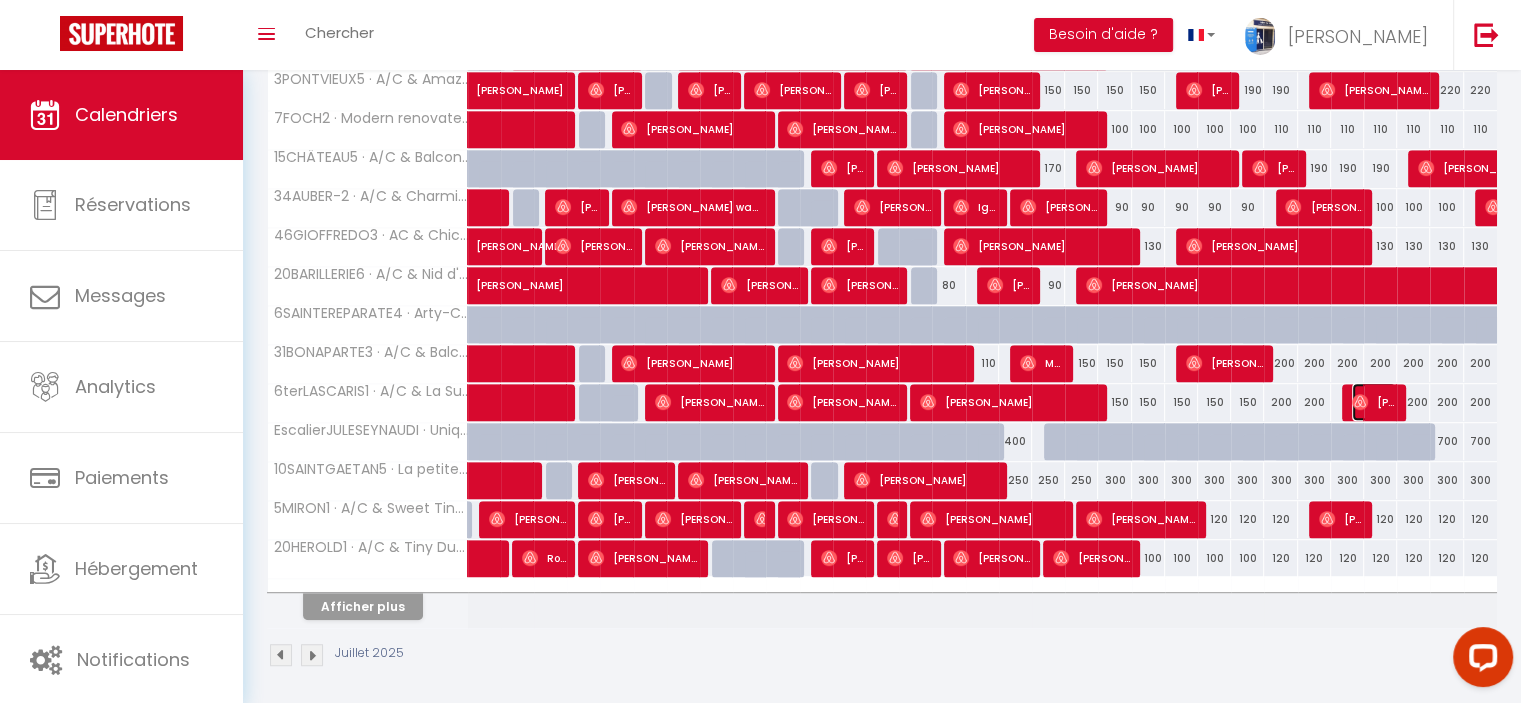 click at bounding box center [1360, 402] 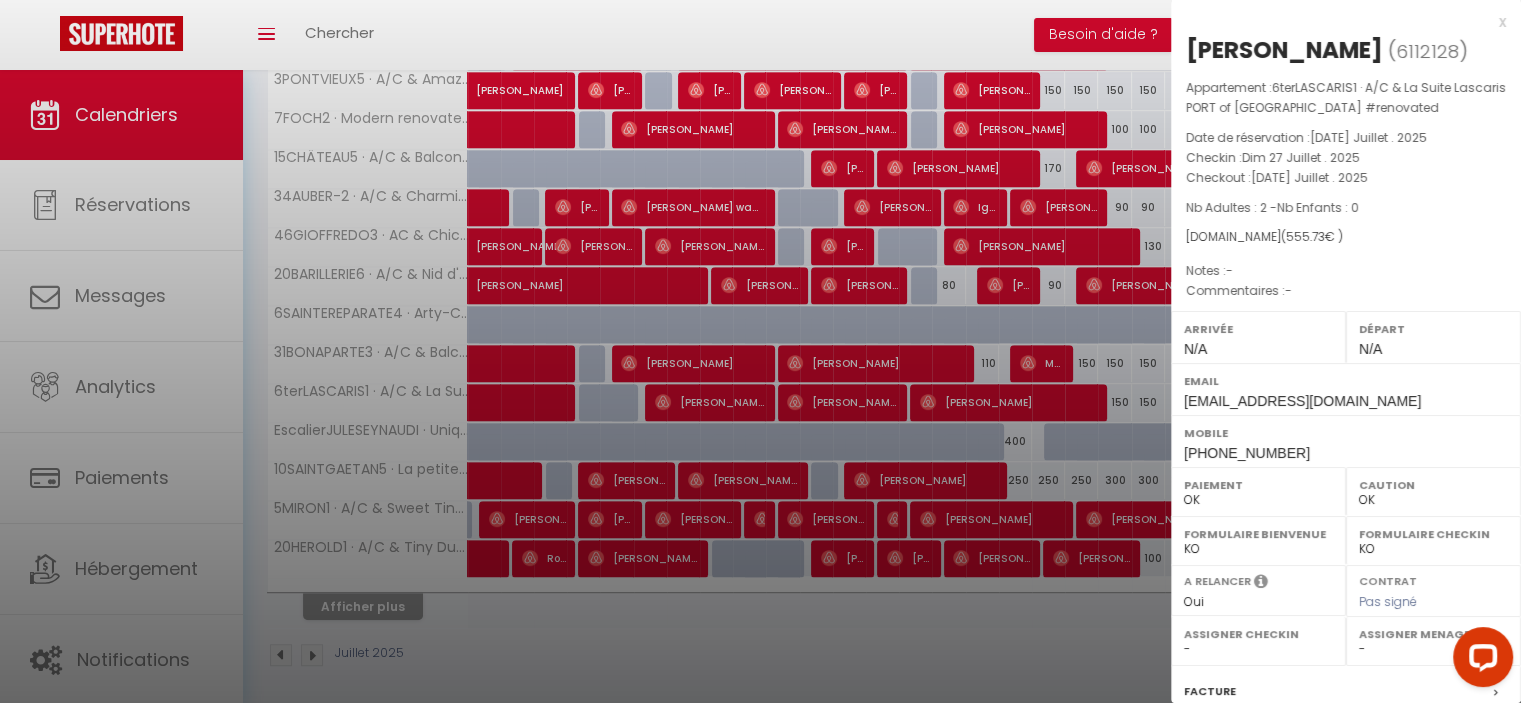 click on "x" at bounding box center (1338, 22) 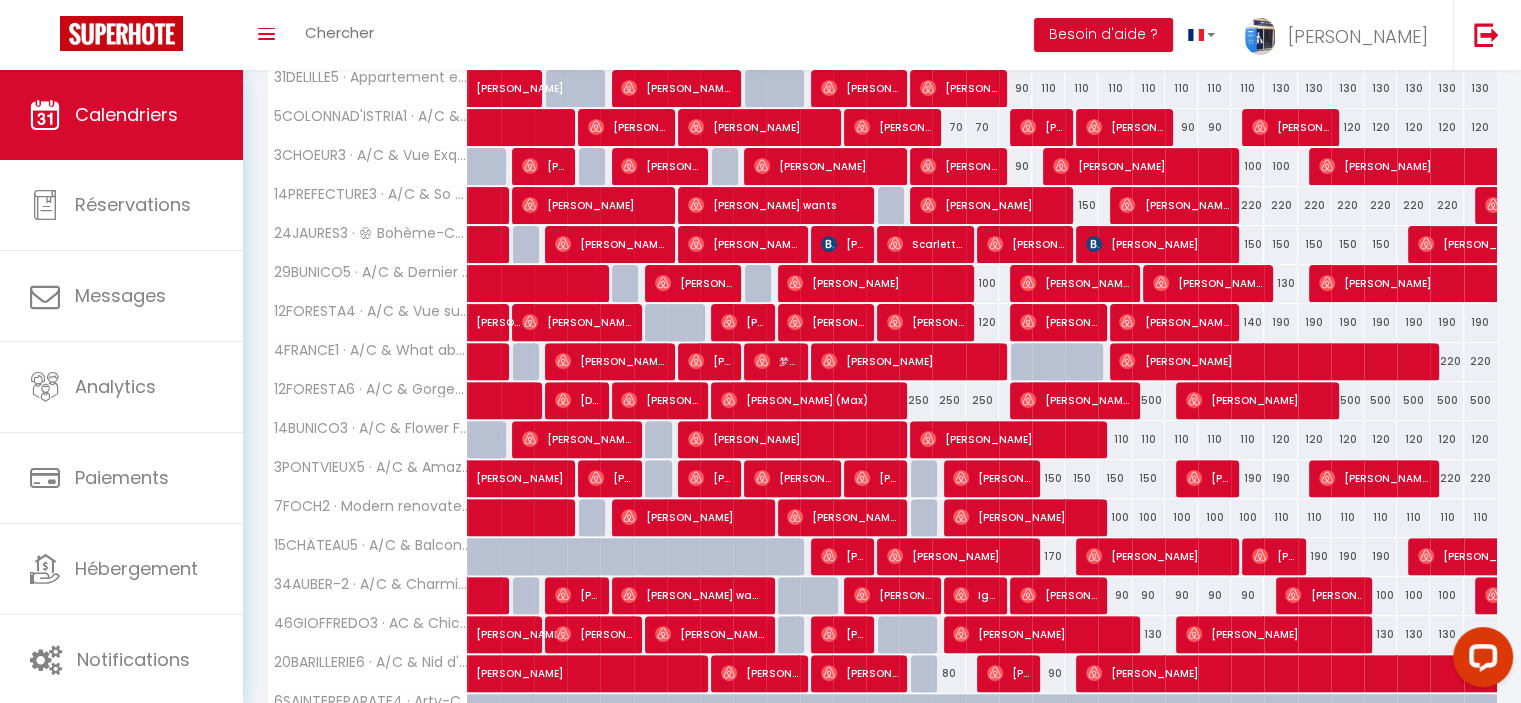scroll, scrollTop: 408, scrollLeft: 0, axis: vertical 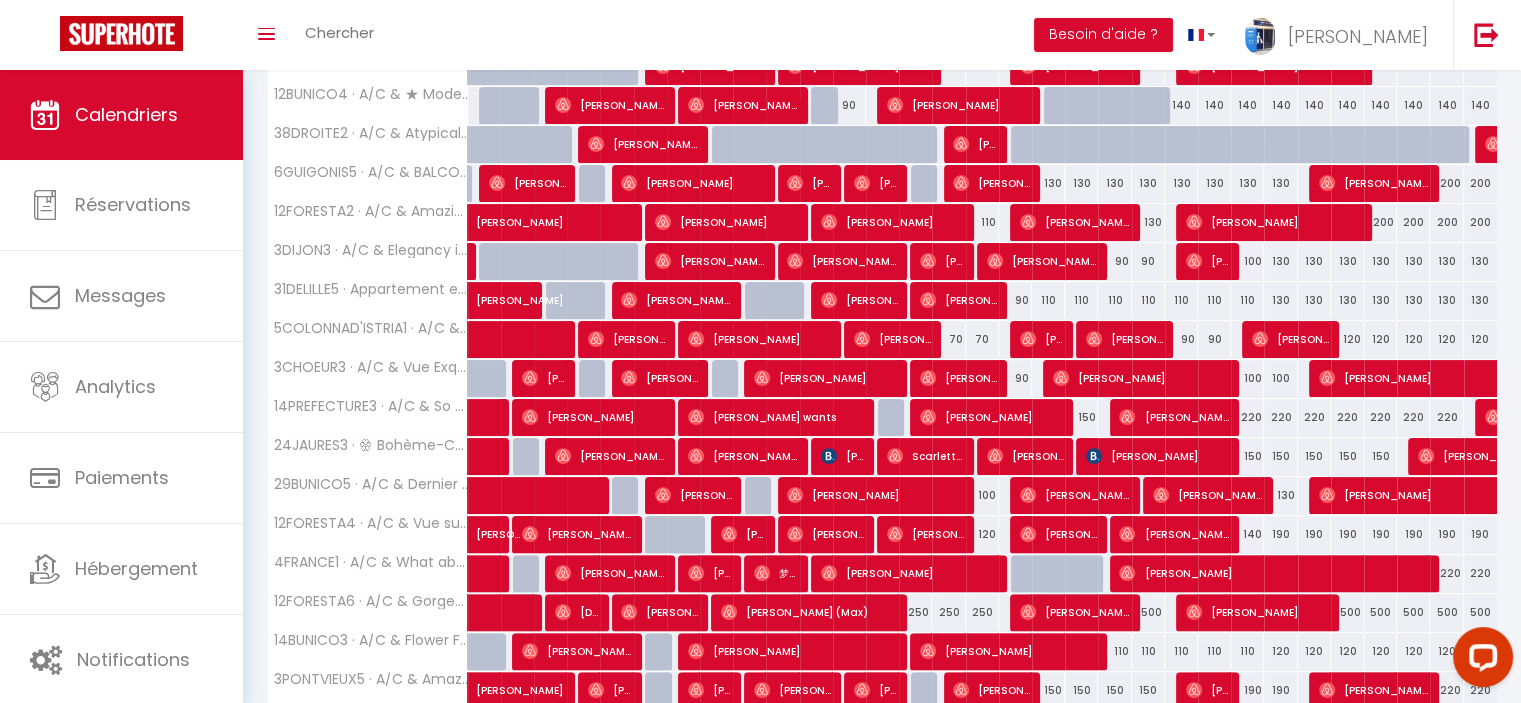click on "110" at bounding box center [1048, 300] 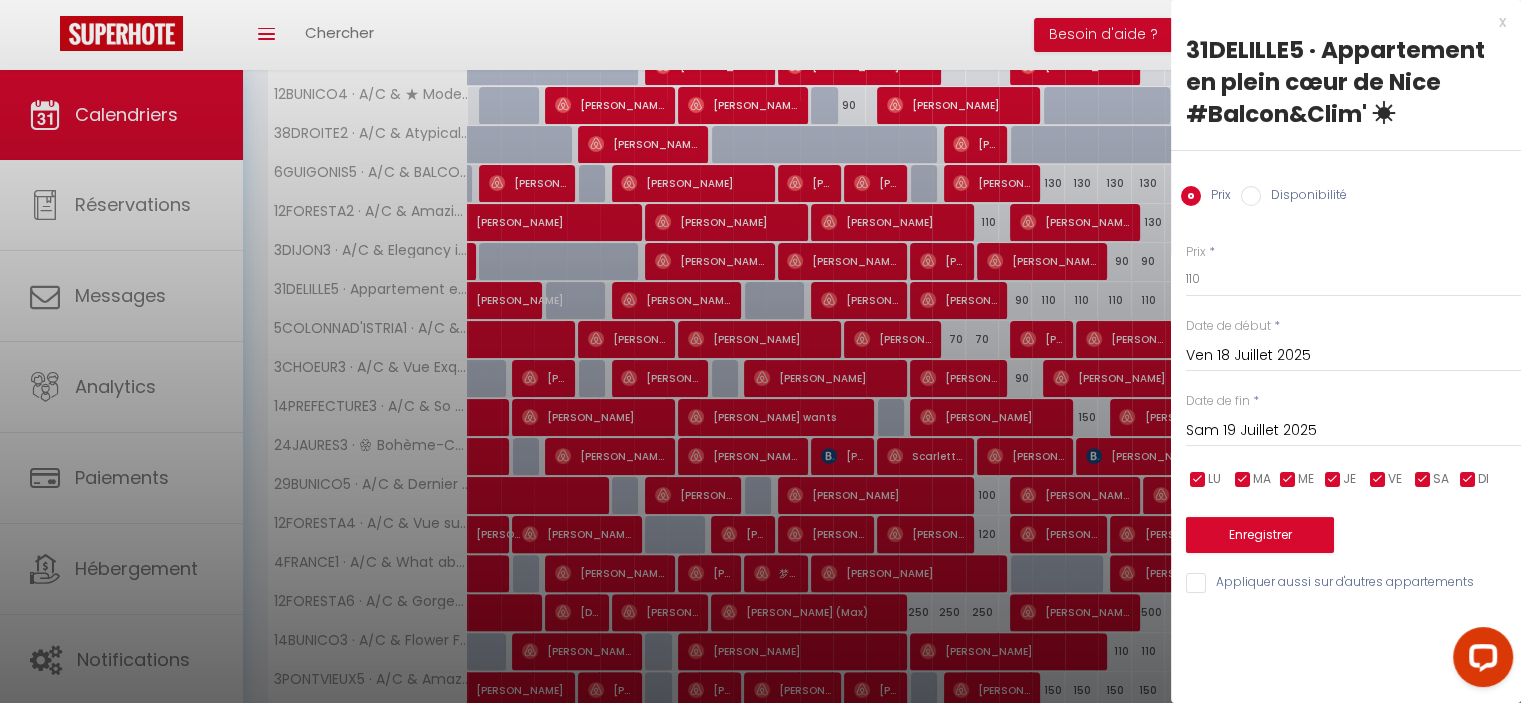 click on "Sam 19 Juillet 2025" at bounding box center (1353, 431) 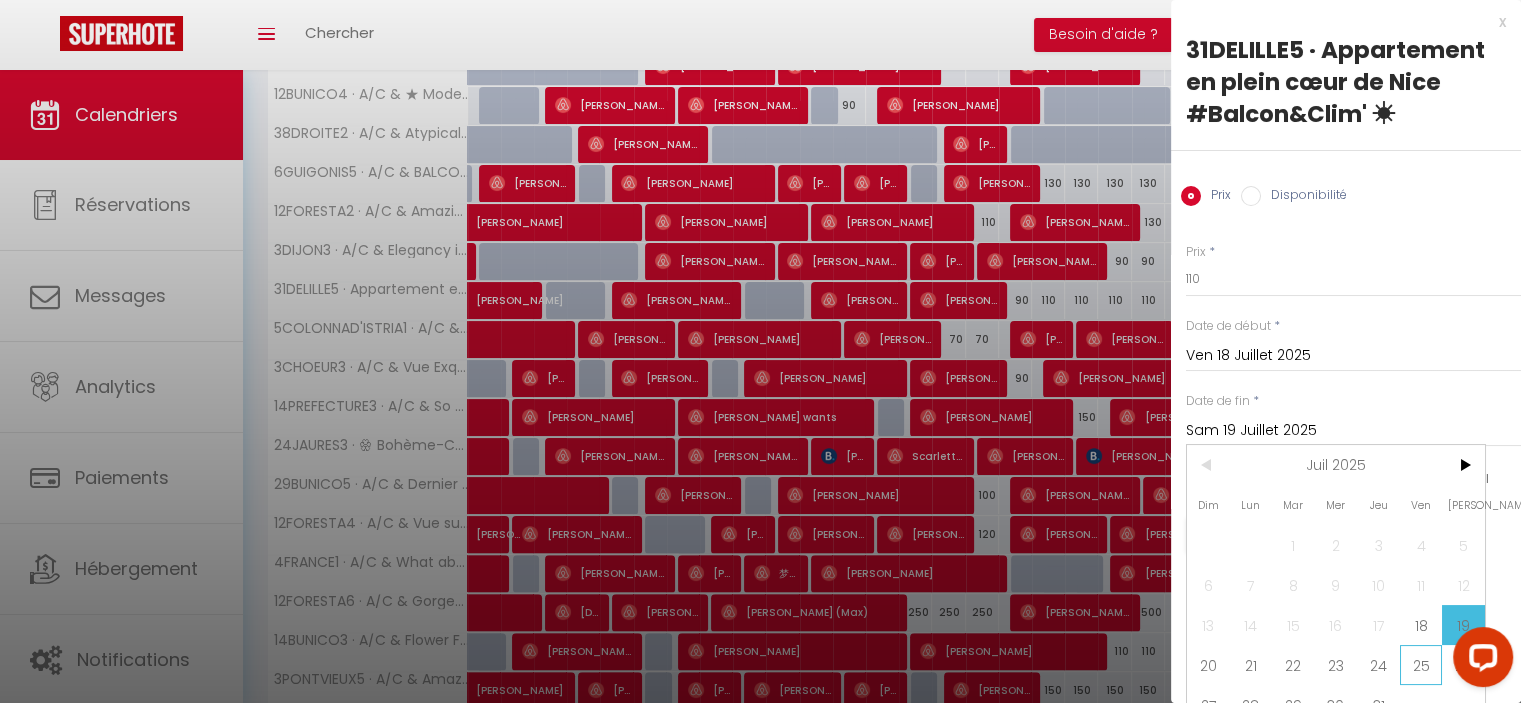 drag, startPoint x: 1411, startPoint y: 665, endPoint x: 1226, endPoint y: 331, distance: 381.81277 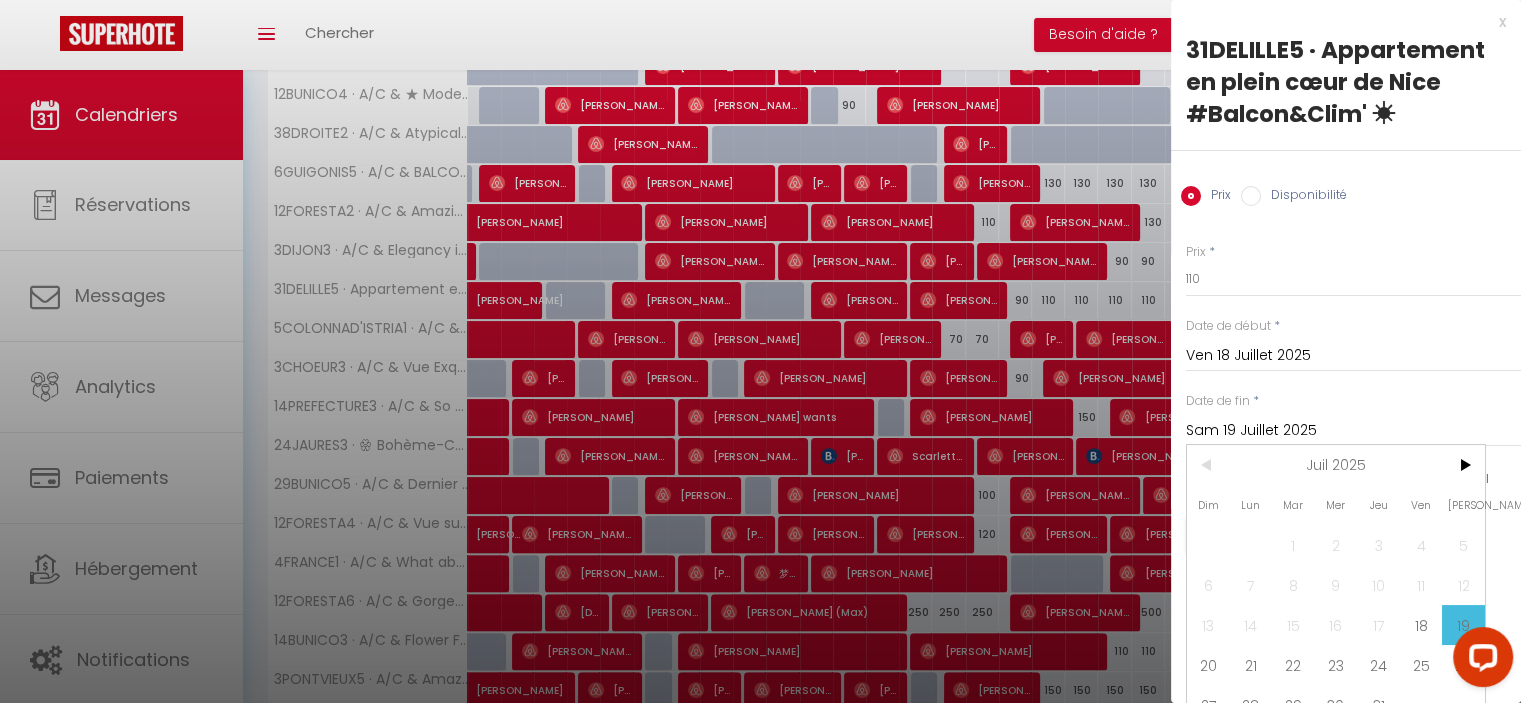 type on "Ven 25 Juillet 2025" 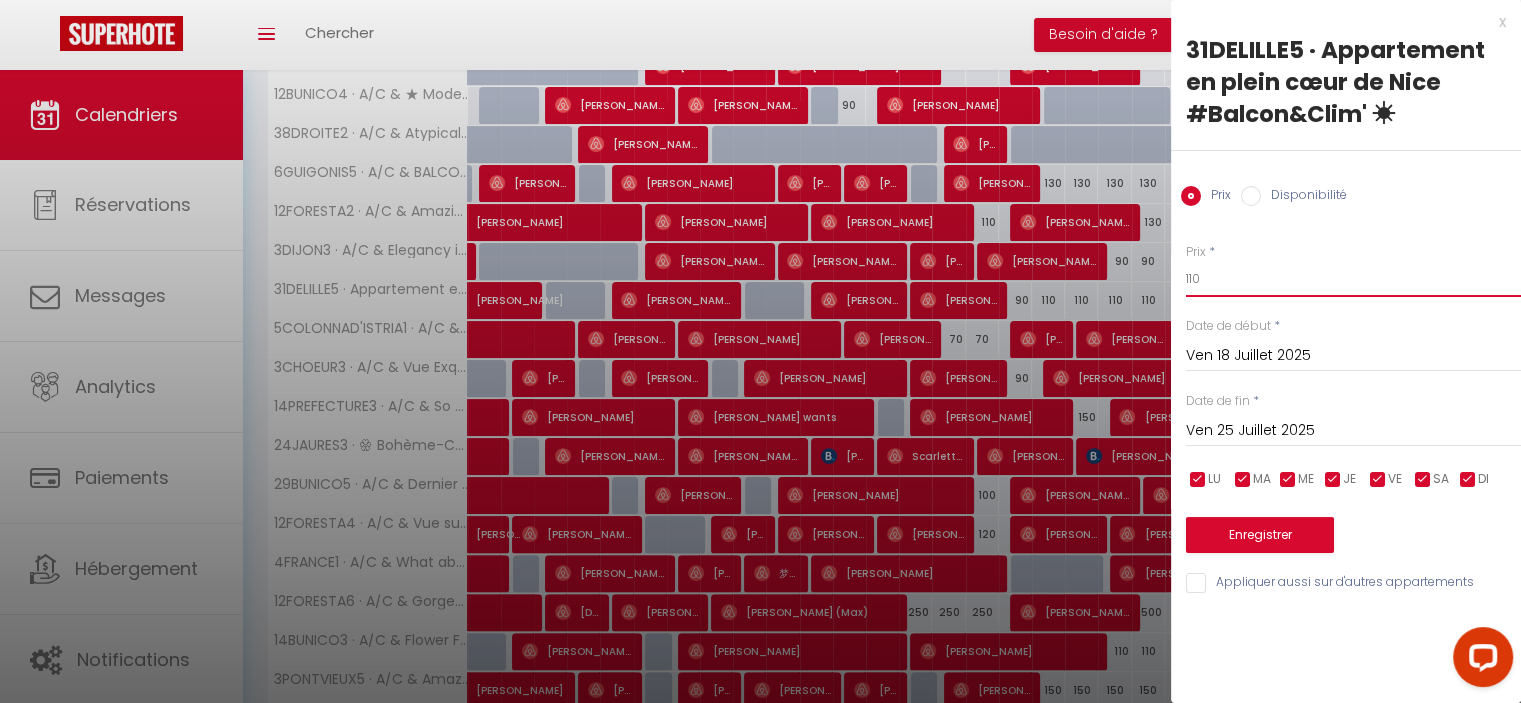drag, startPoint x: 1199, startPoint y: 279, endPoint x: 1189, endPoint y: 277, distance: 10.198039 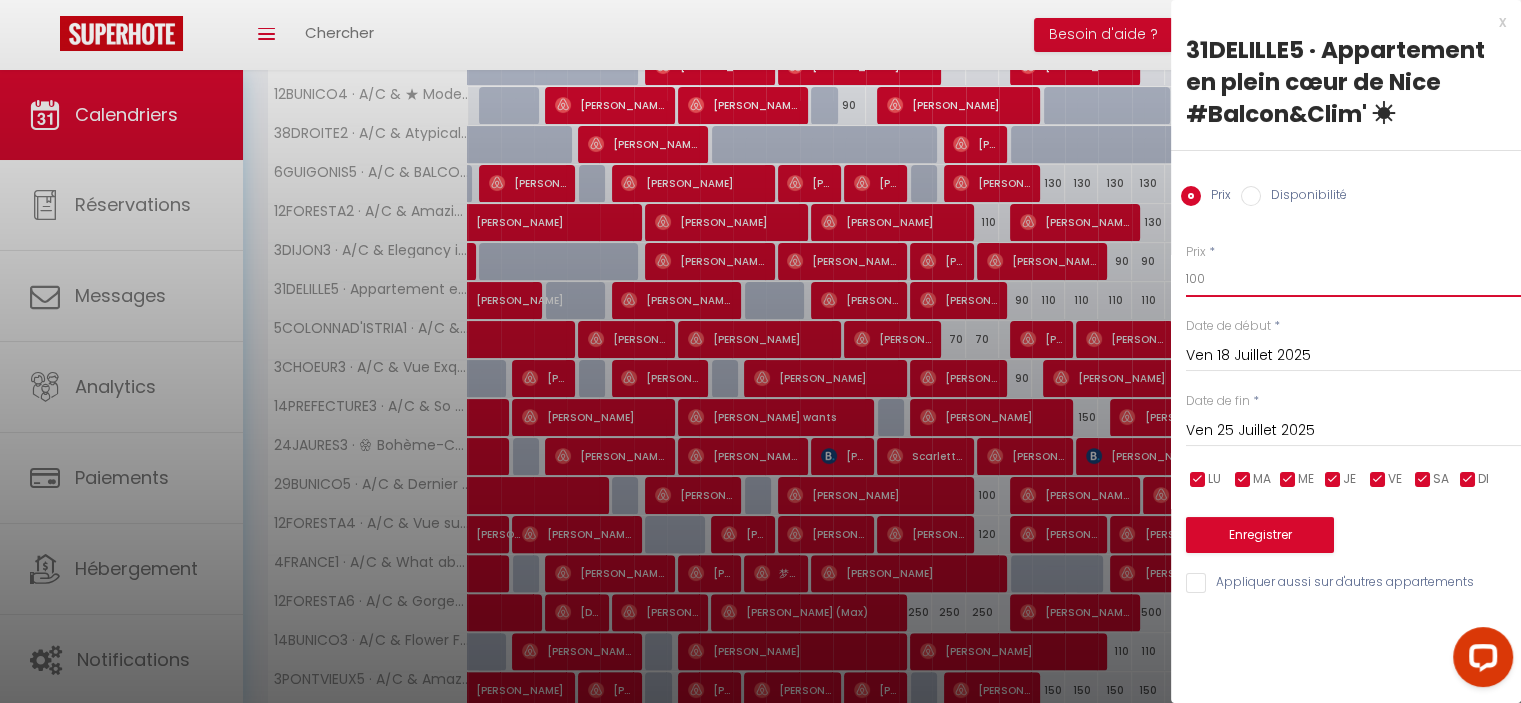 type on "100" 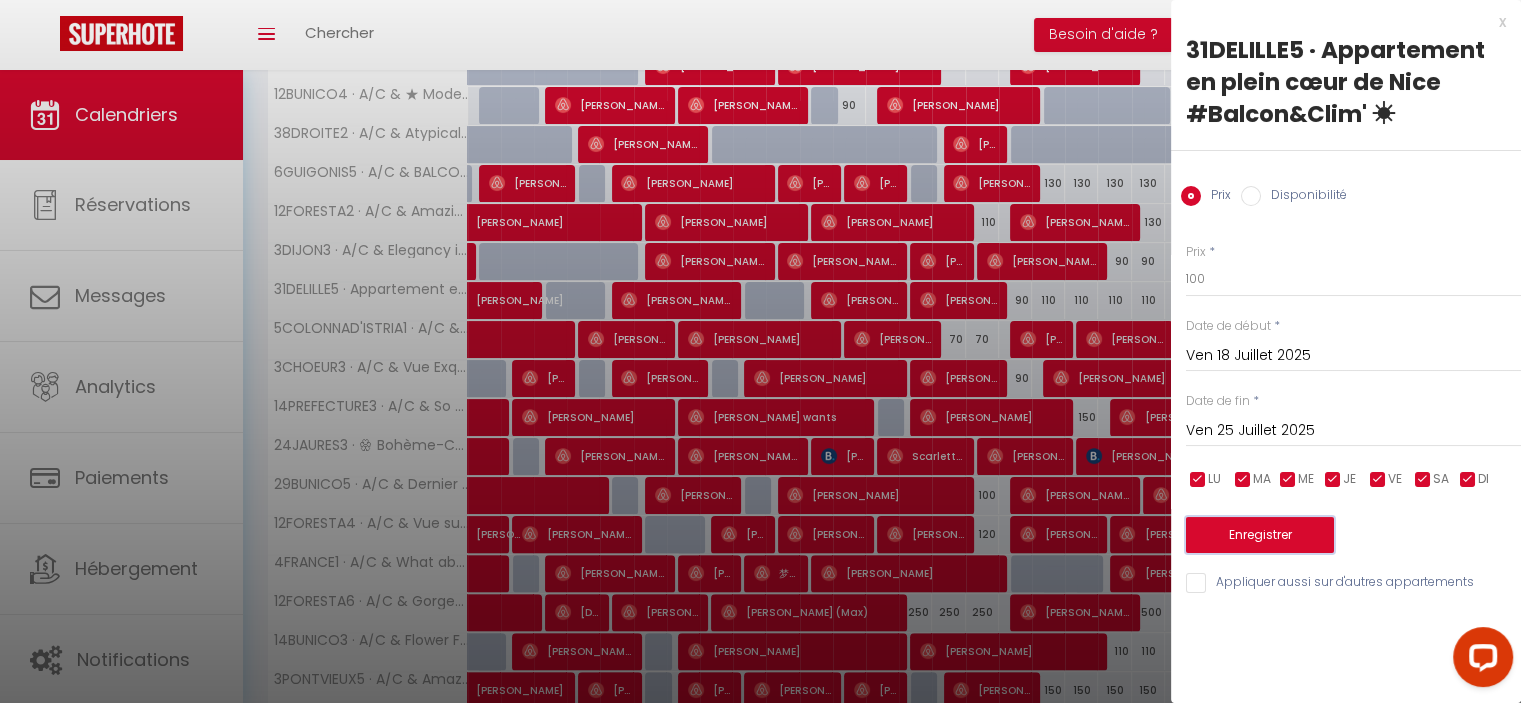click on "Enregistrer" at bounding box center [1260, 535] 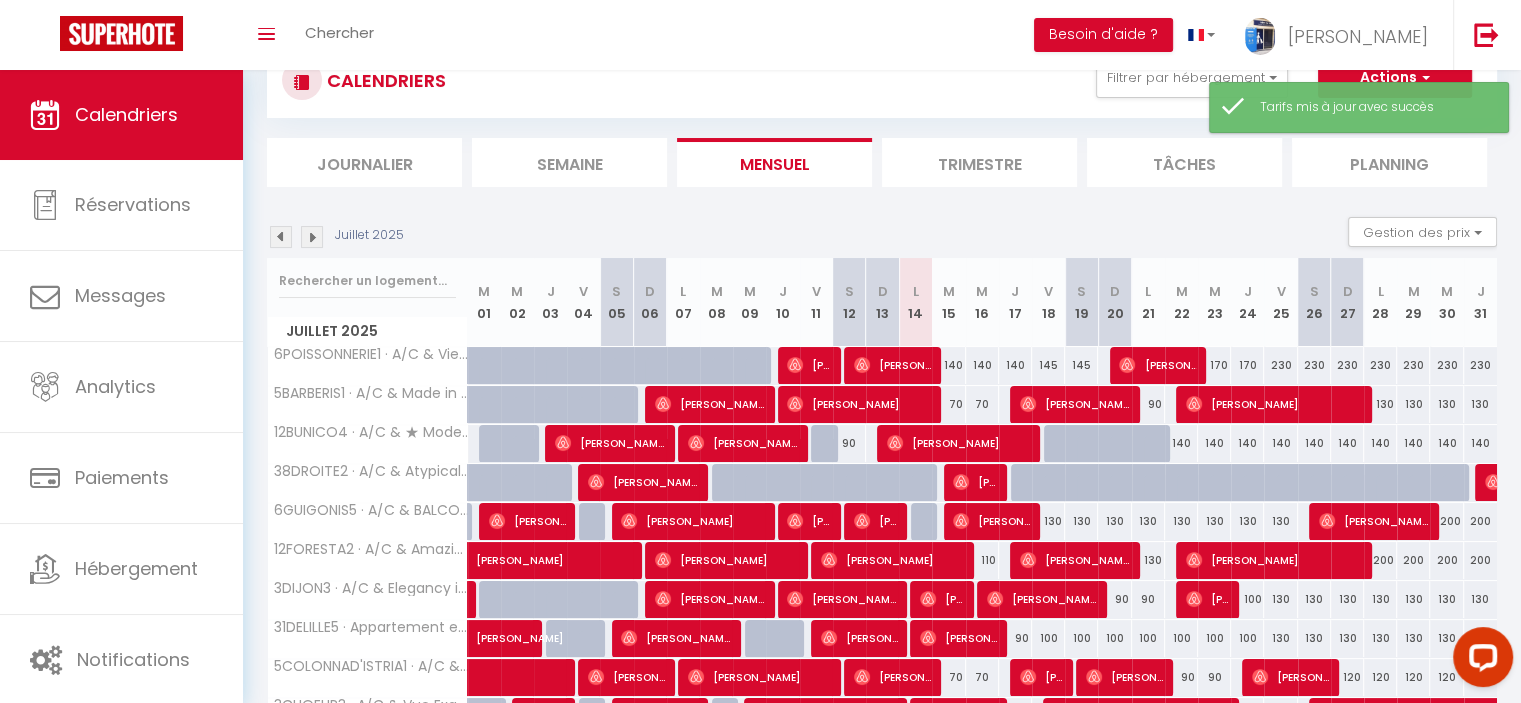 scroll, scrollTop: 232, scrollLeft: 0, axis: vertical 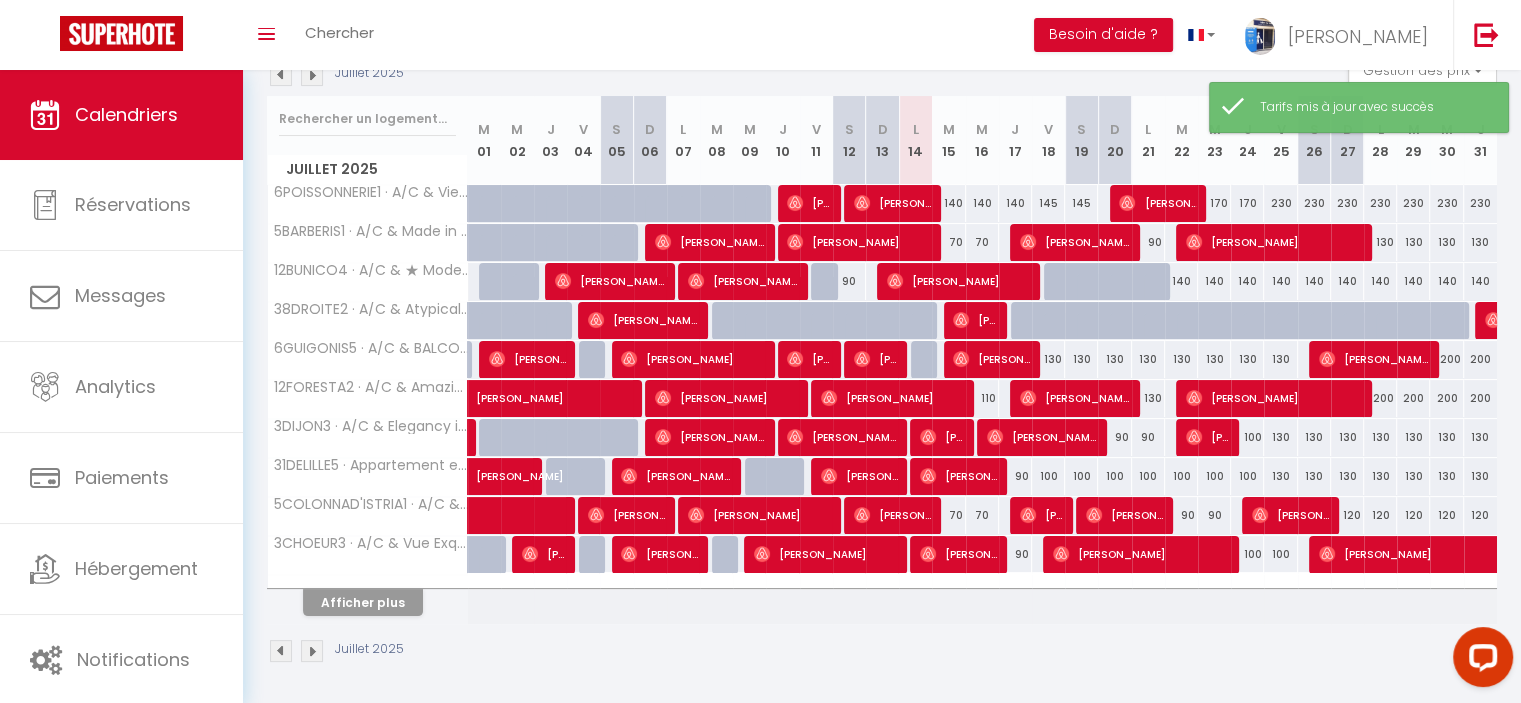 click on "130" at bounding box center [1280, 476] 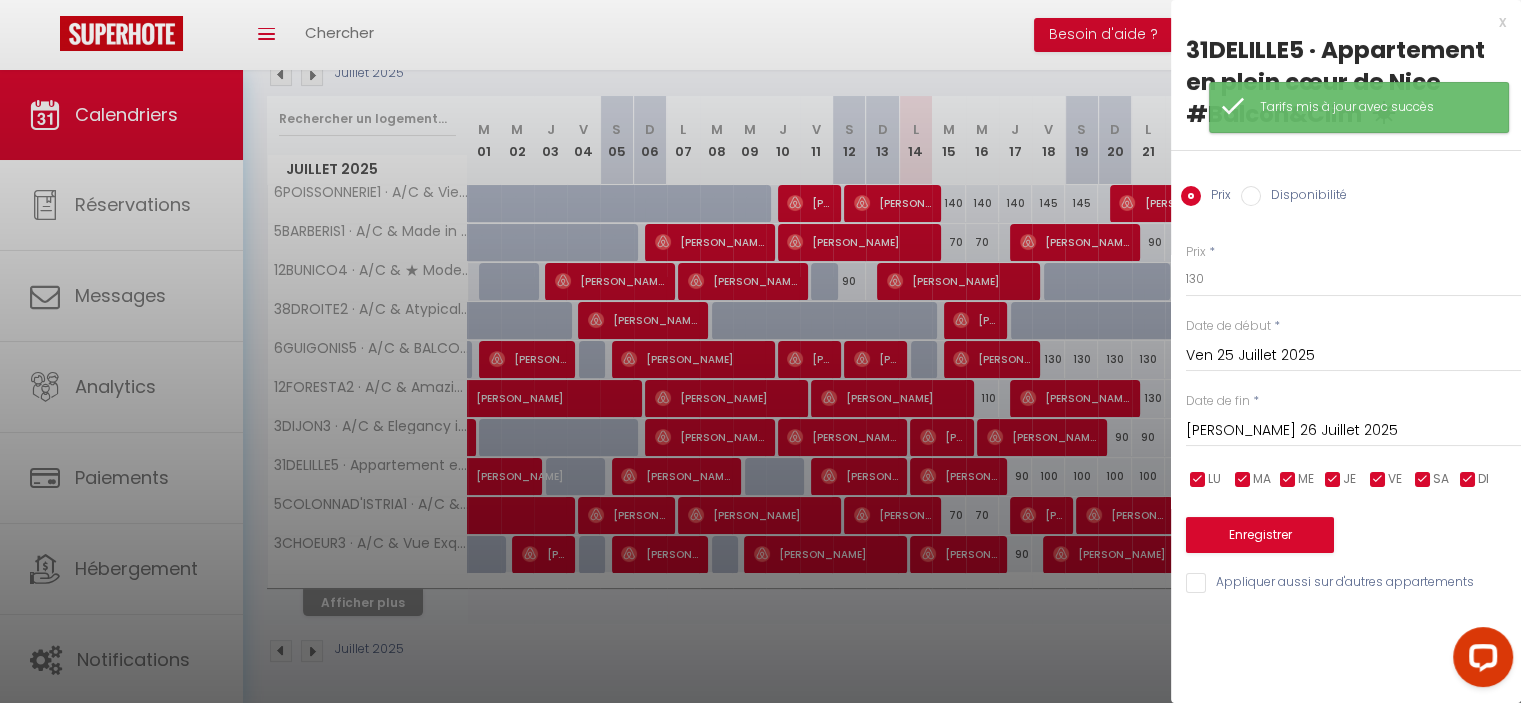 click on "[PERSON_NAME] 26 Juillet 2025" at bounding box center (1353, 431) 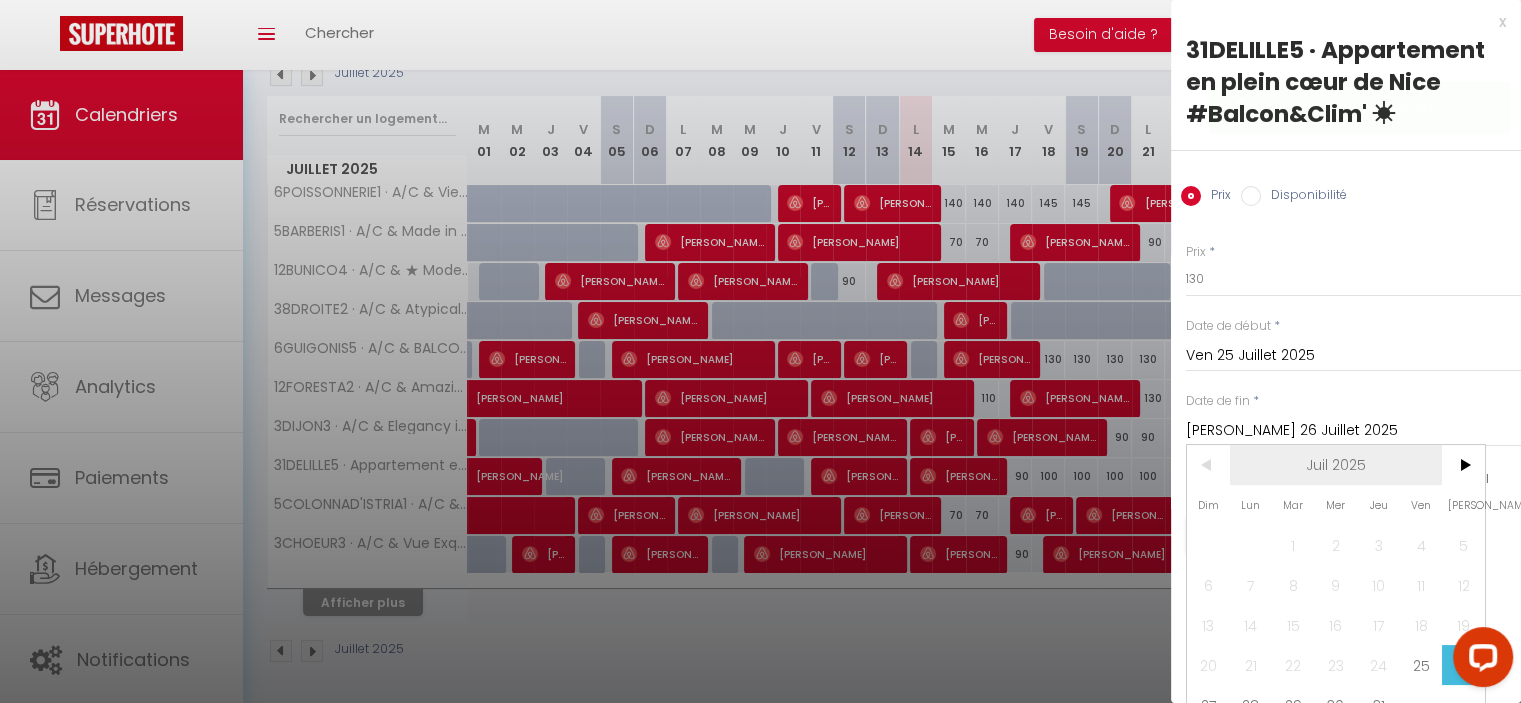 drag, startPoint x: 1471, startPoint y: 456, endPoint x: 1435, endPoint y: 477, distance: 41.677334 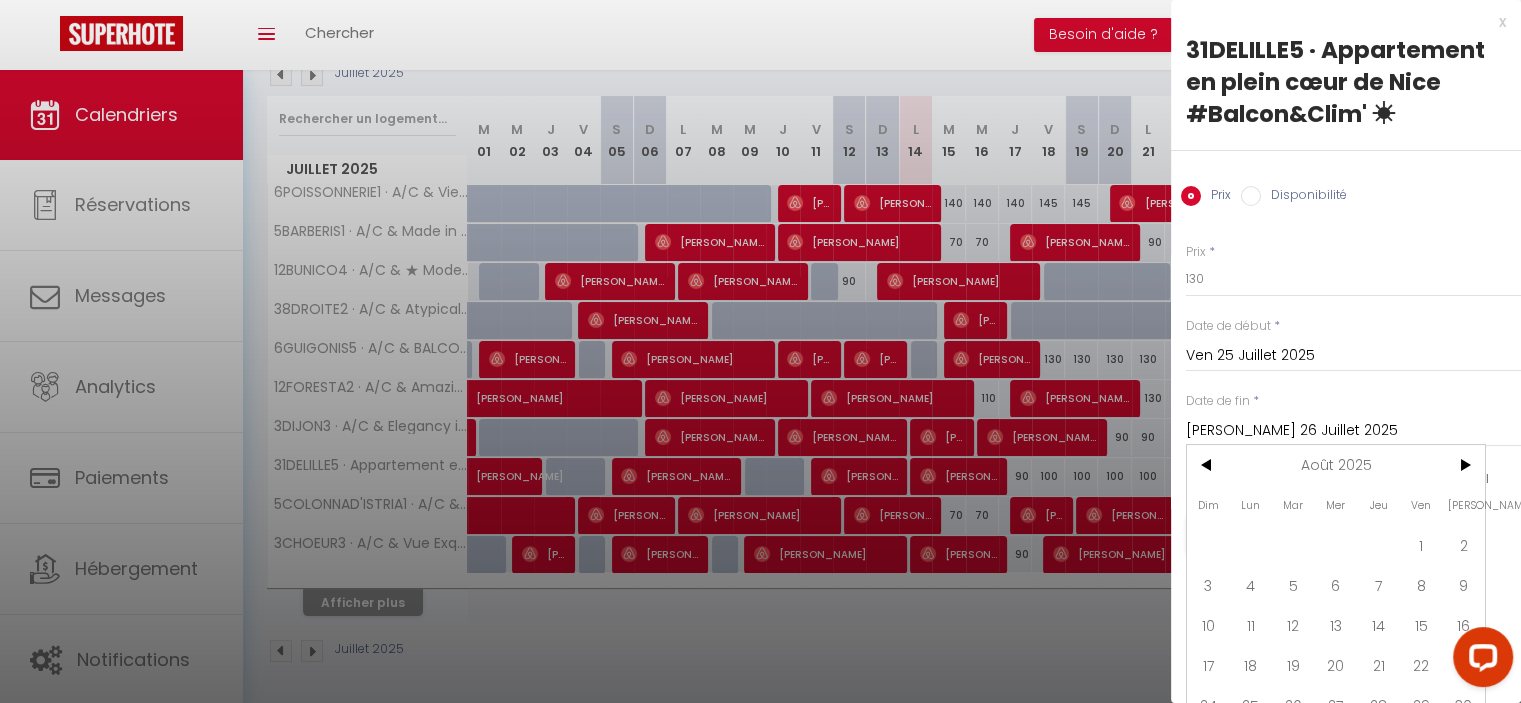 click on "1" at bounding box center [1421, 545] 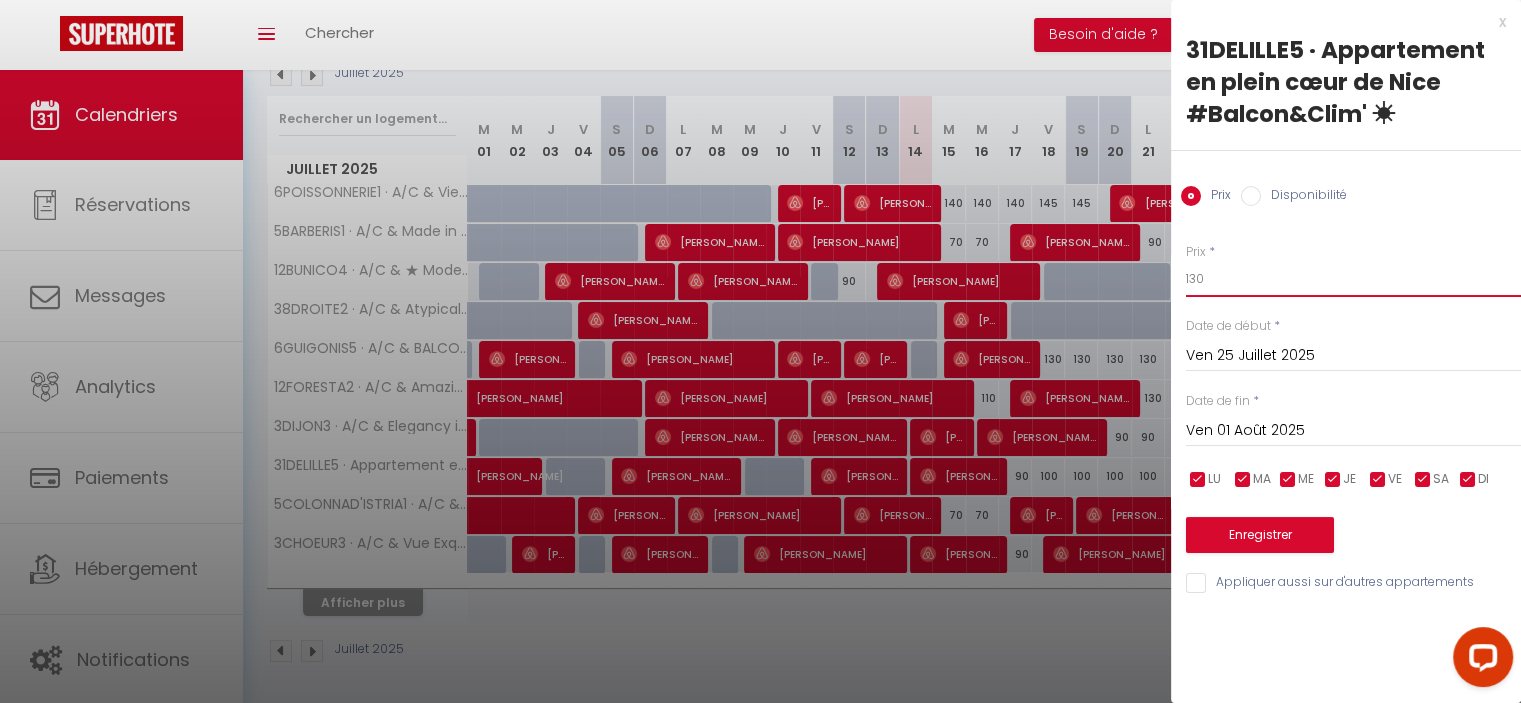 click on "130" at bounding box center [1353, 279] 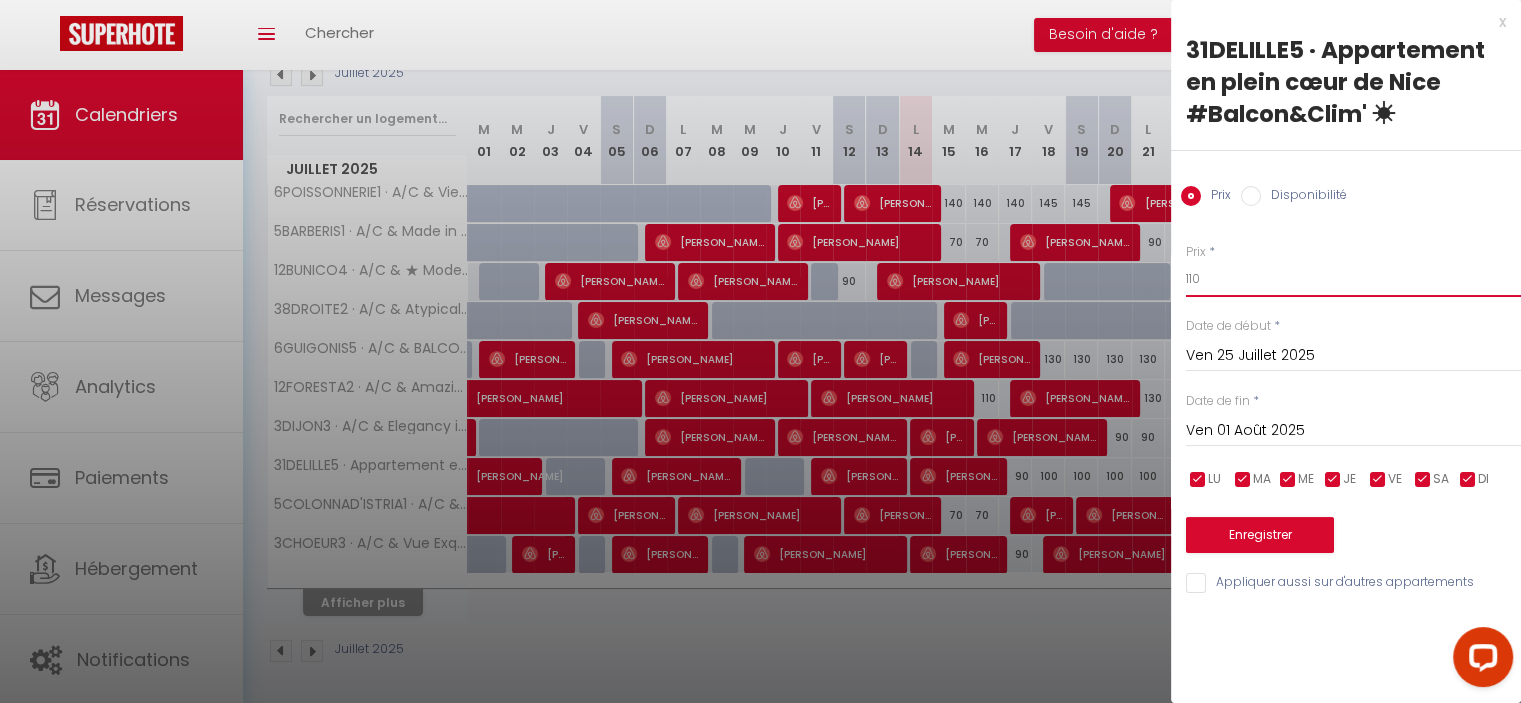 type on "110" 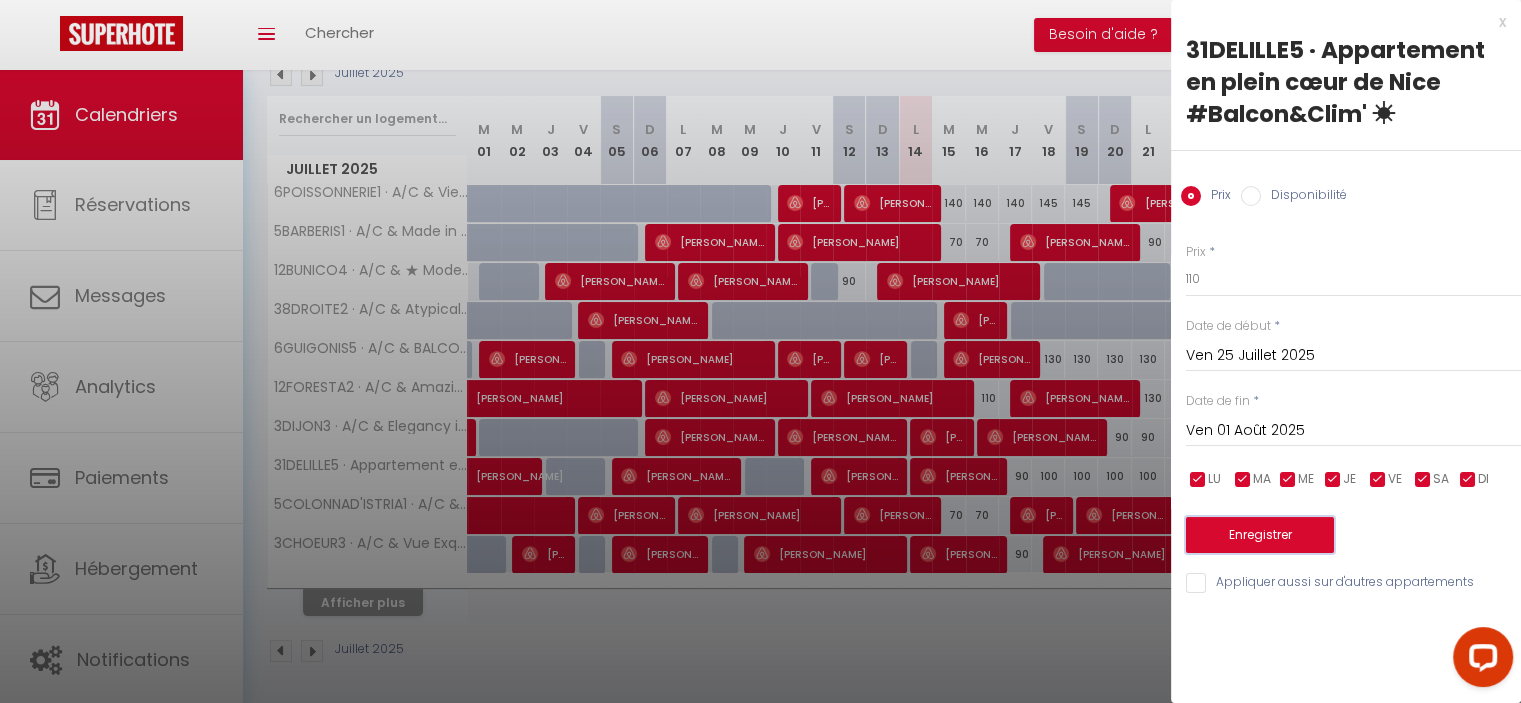 click on "Enregistrer" at bounding box center (1260, 535) 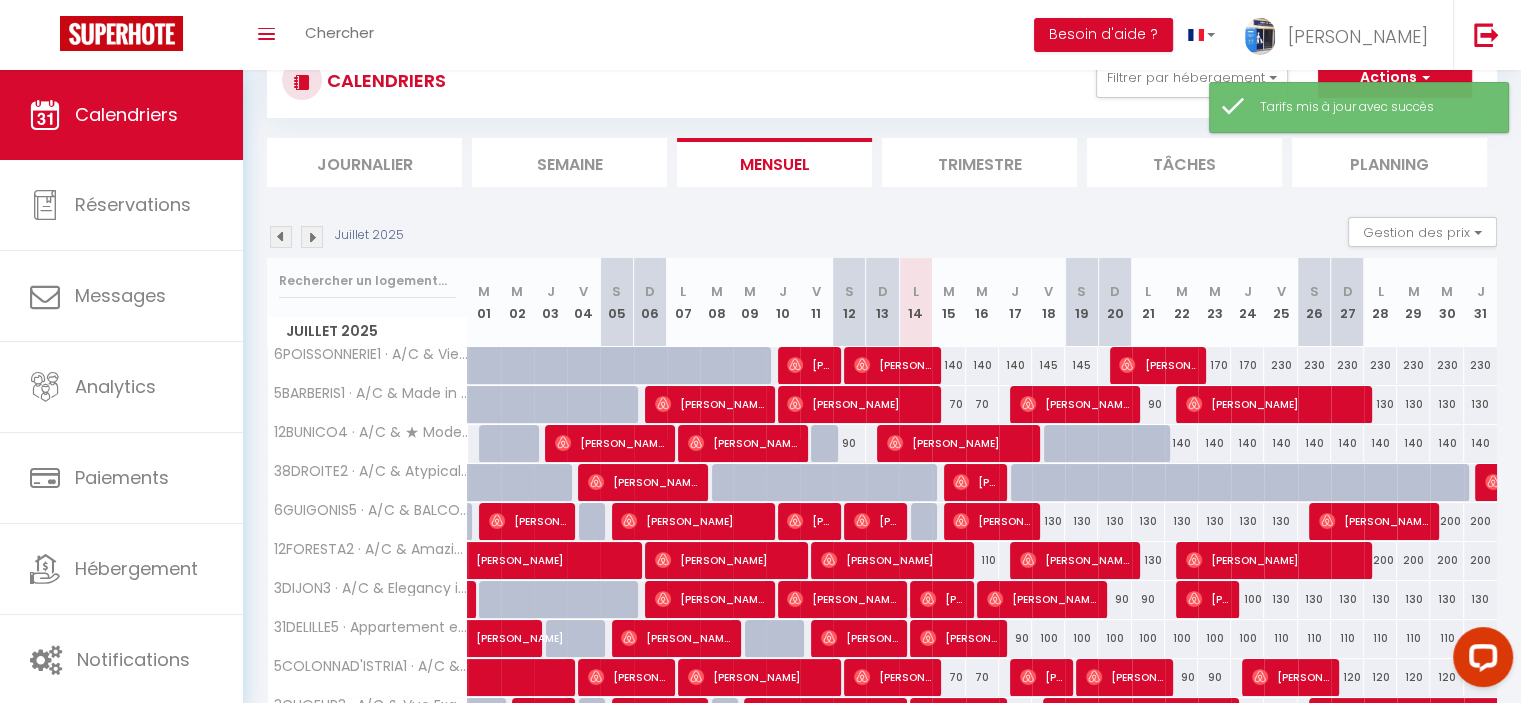 scroll, scrollTop: 232, scrollLeft: 0, axis: vertical 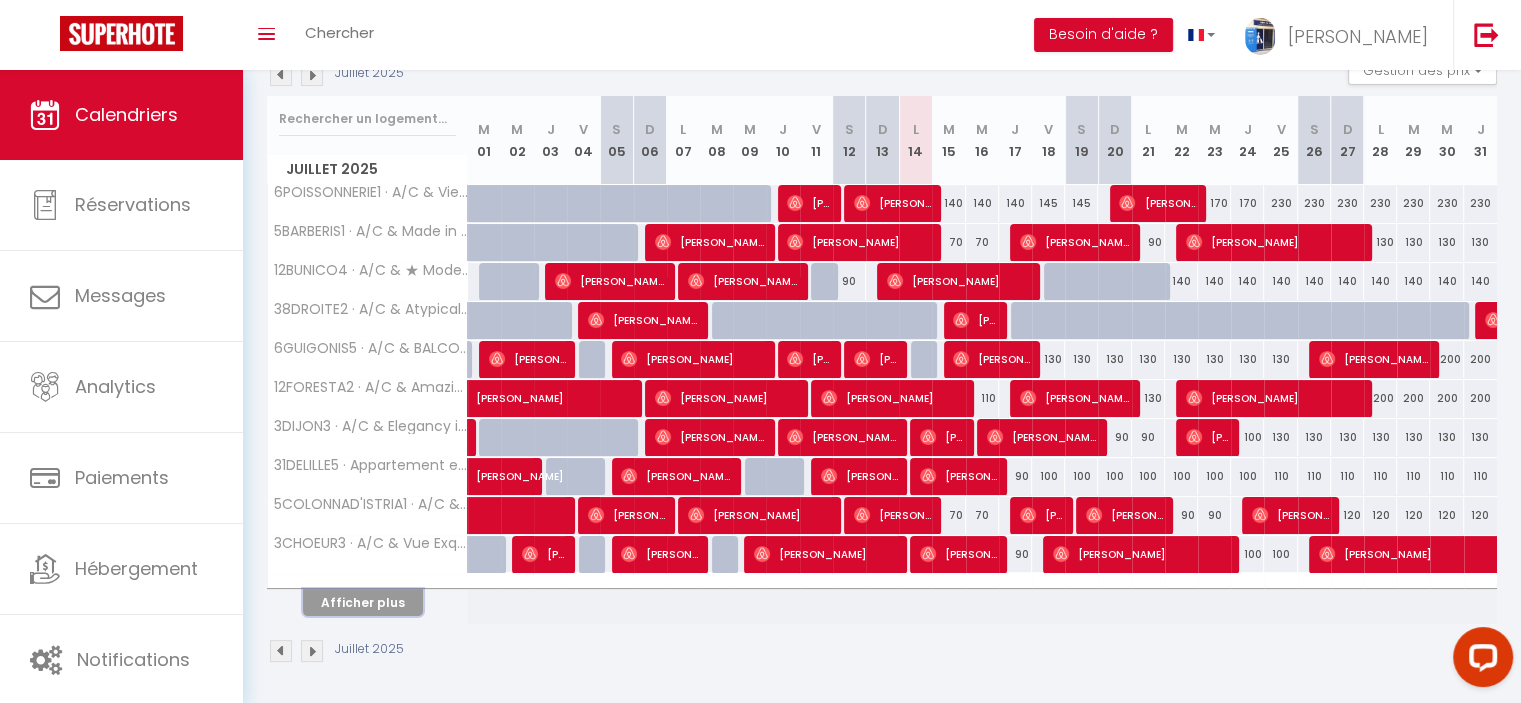 drag, startPoint x: 388, startPoint y: 610, endPoint x: 471, endPoint y: 497, distance: 140.20699 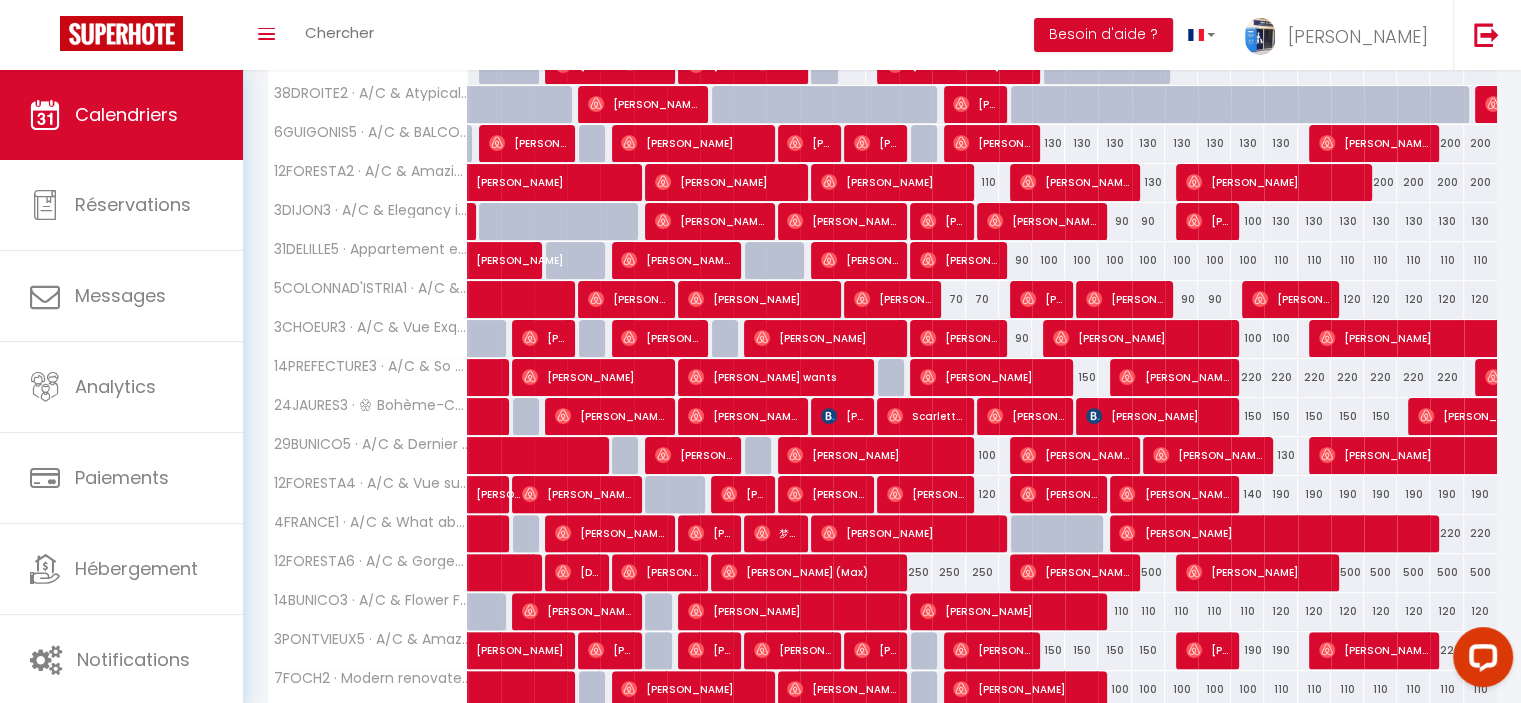 scroll, scrollTop: 620, scrollLeft: 0, axis: vertical 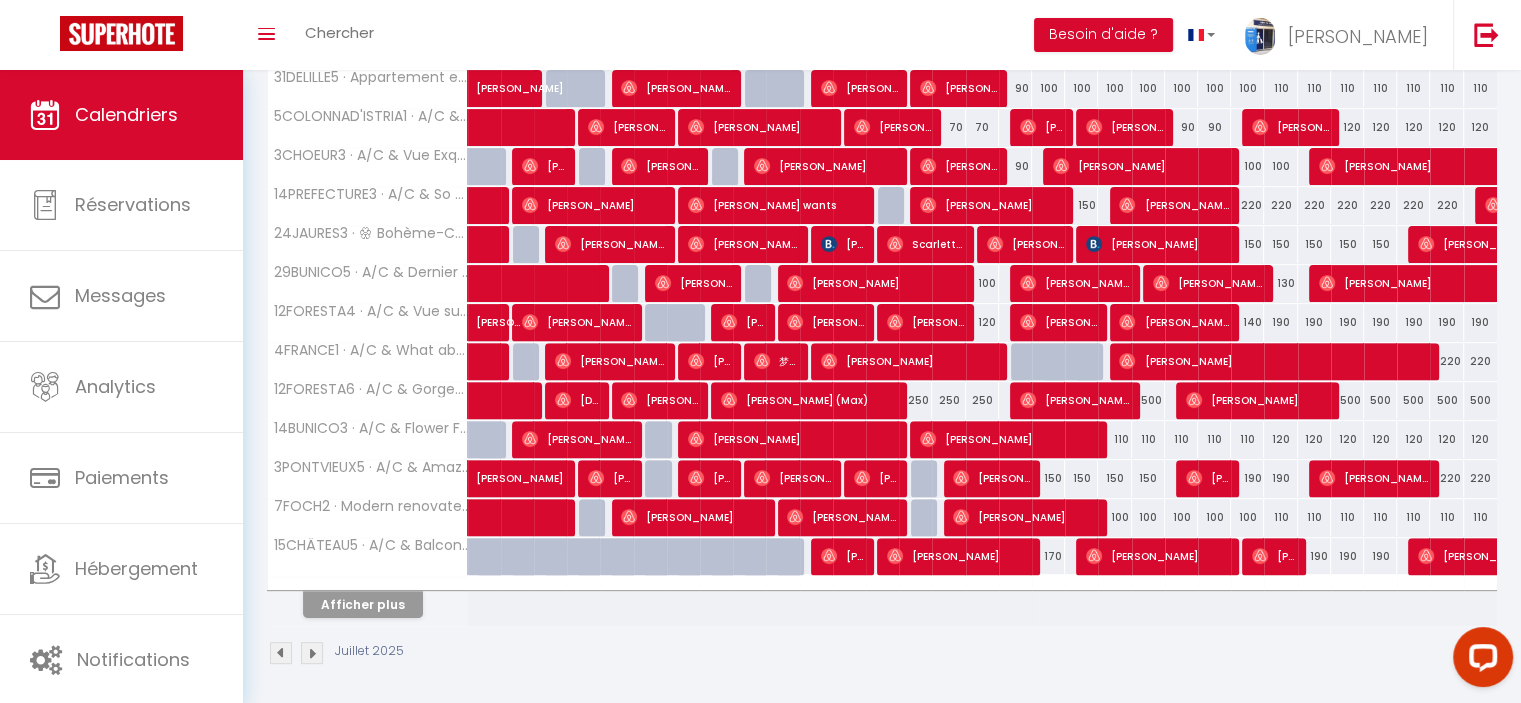 click at bounding box center [368, 583] 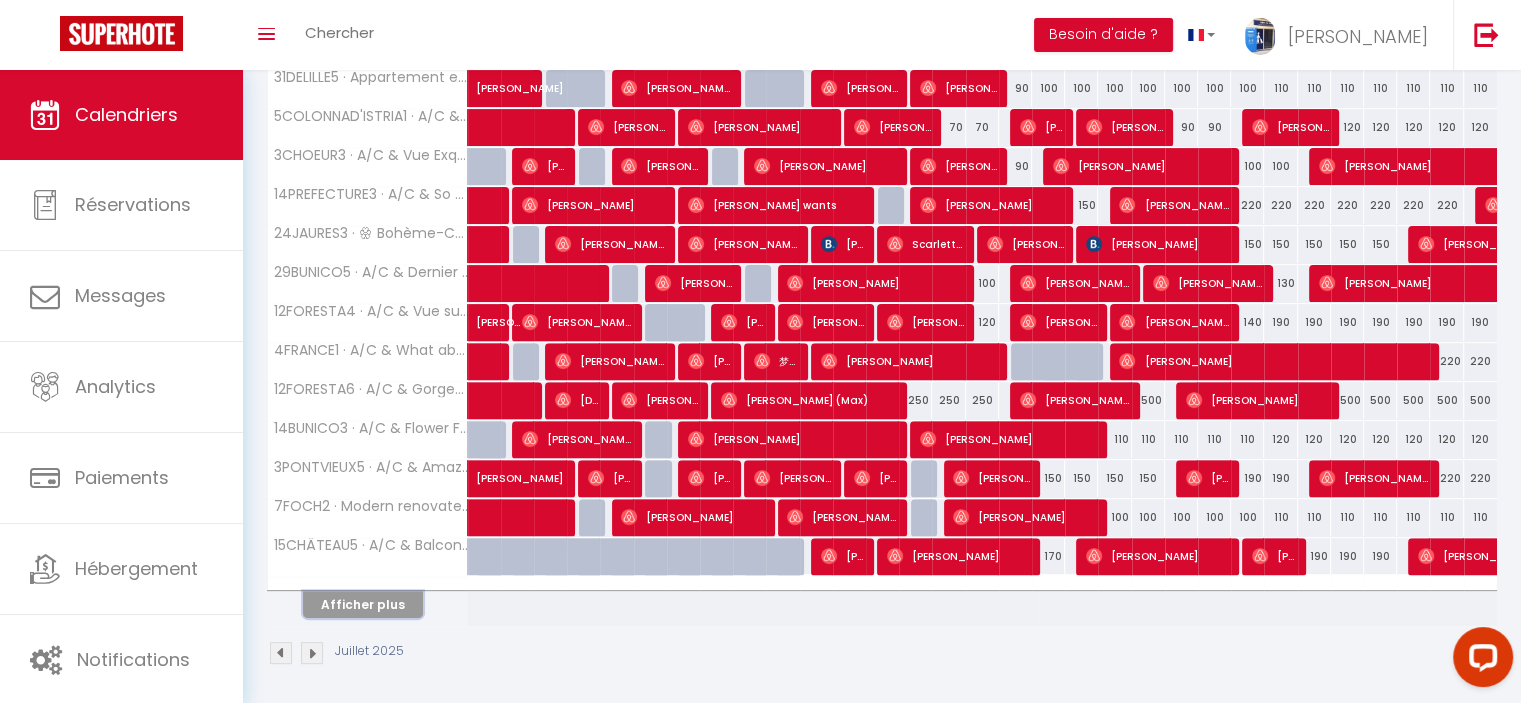 click on "Afficher plus" at bounding box center (363, 604) 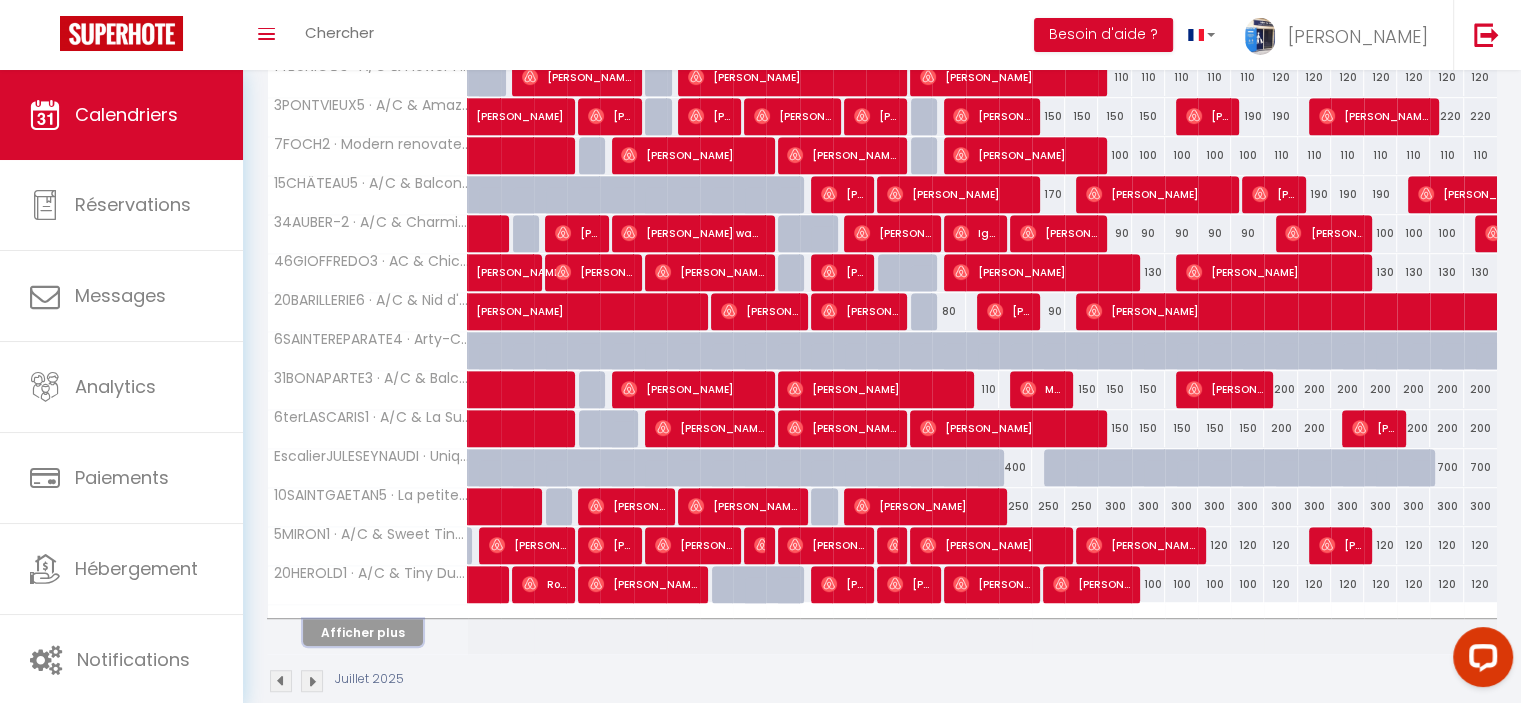 scroll, scrollTop: 1008, scrollLeft: 0, axis: vertical 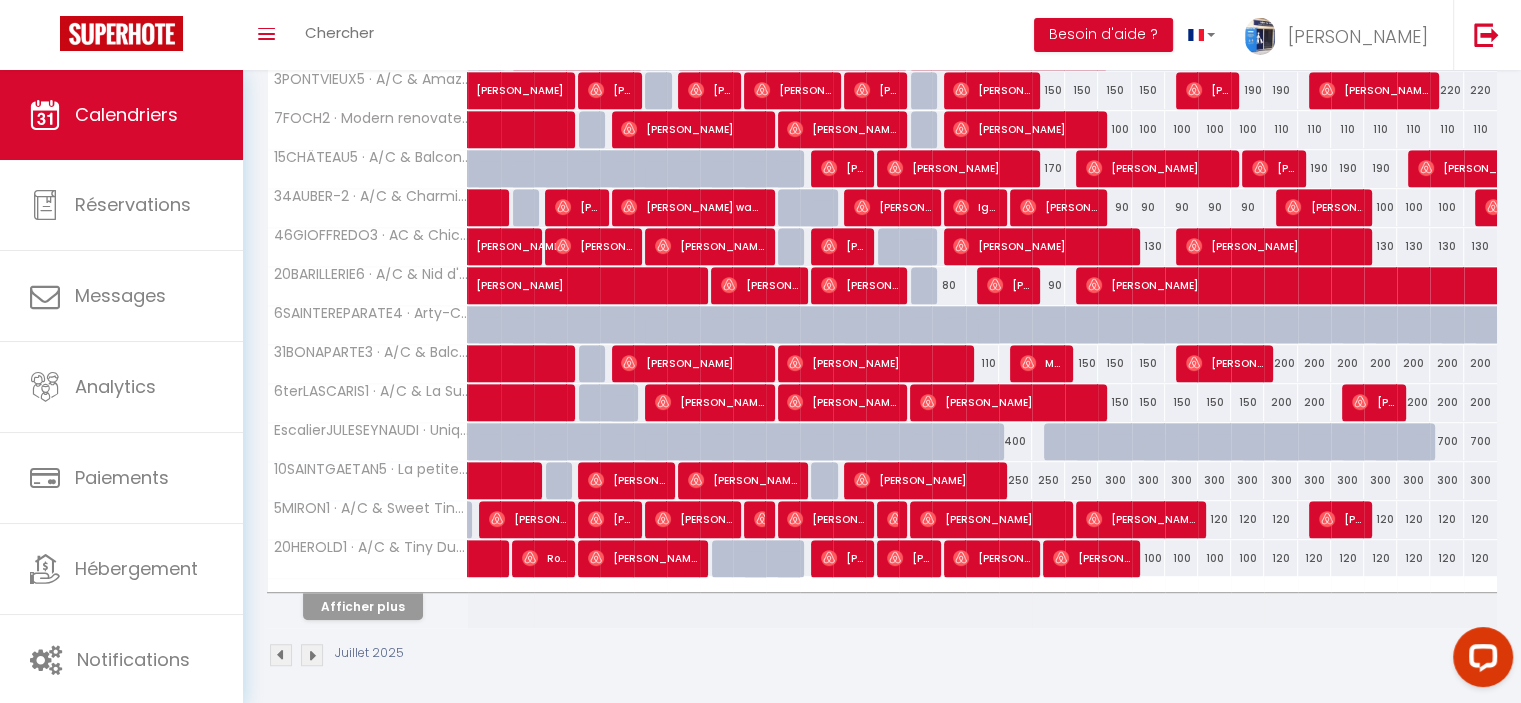 click on "300" at bounding box center (1114, 480) 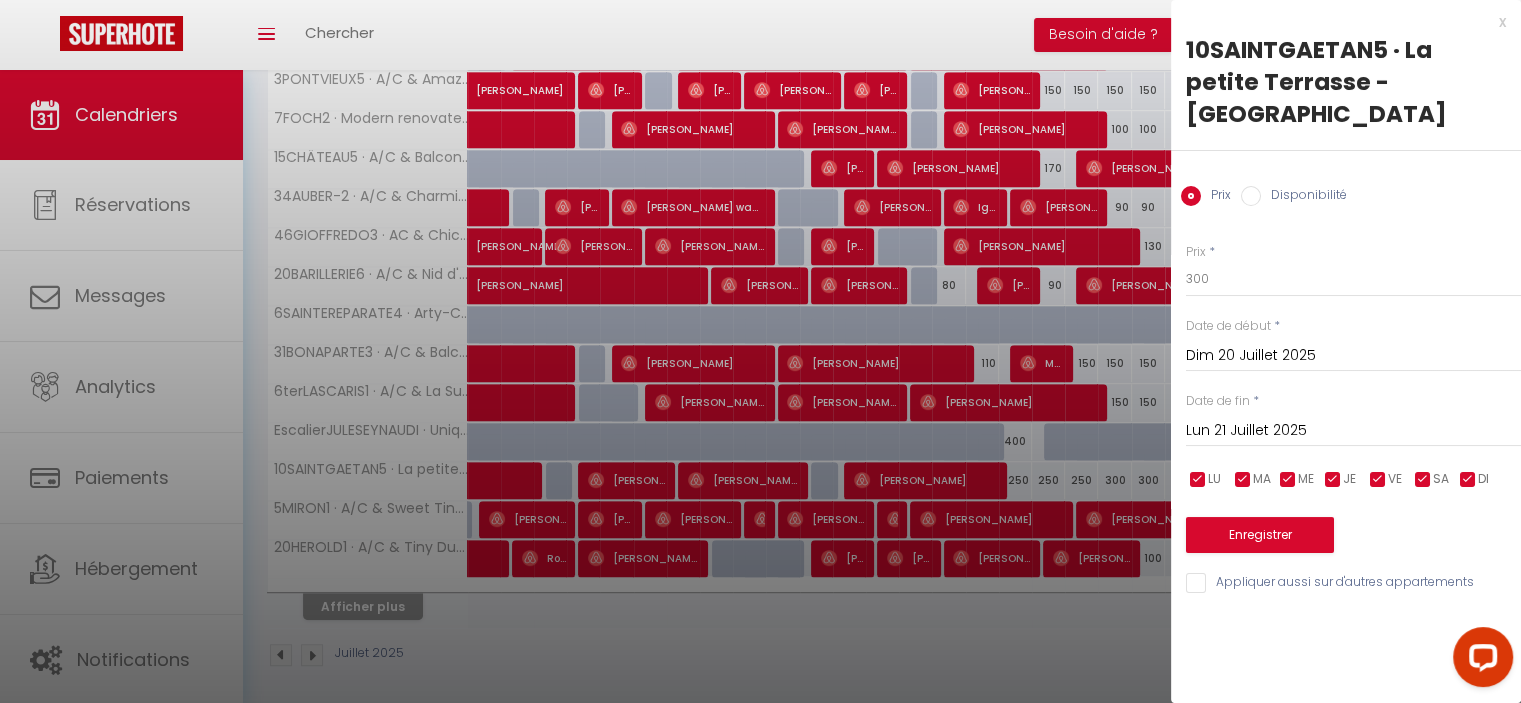 click on "Lun 21 Juillet 2025" at bounding box center [1353, 431] 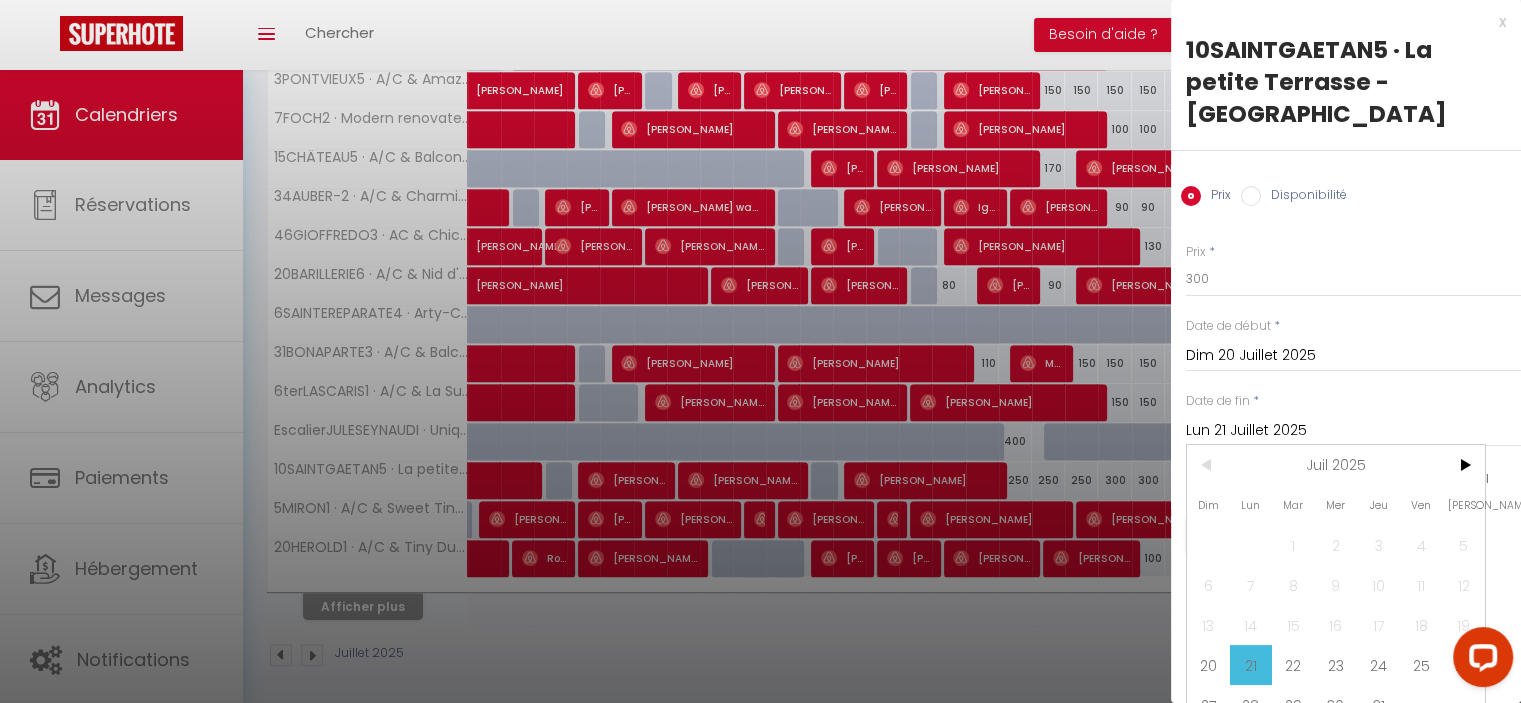 drag, startPoint x: 1421, startPoint y: 667, endPoint x: 1248, endPoint y: 362, distance: 350.64798 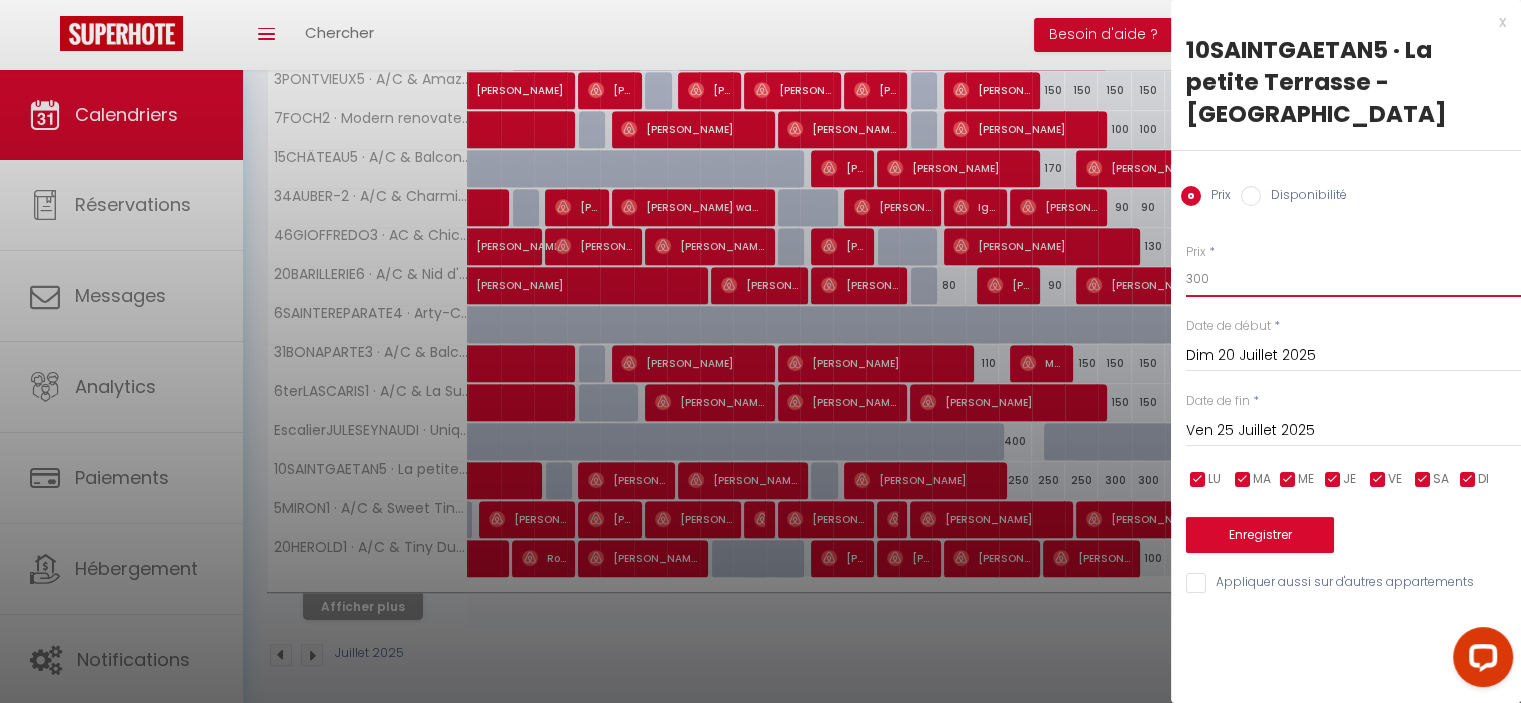 drag, startPoint x: 1199, startPoint y: 251, endPoint x: 1162, endPoint y: 235, distance: 40.311287 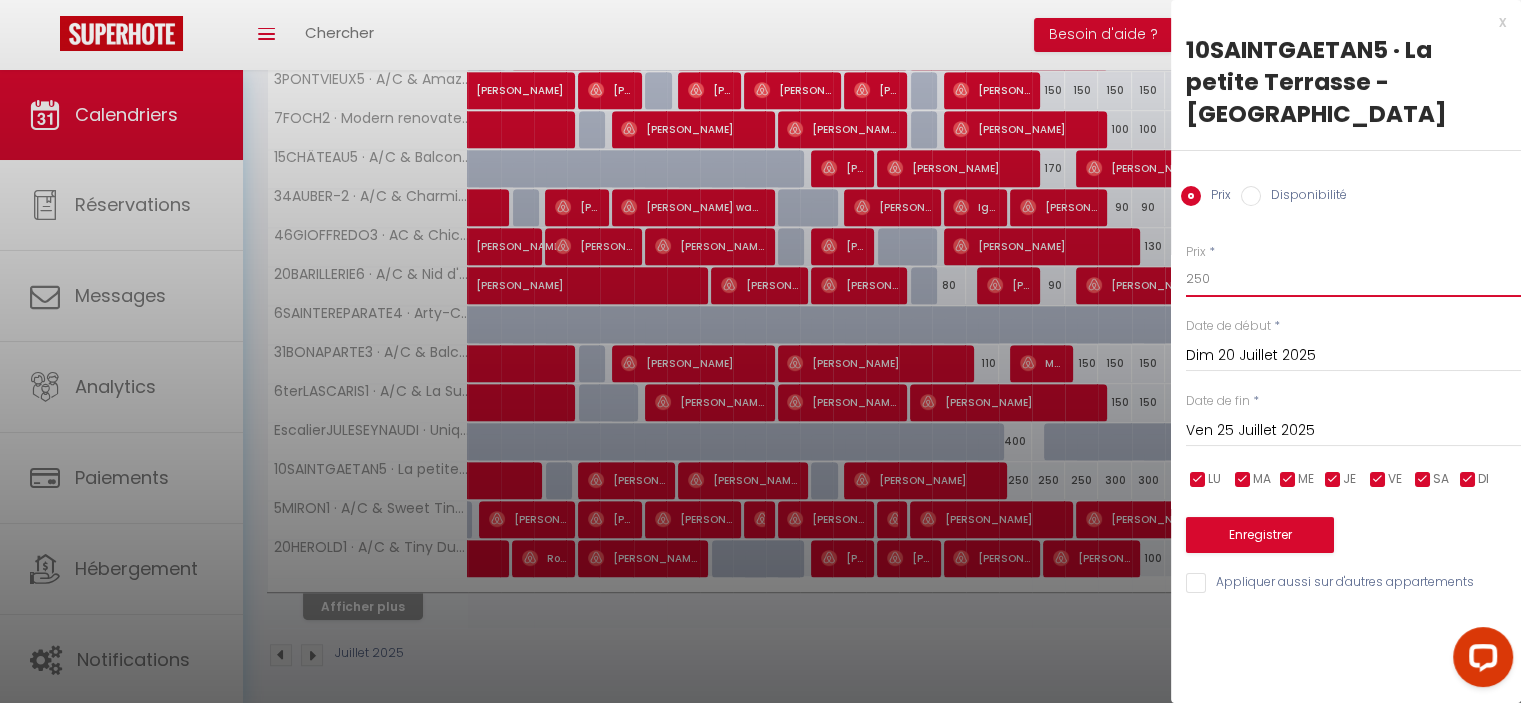 type on "250" 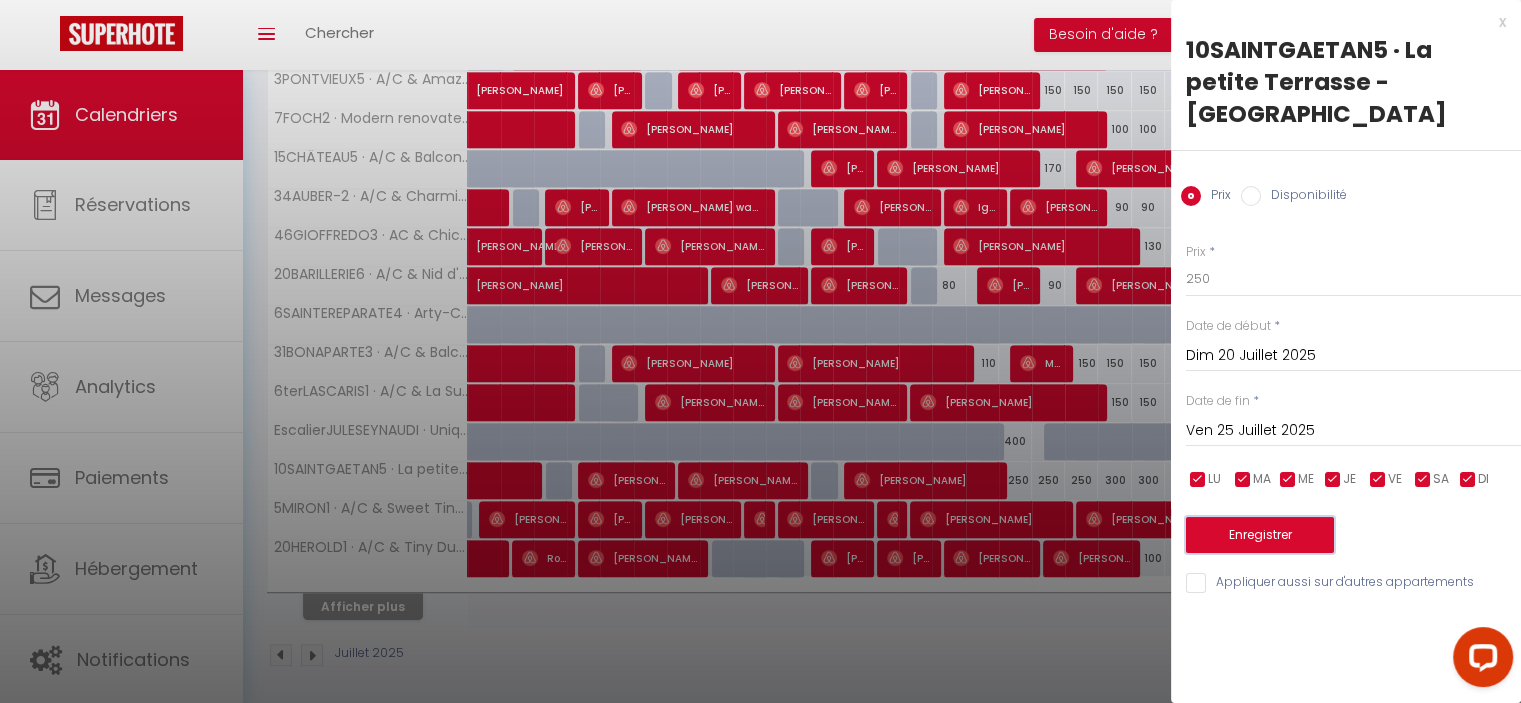 click on "Enregistrer" at bounding box center [1260, 535] 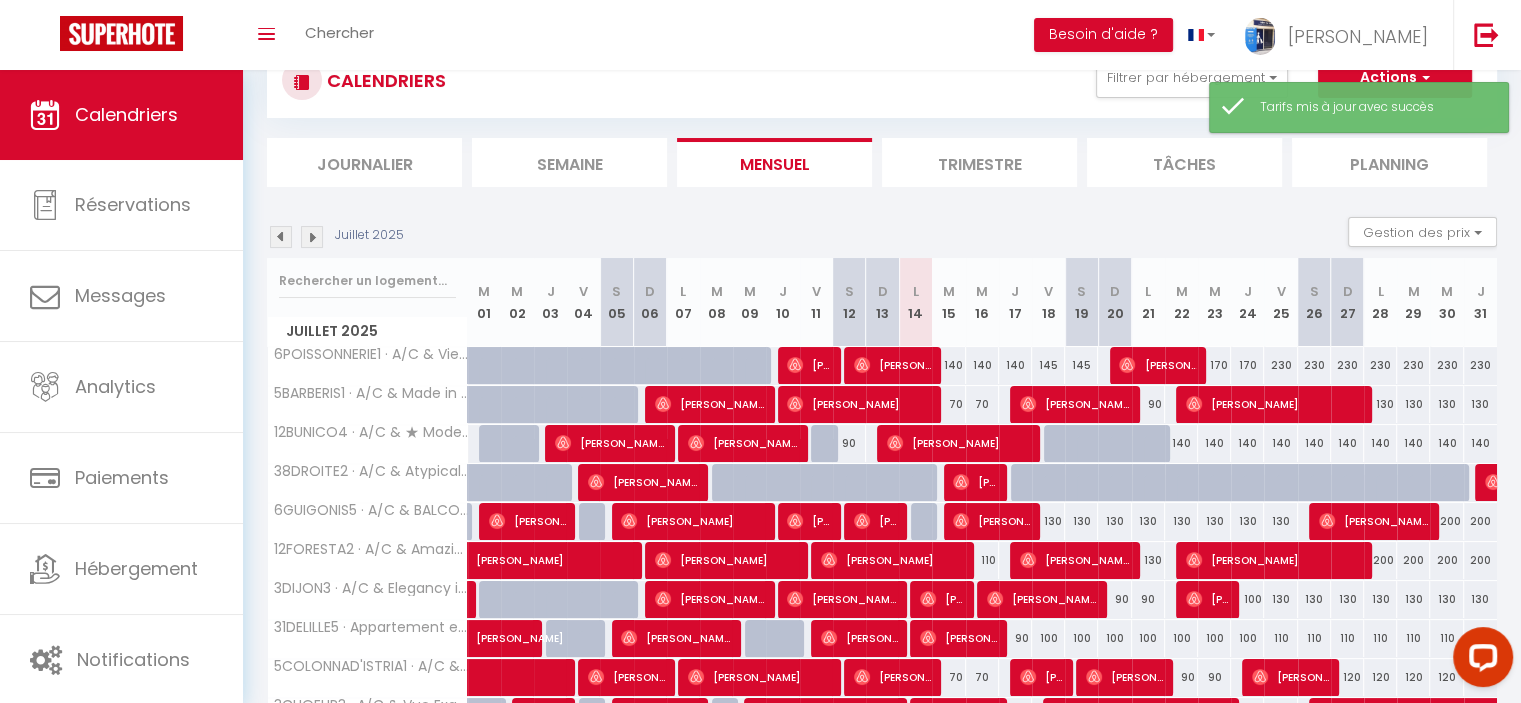 scroll, scrollTop: 232, scrollLeft: 0, axis: vertical 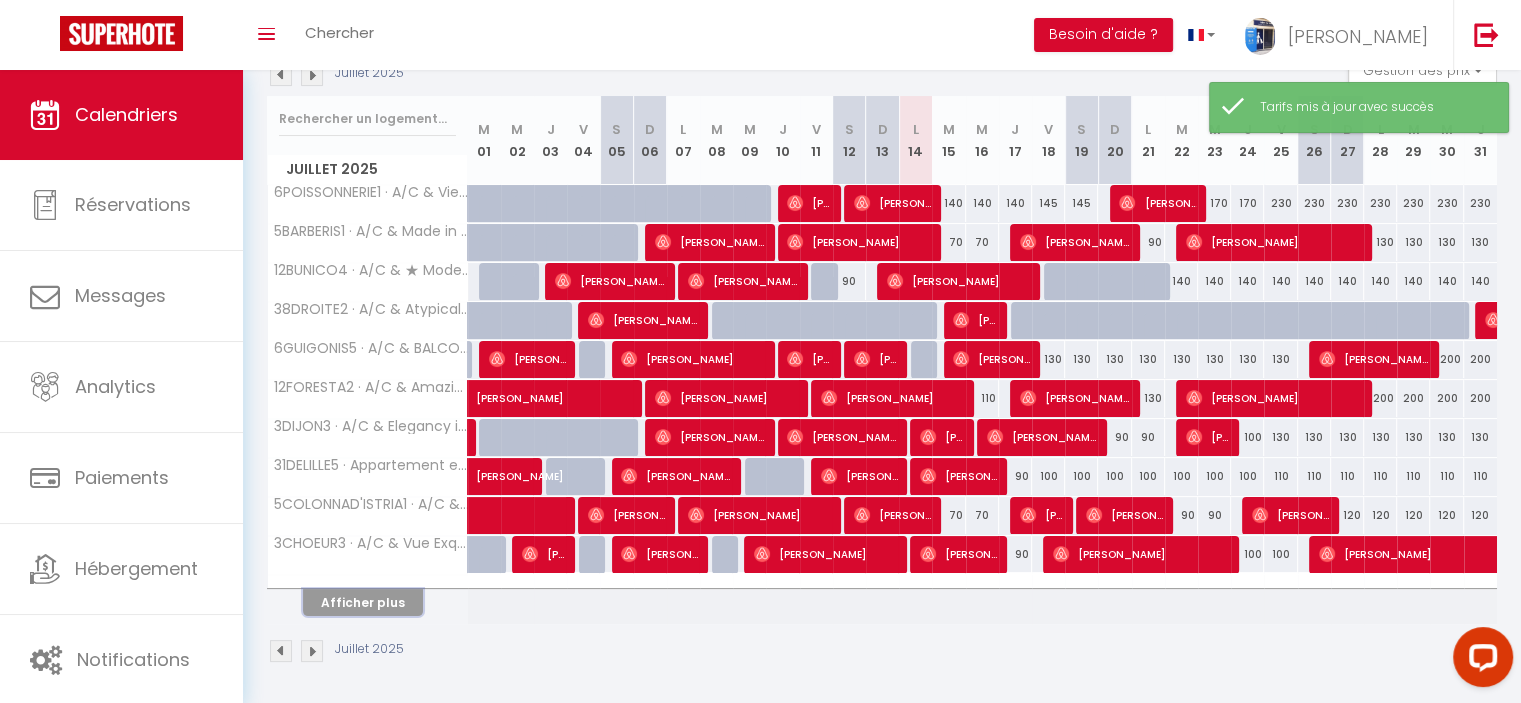 drag, startPoint x: 376, startPoint y: 607, endPoint x: 374, endPoint y: 569, distance: 38.052597 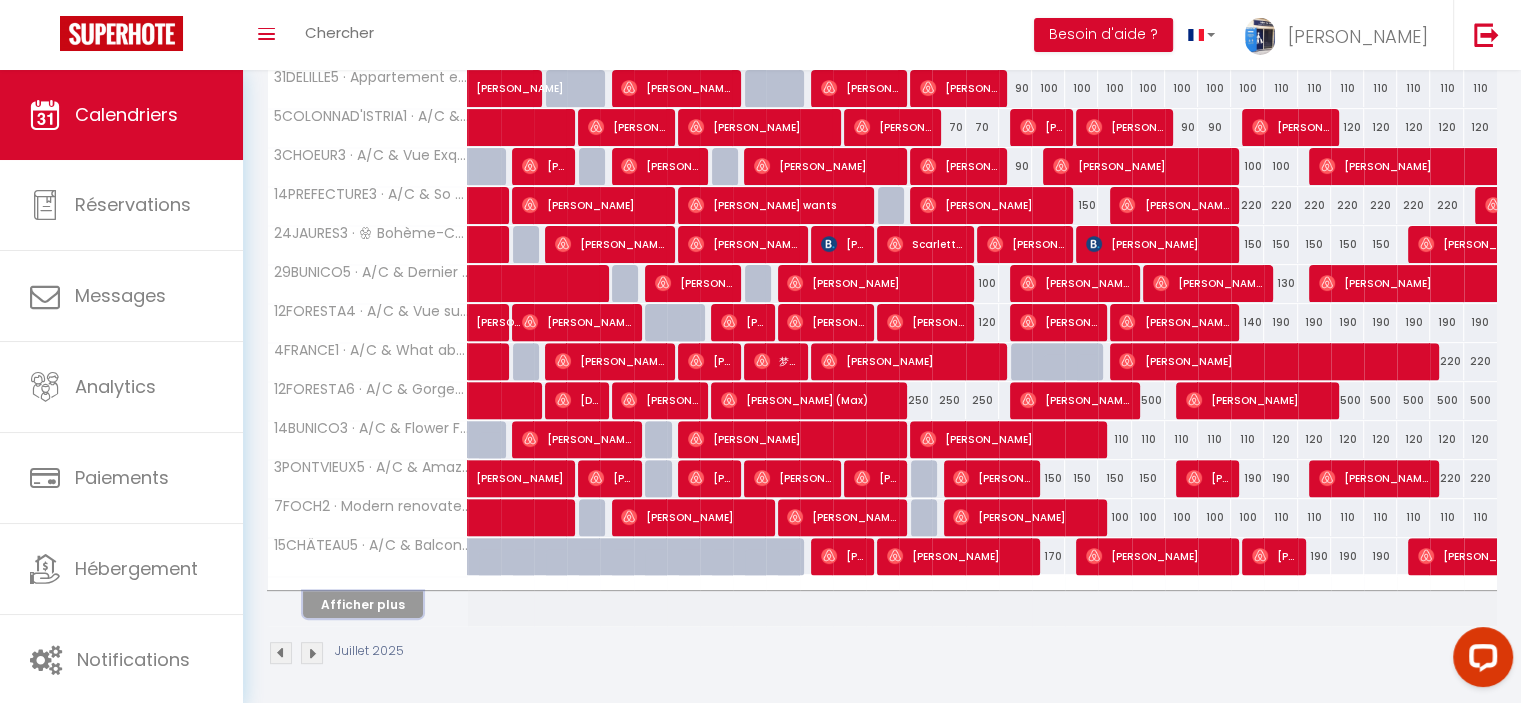 click on "Afficher plus" at bounding box center (363, 604) 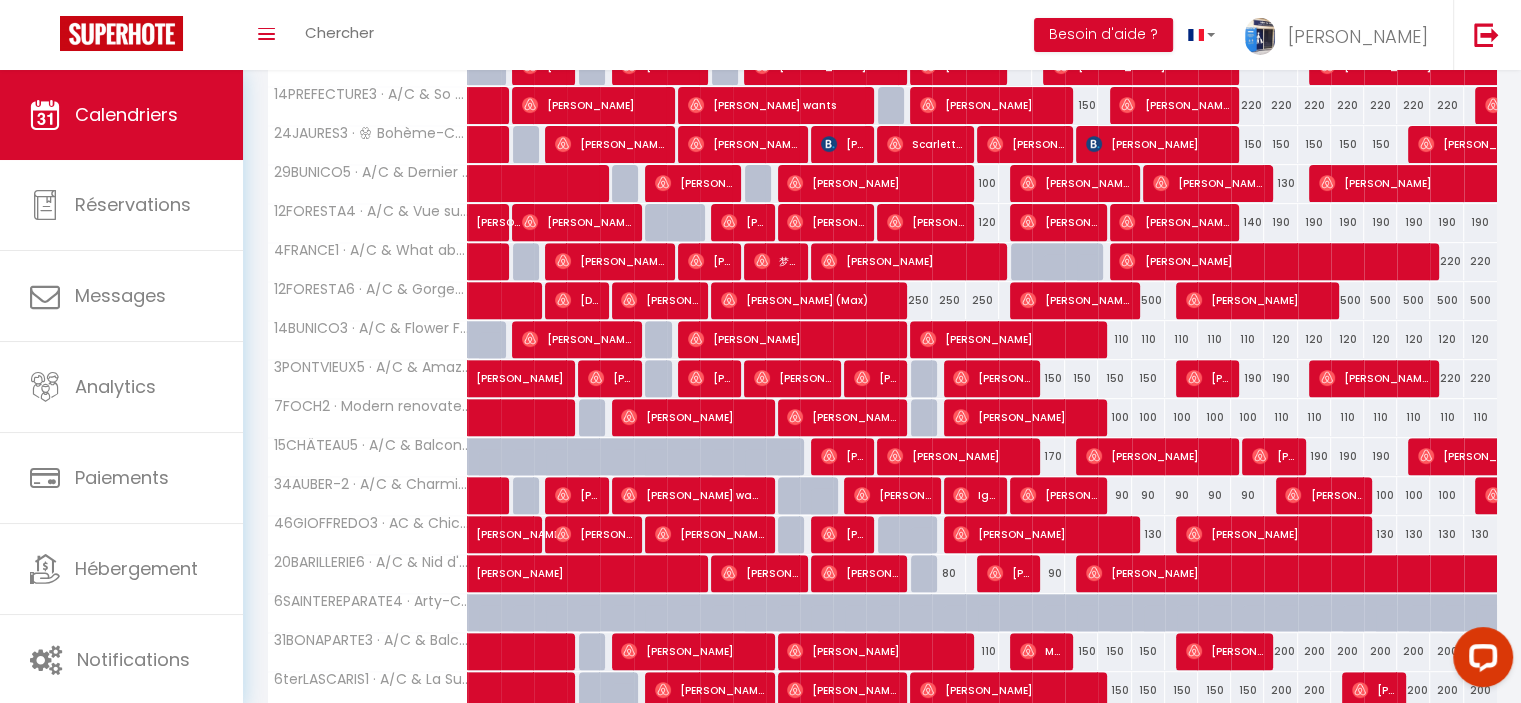 scroll, scrollTop: 1008, scrollLeft: 0, axis: vertical 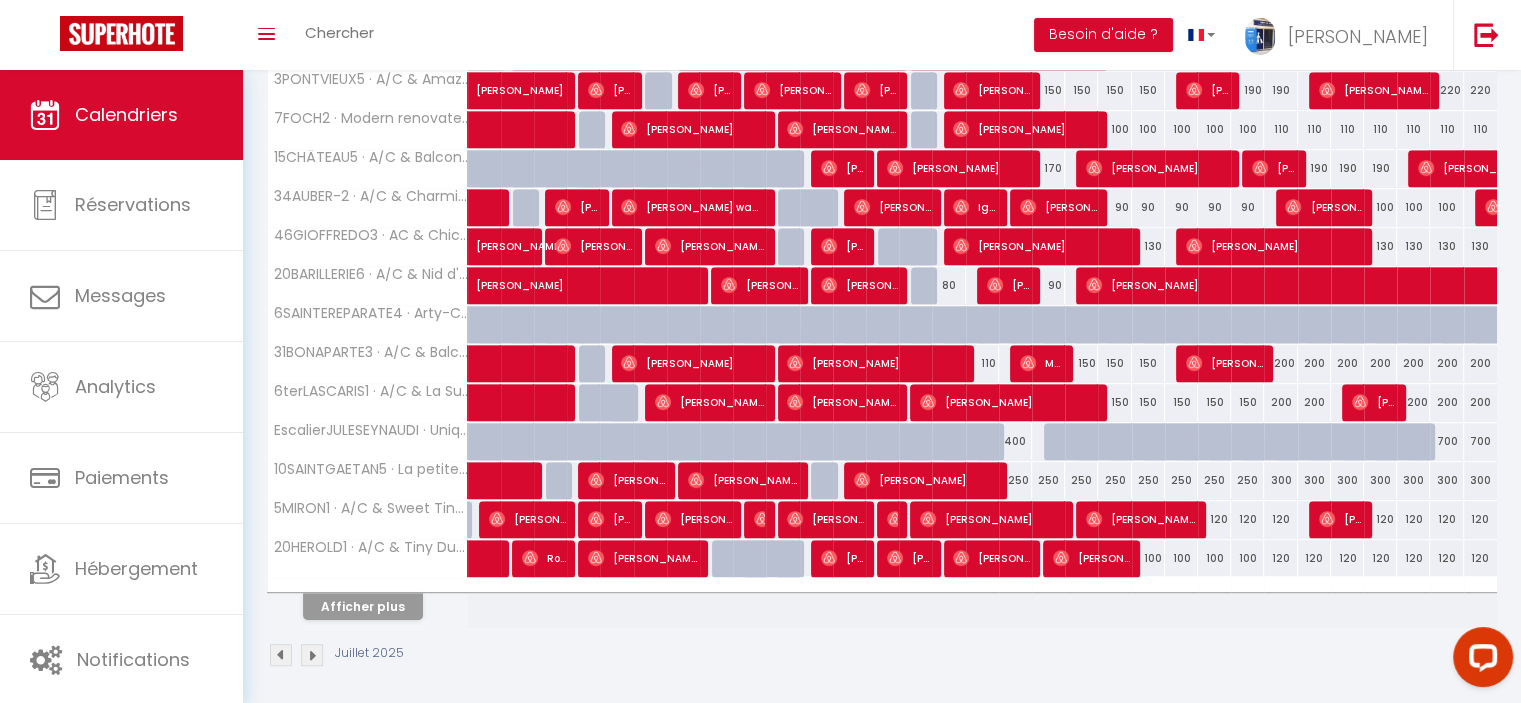 drag, startPoint x: 1010, startPoint y: 474, endPoint x: 1104, endPoint y: 491, distance: 95.524864 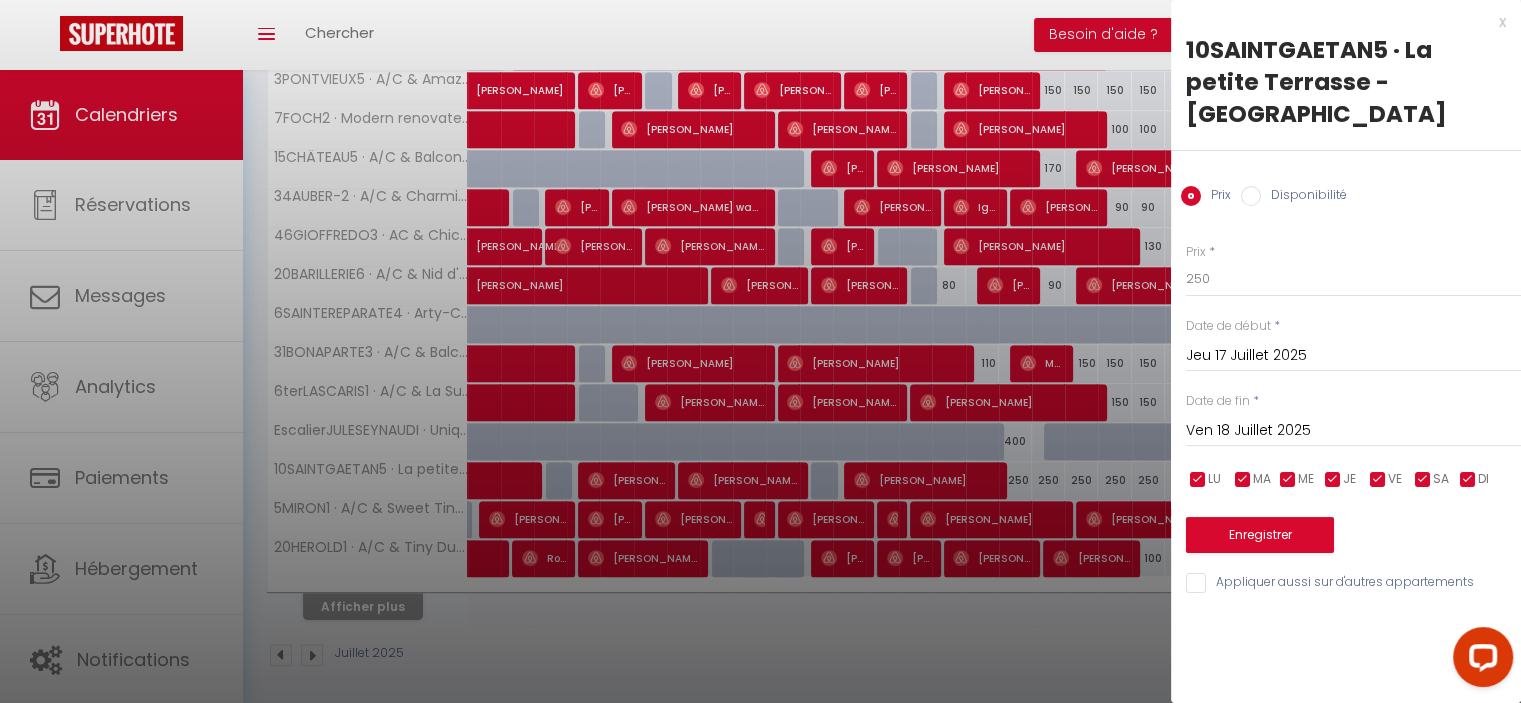click on "Ven 18 Juillet 2025" at bounding box center (1353, 431) 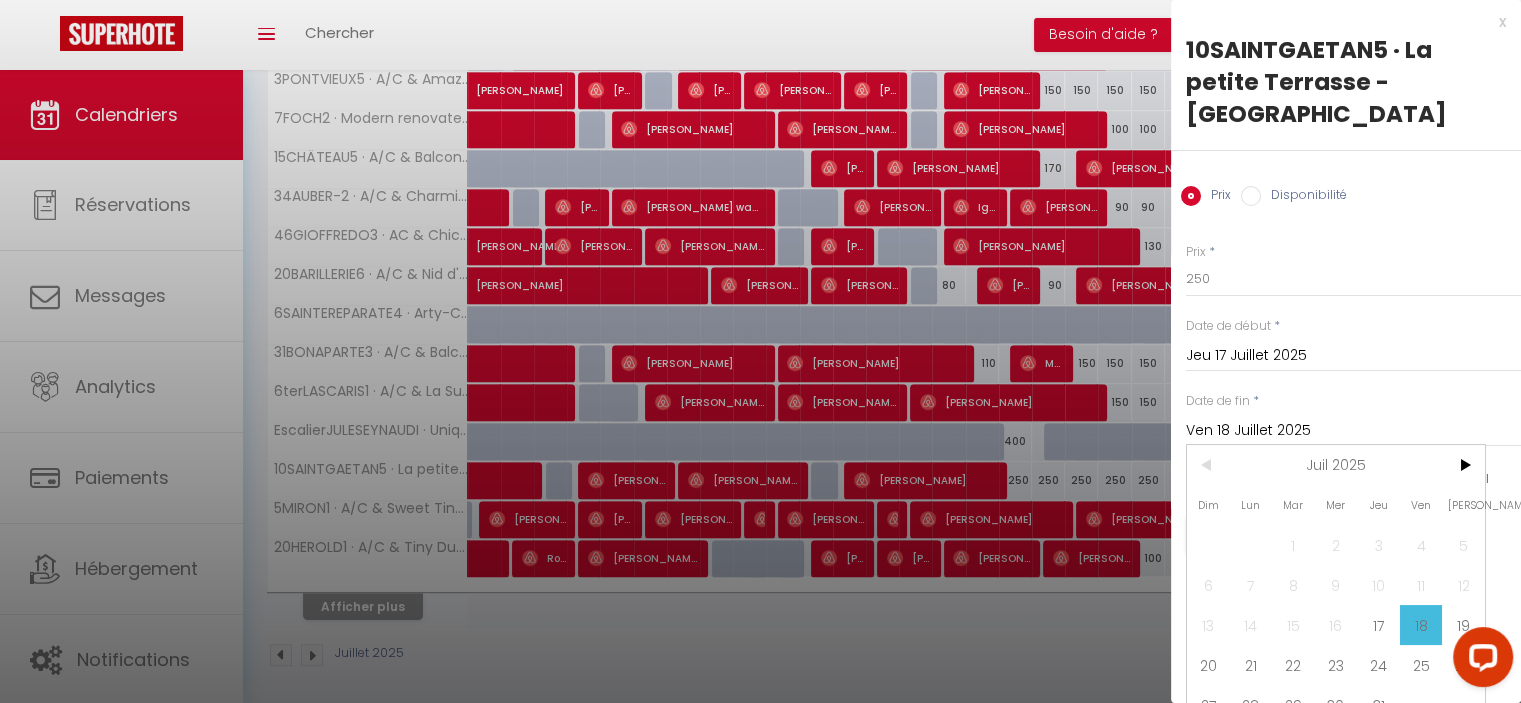 drag, startPoint x: 1202, startPoint y: 671, endPoint x: 1207, endPoint y: 393, distance: 278.04495 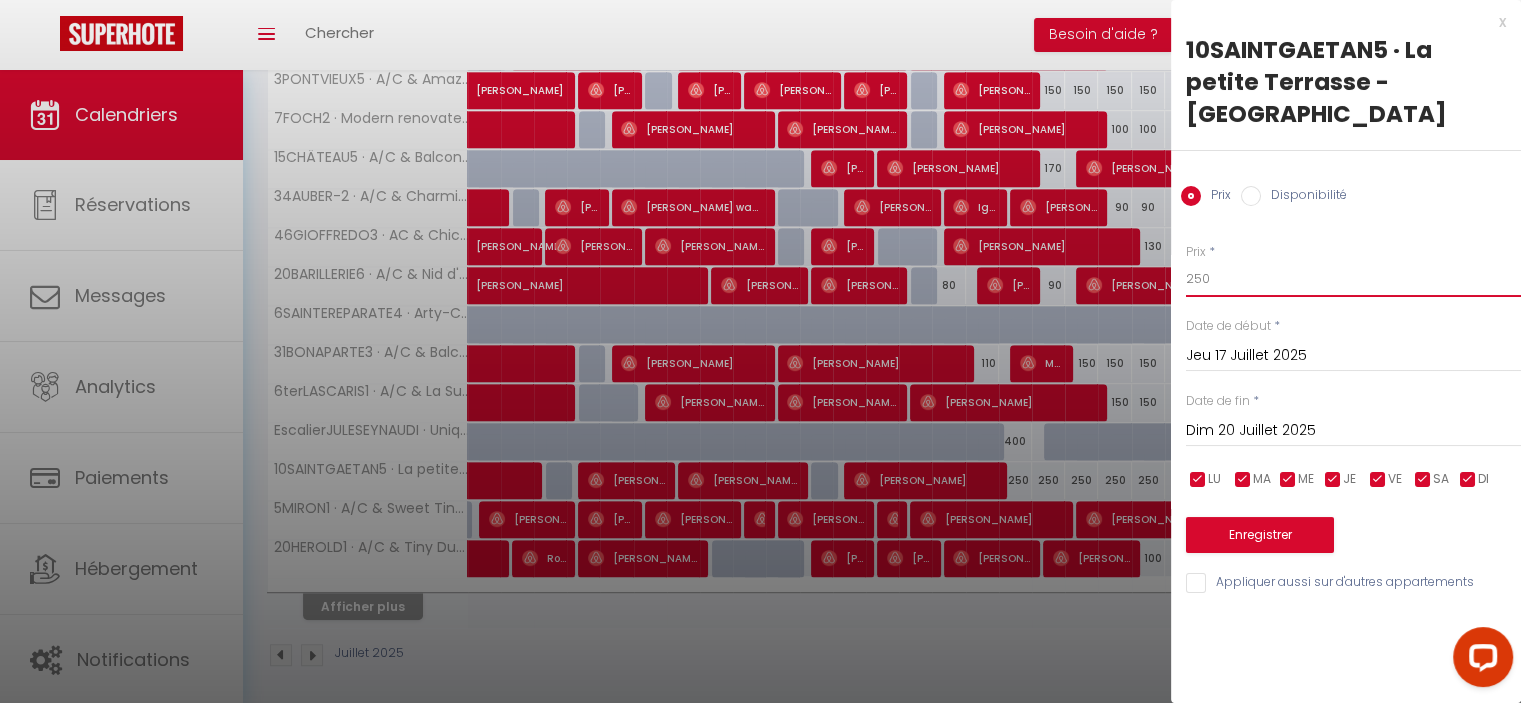 click on "250" at bounding box center (1353, 279) 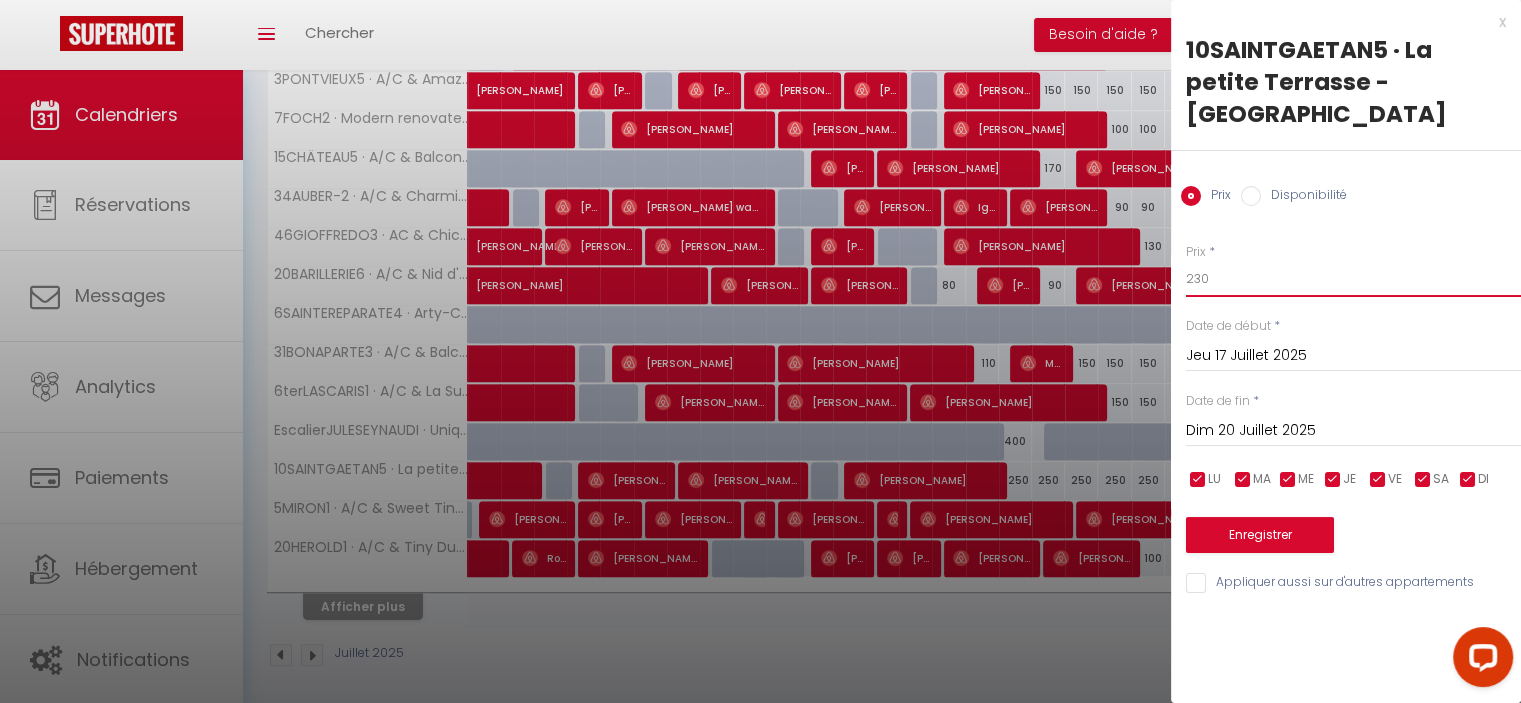 type on "230" 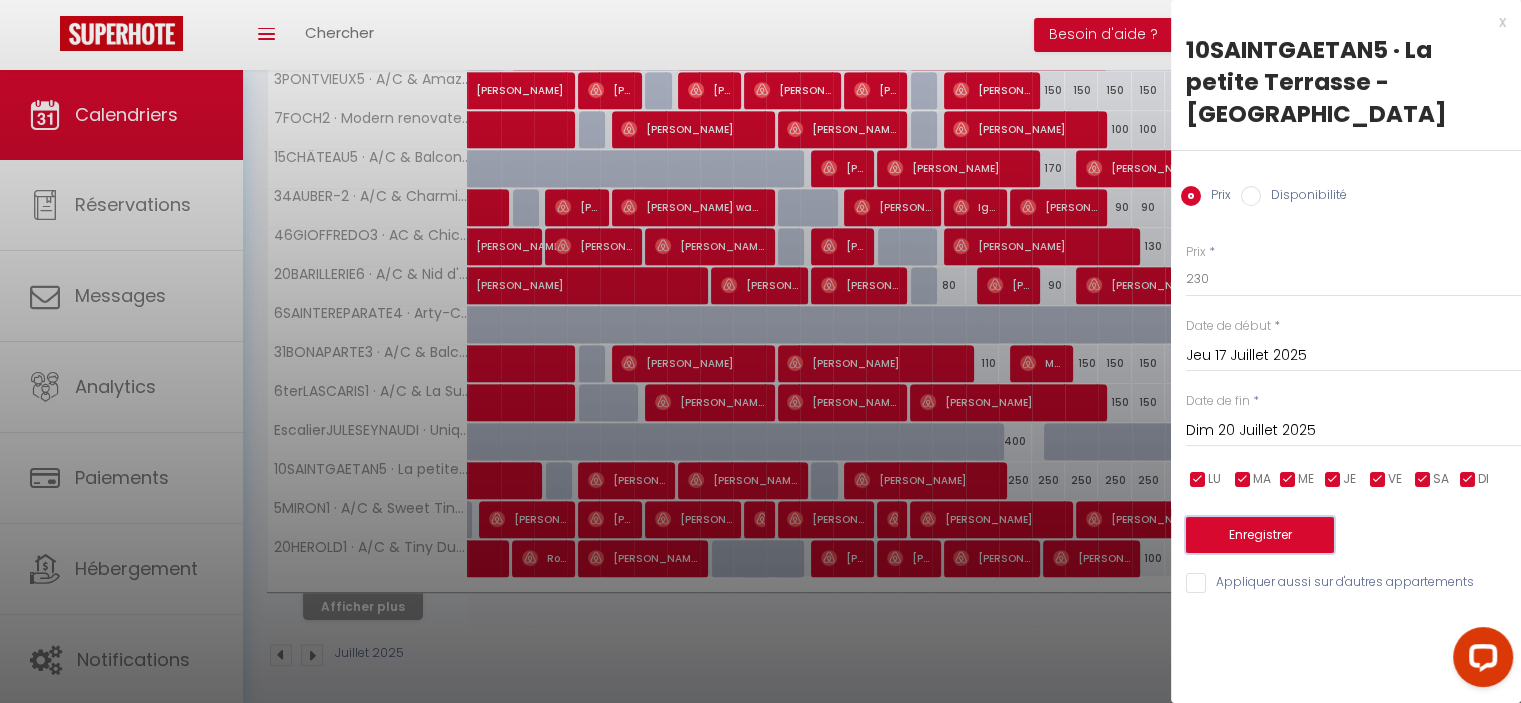 click on "Enregistrer" at bounding box center [1260, 535] 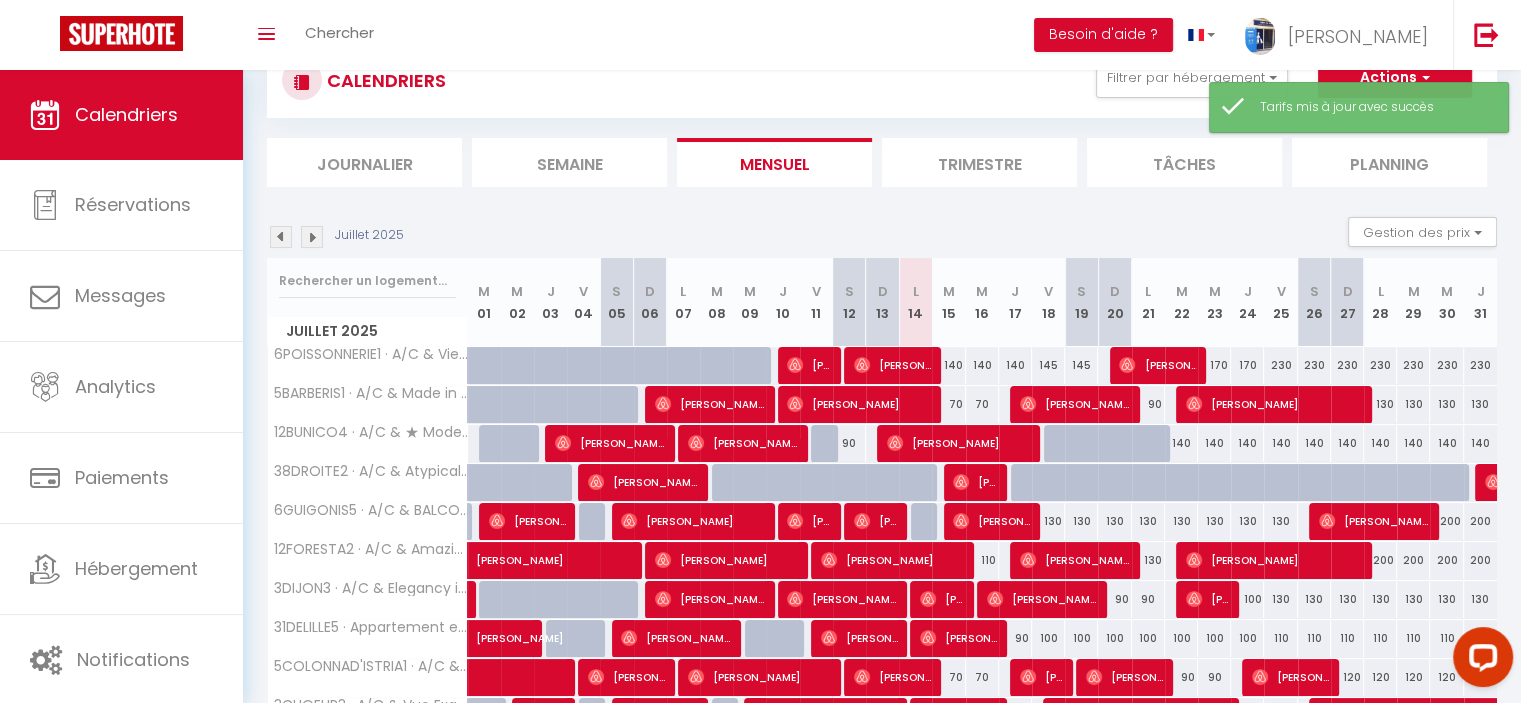 scroll, scrollTop: 232, scrollLeft: 0, axis: vertical 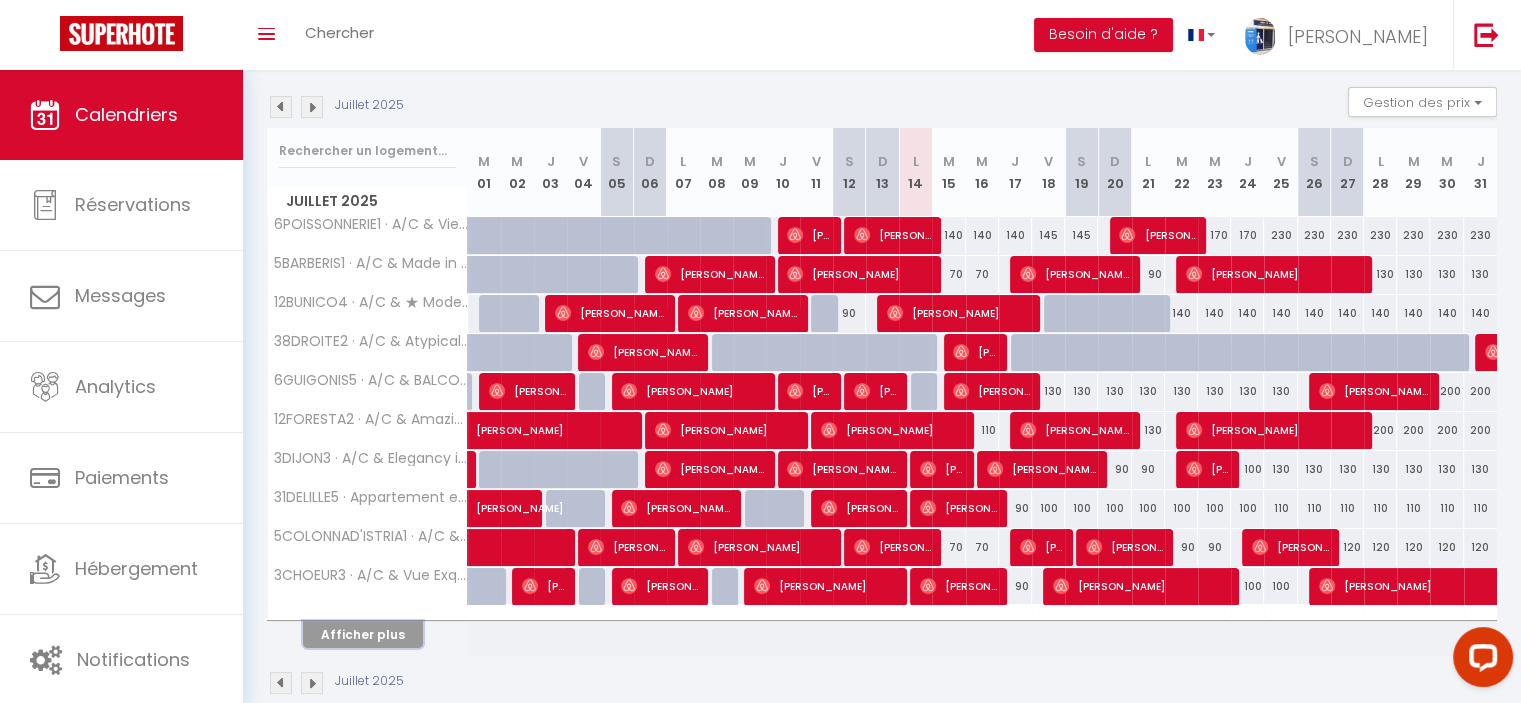 click on "Afficher plus" at bounding box center (363, 634) 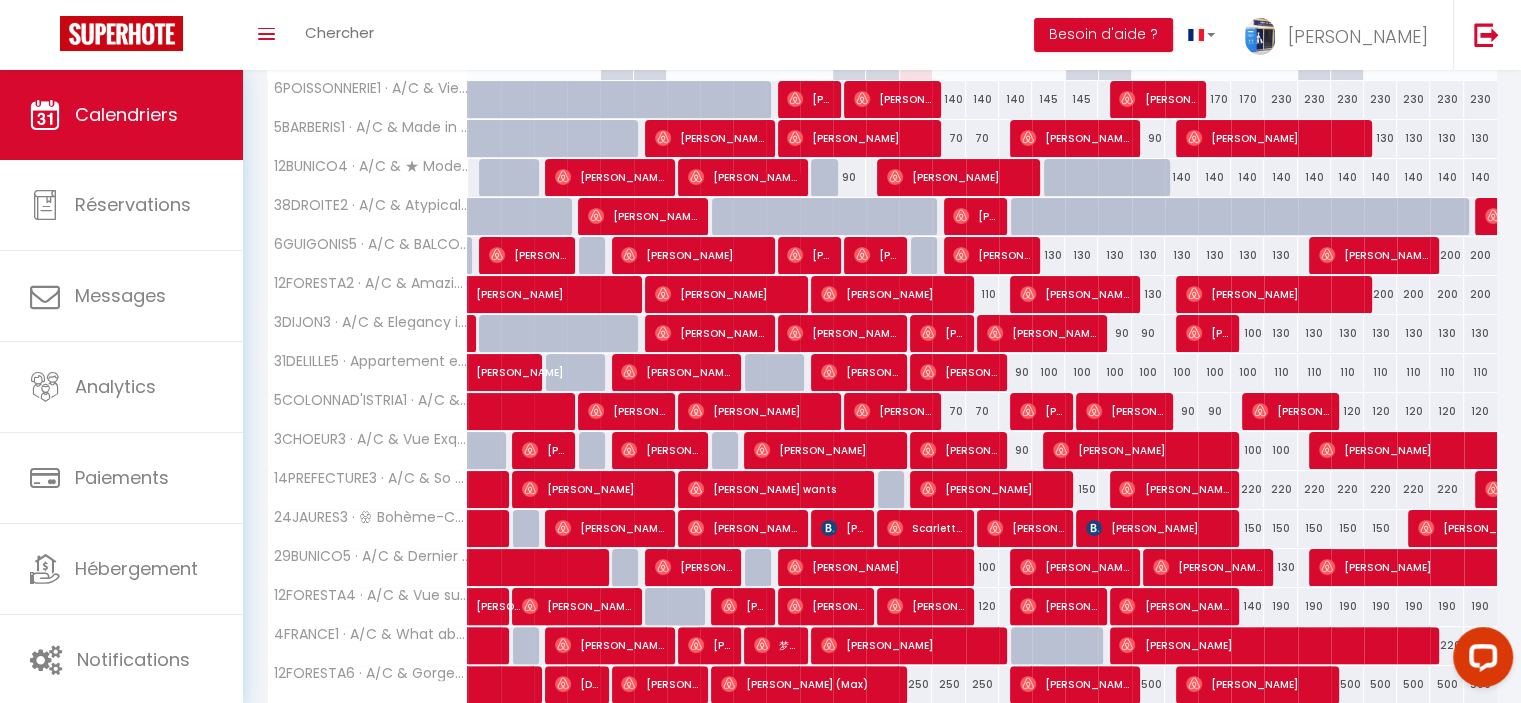 scroll, scrollTop: 500, scrollLeft: 0, axis: vertical 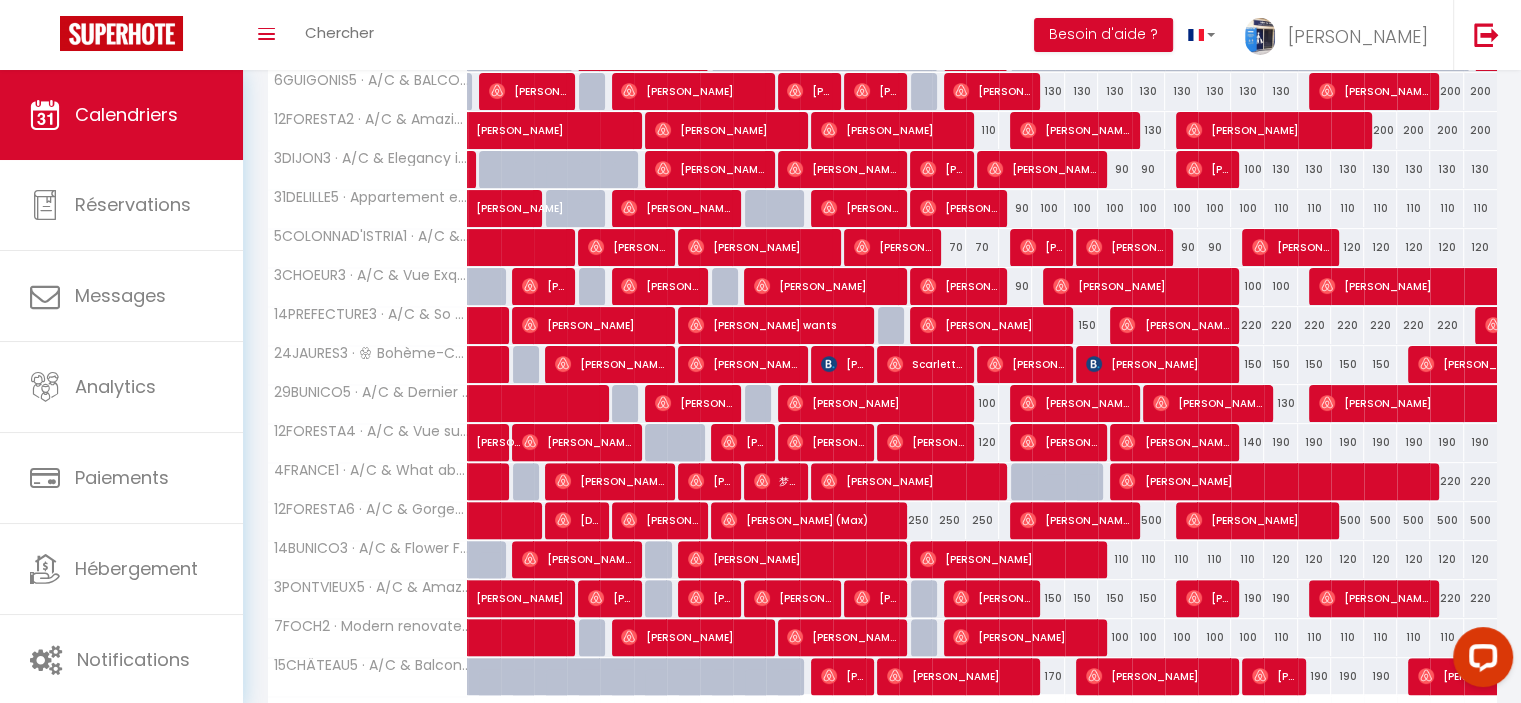 click at bounding box center [1491, 326] 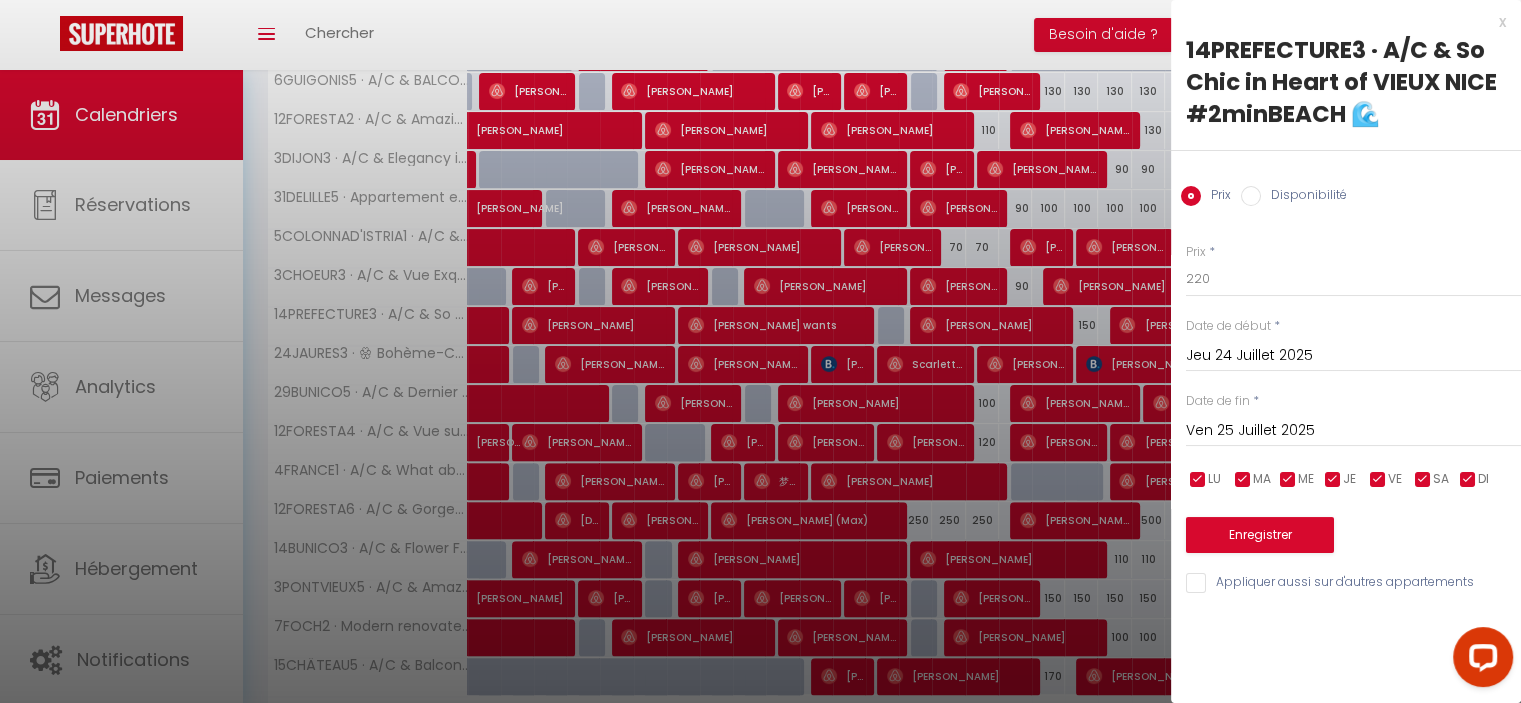 click on "Ven 25 Juillet 2025" at bounding box center (1353, 431) 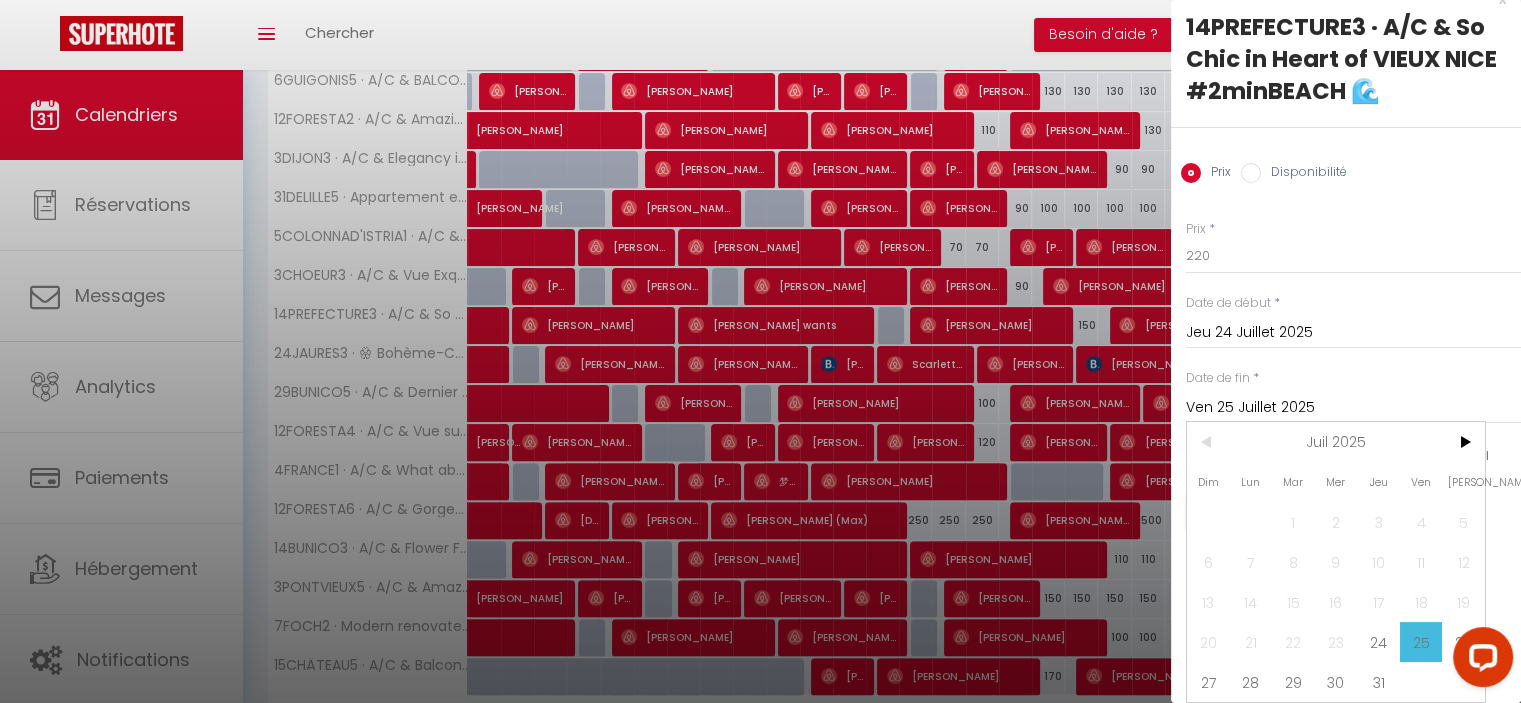 scroll, scrollTop: 36, scrollLeft: 0, axis: vertical 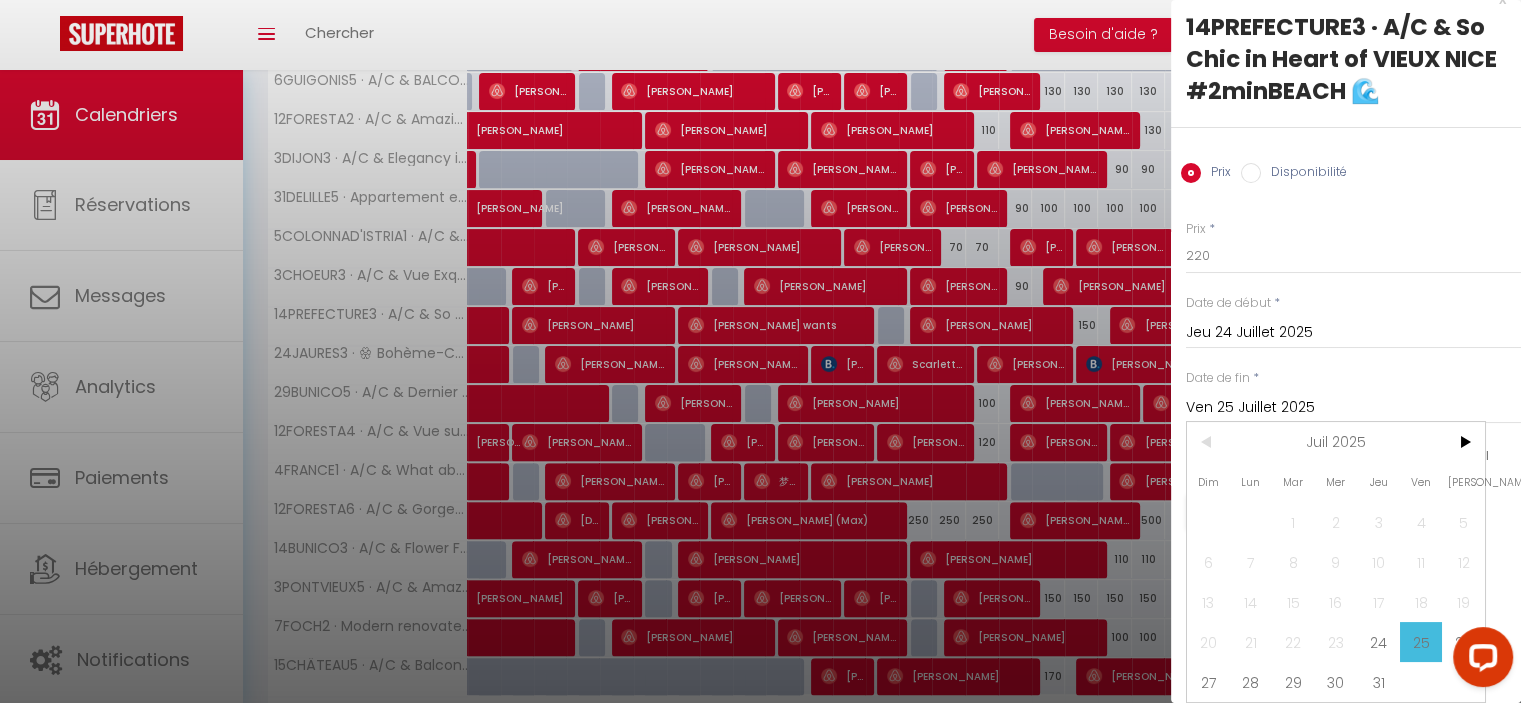 drag, startPoint x: 1376, startPoint y: 667, endPoint x: 1289, endPoint y: 377, distance: 302.7689 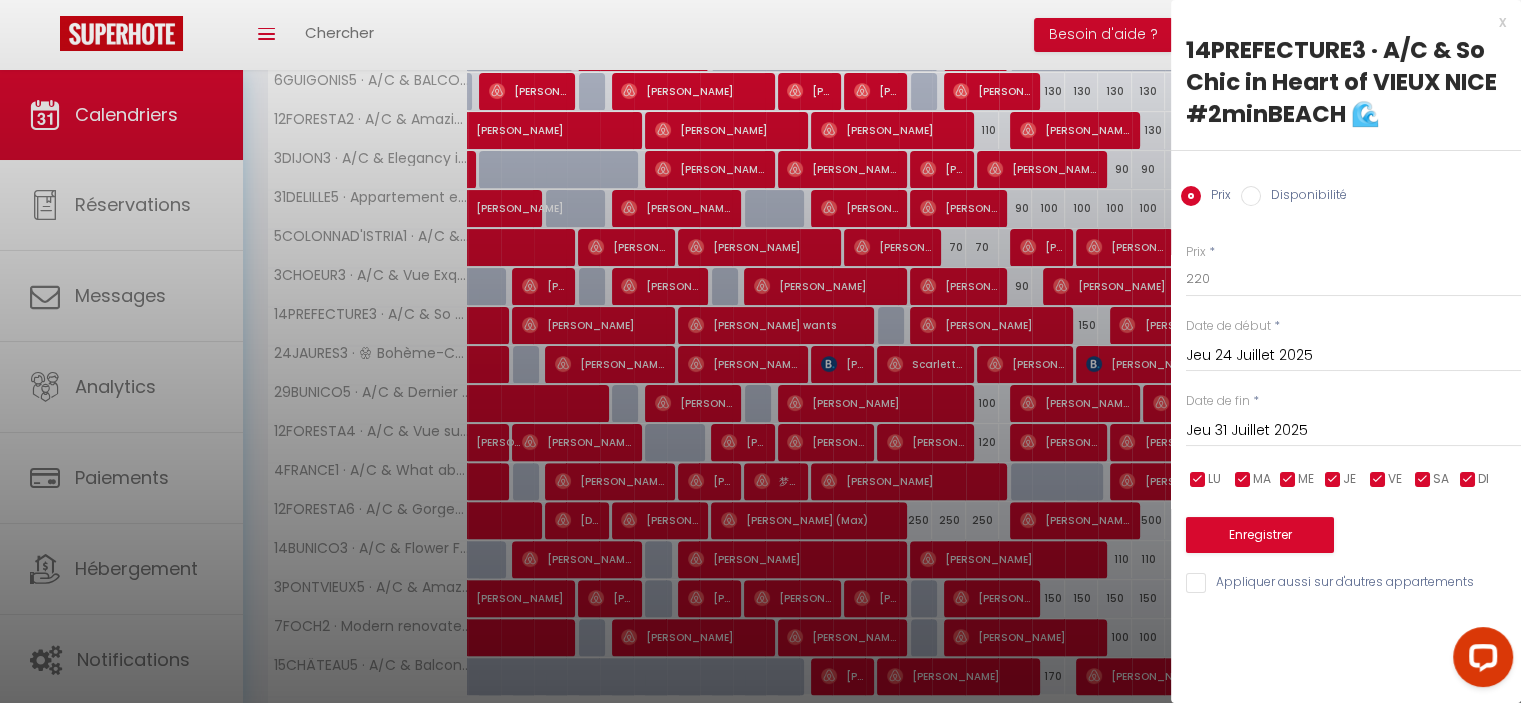 scroll, scrollTop: 0, scrollLeft: 0, axis: both 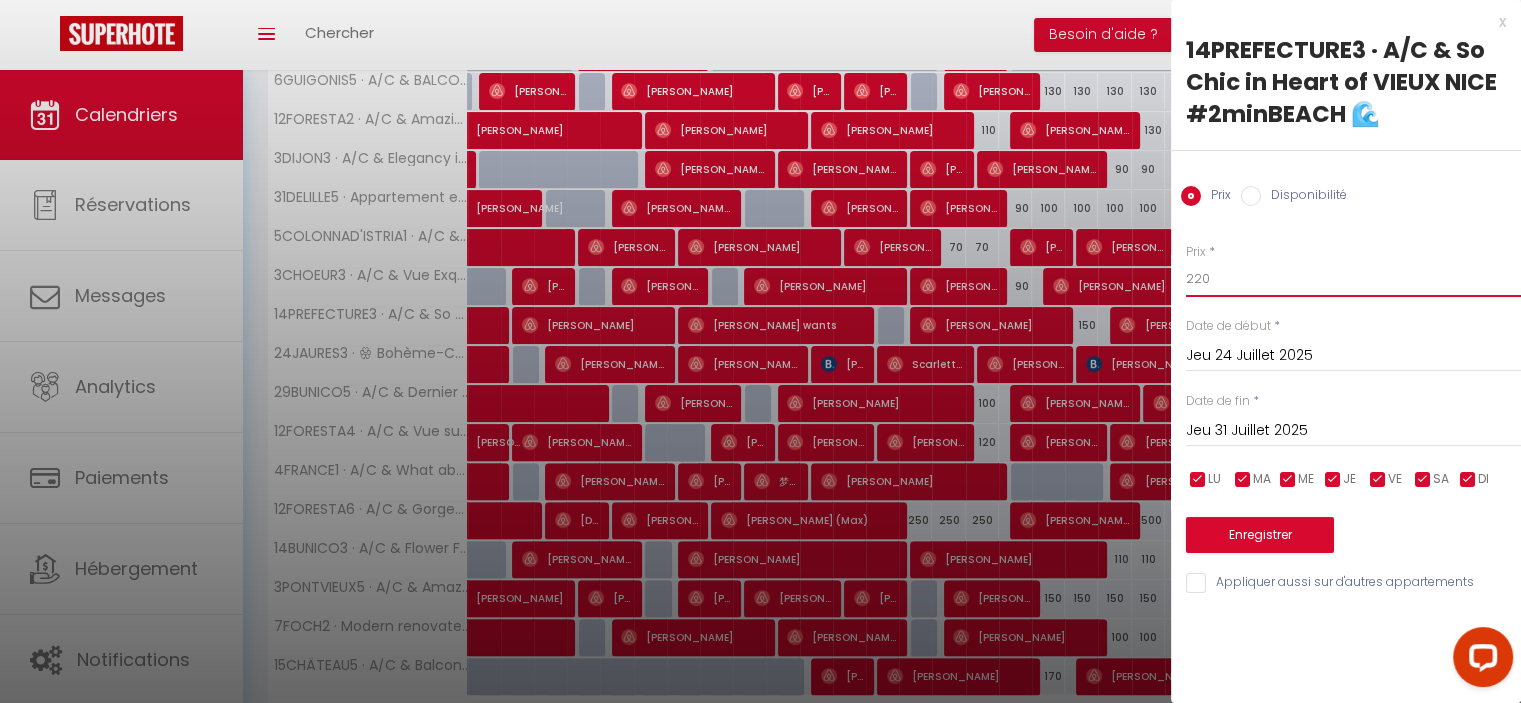 click on "220" at bounding box center (1353, 279) 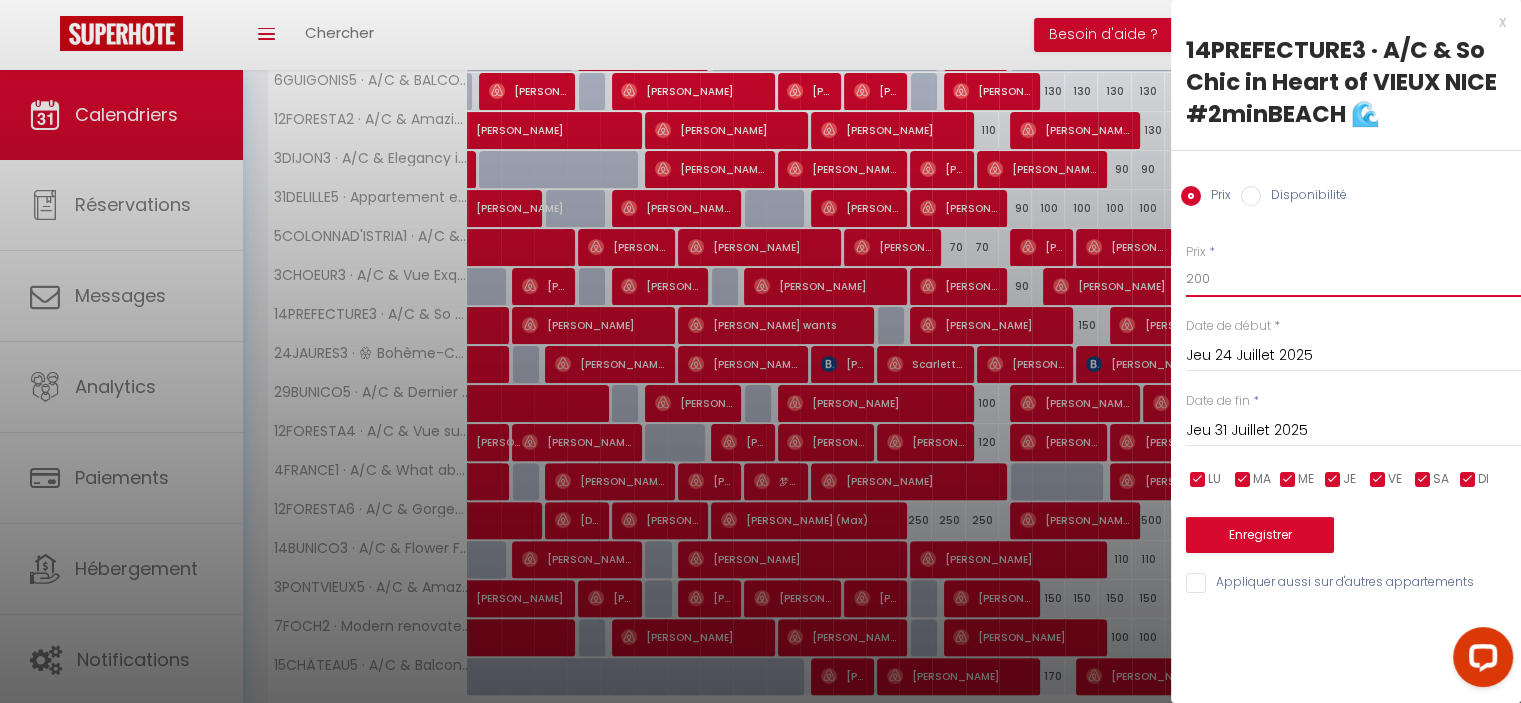 type on "200" 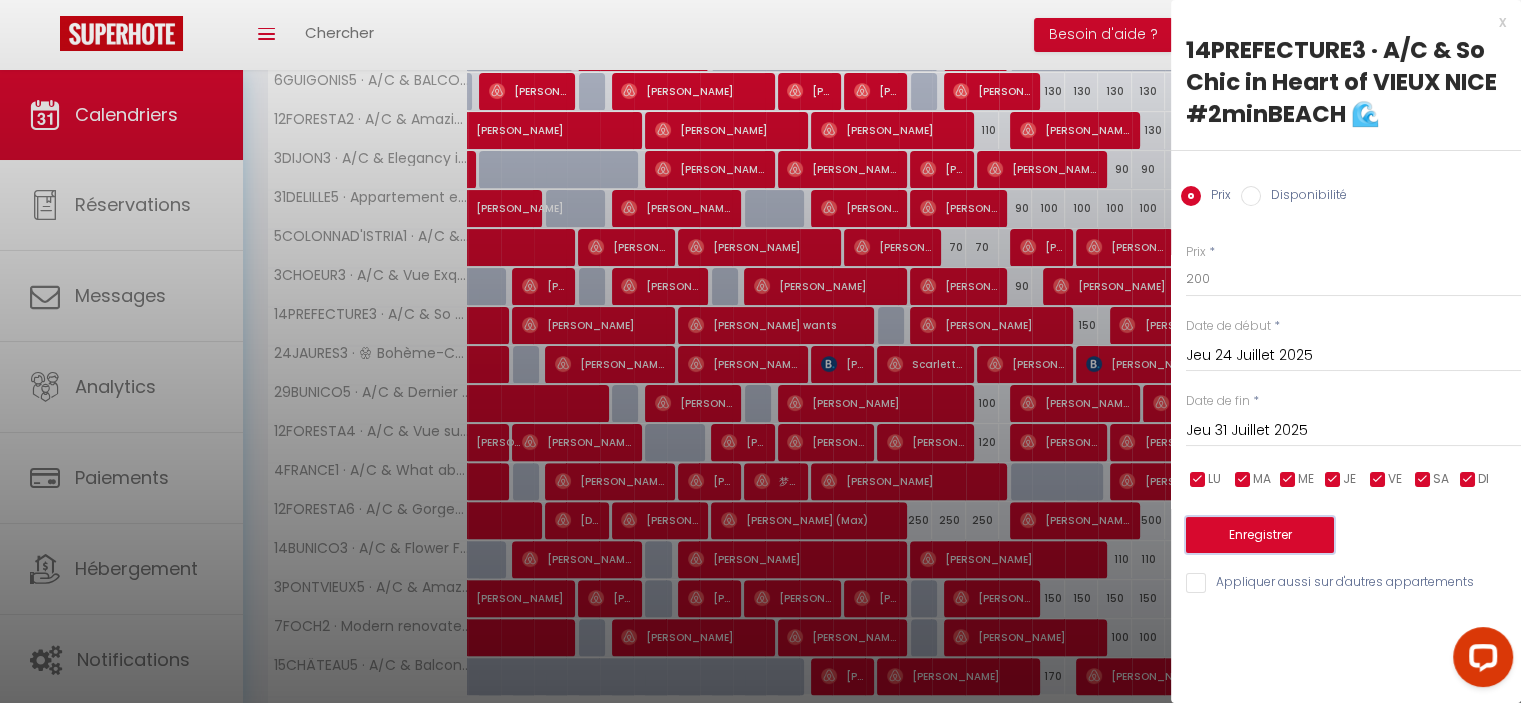 click on "Enregistrer" at bounding box center (1260, 535) 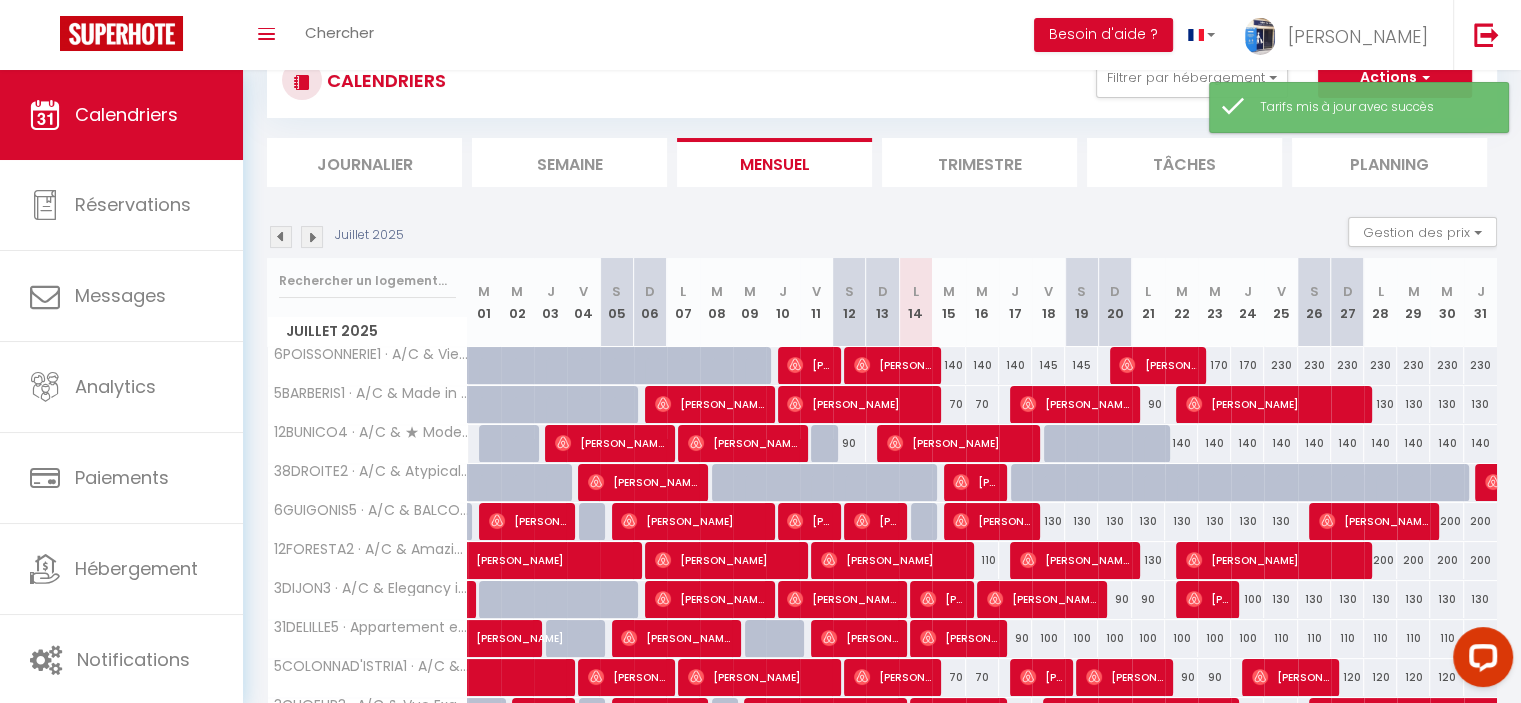 scroll, scrollTop: 232, scrollLeft: 0, axis: vertical 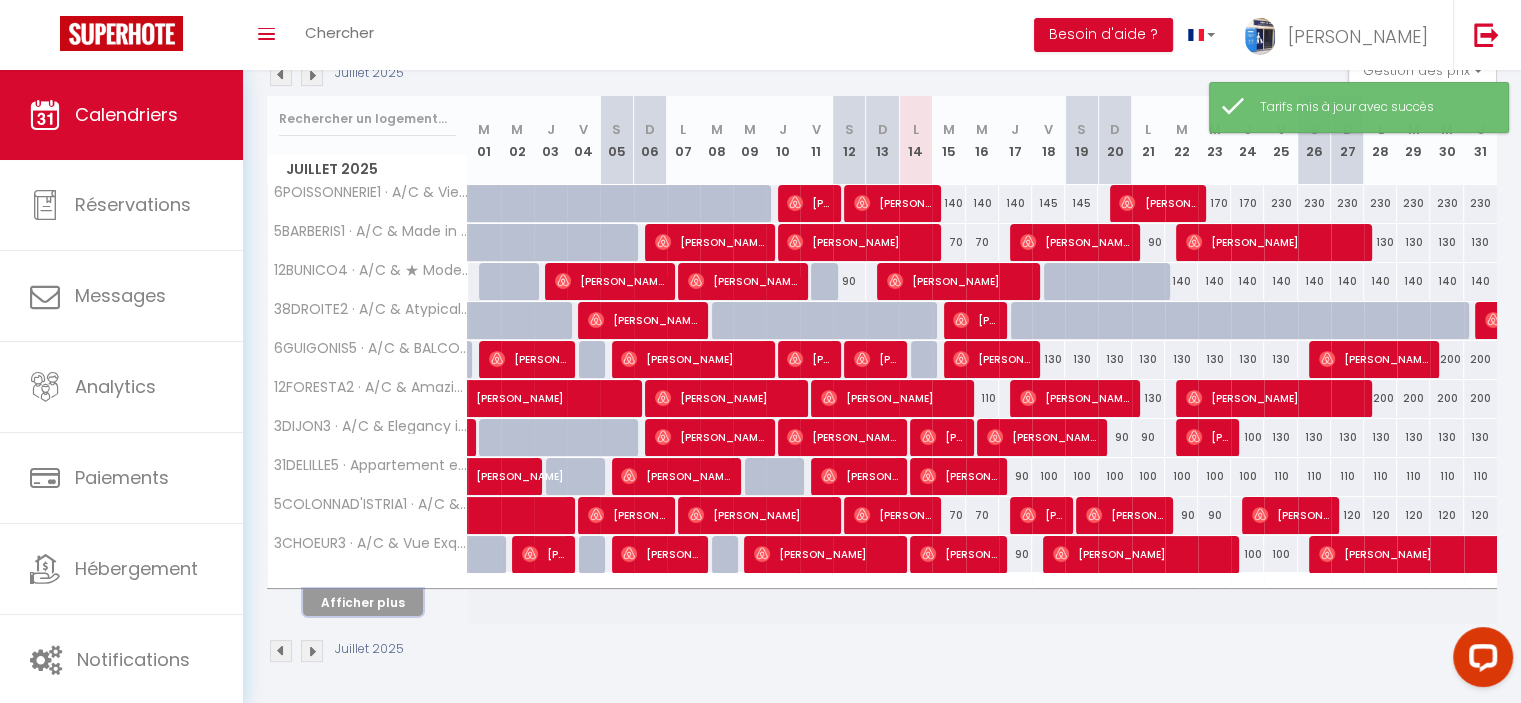 click on "Afficher plus" at bounding box center (363, 602) 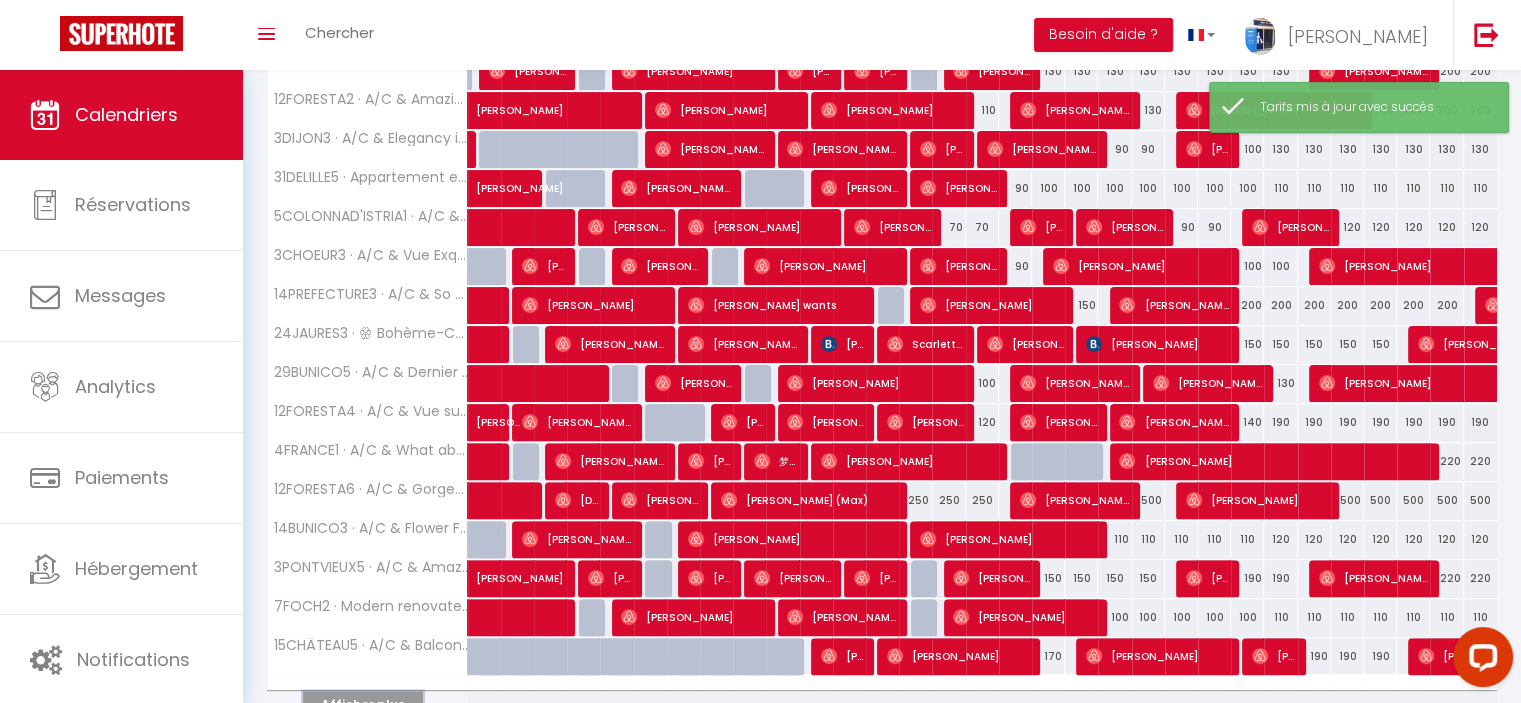 scroll, scrollTop: 532, scrollLeft: 0, axis: vertical 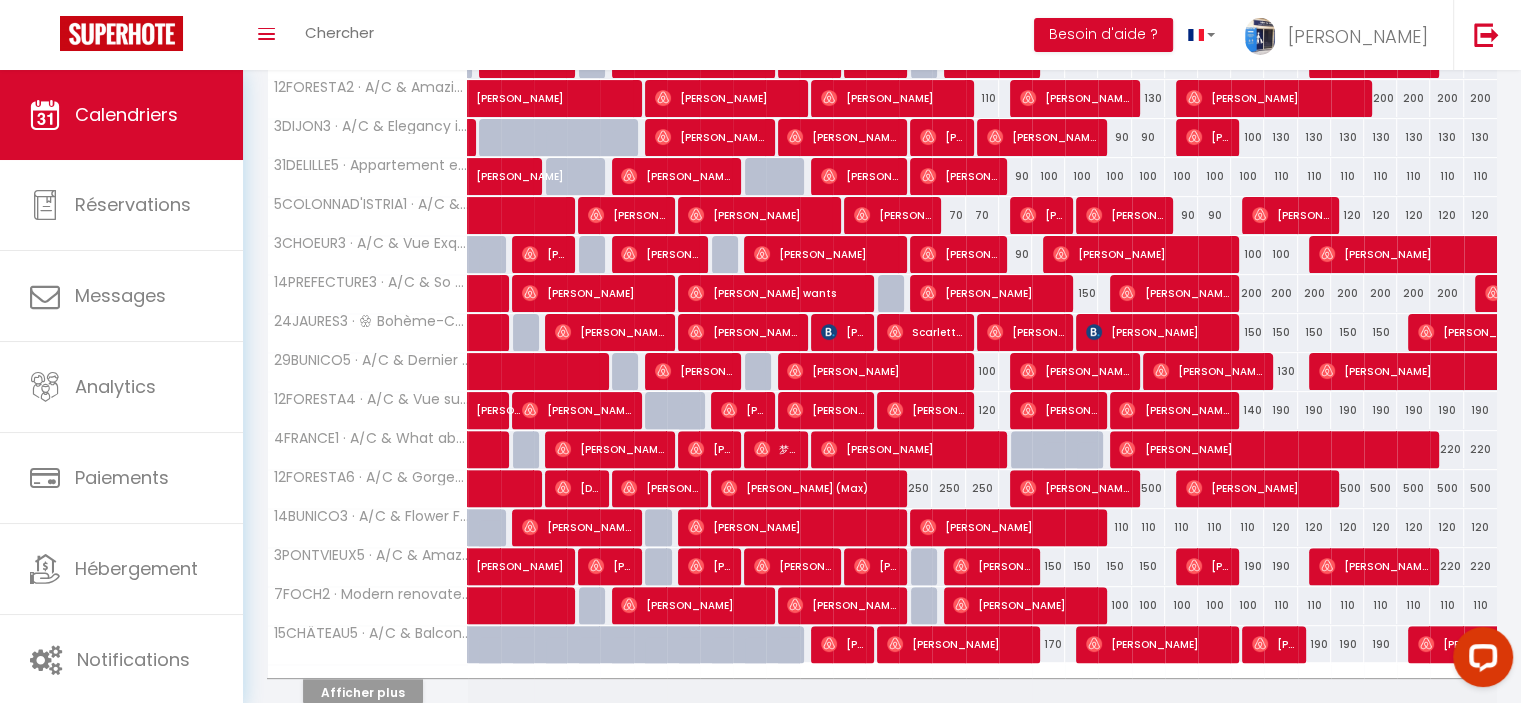 click on "150" at bounding box center [1247, 332] 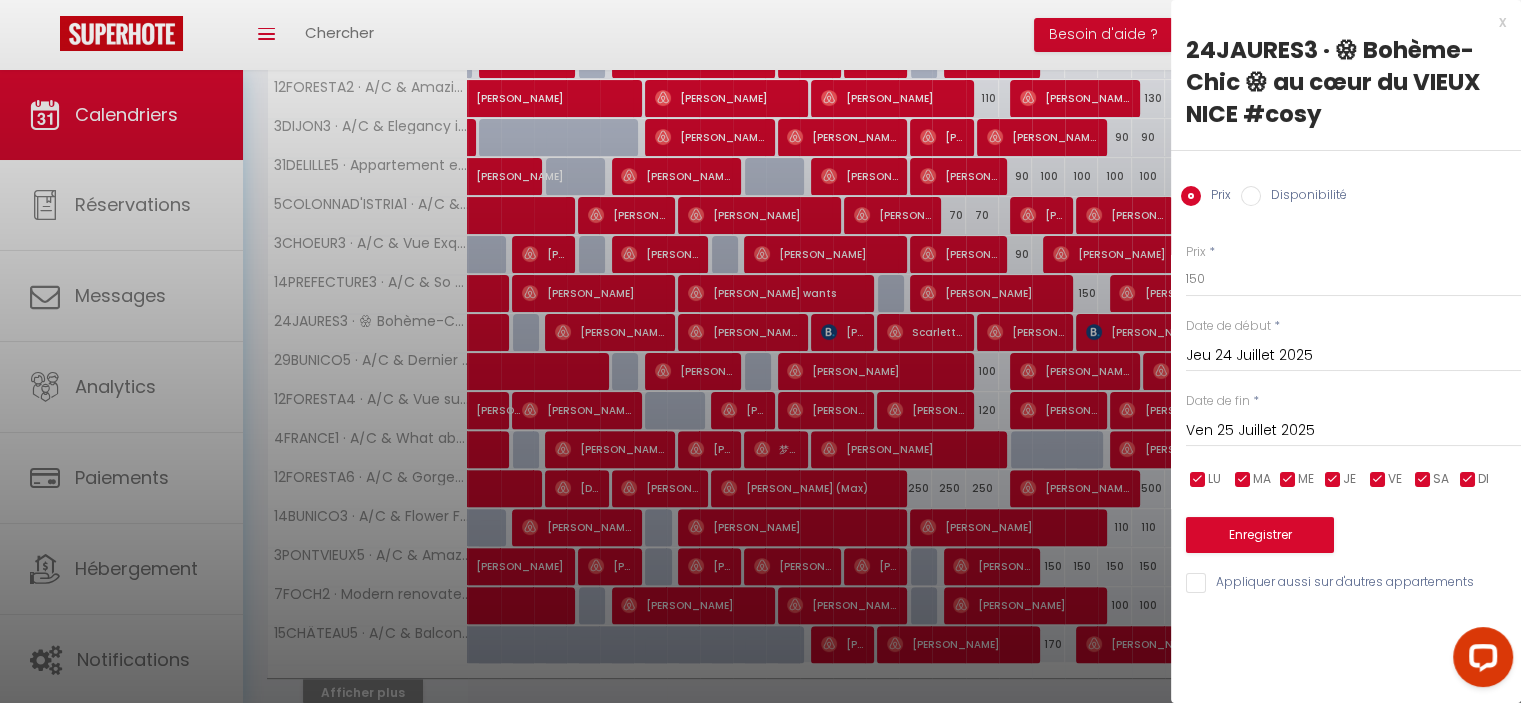 click on "x" at bounding box center (1338, 22) 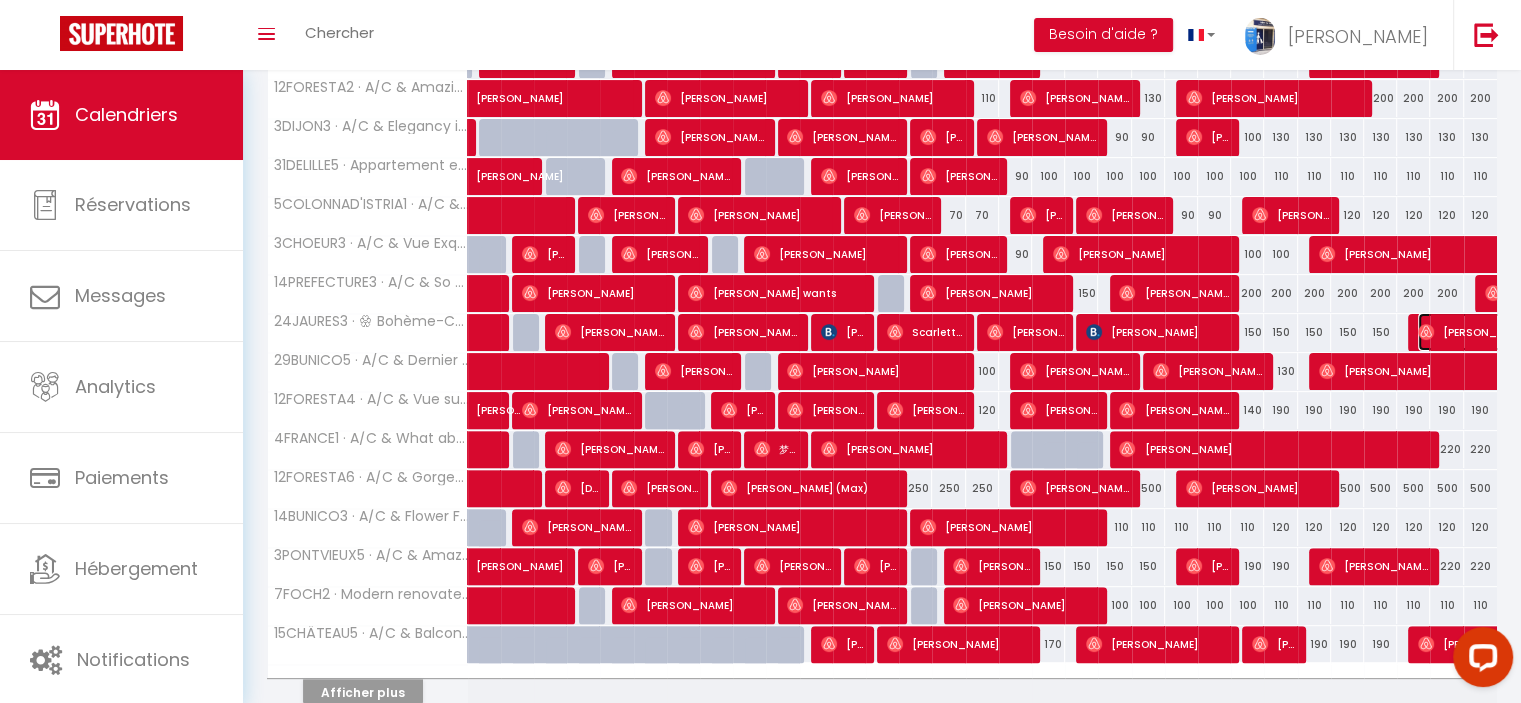 click at bounding box center [1426, 332] 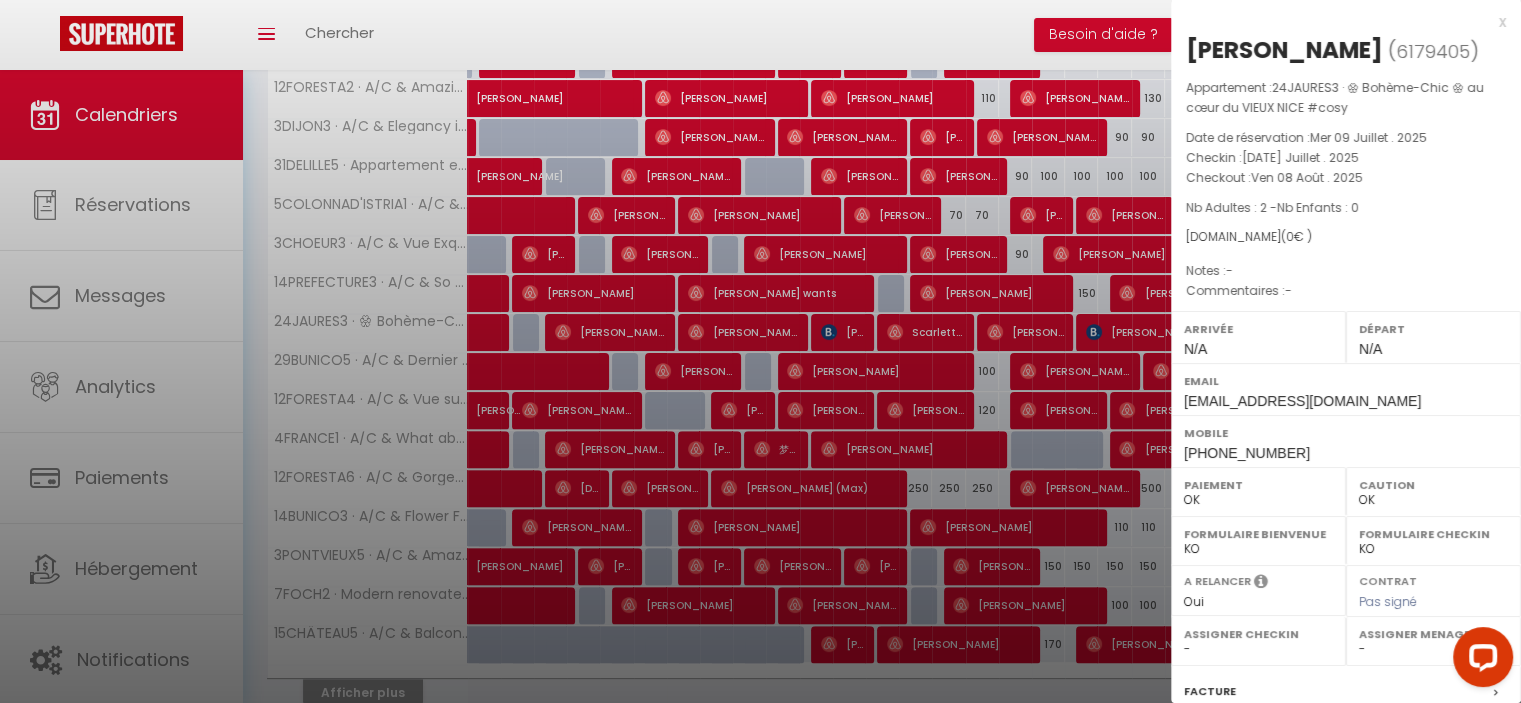 click on "x" at bounding box center (1338, 22) 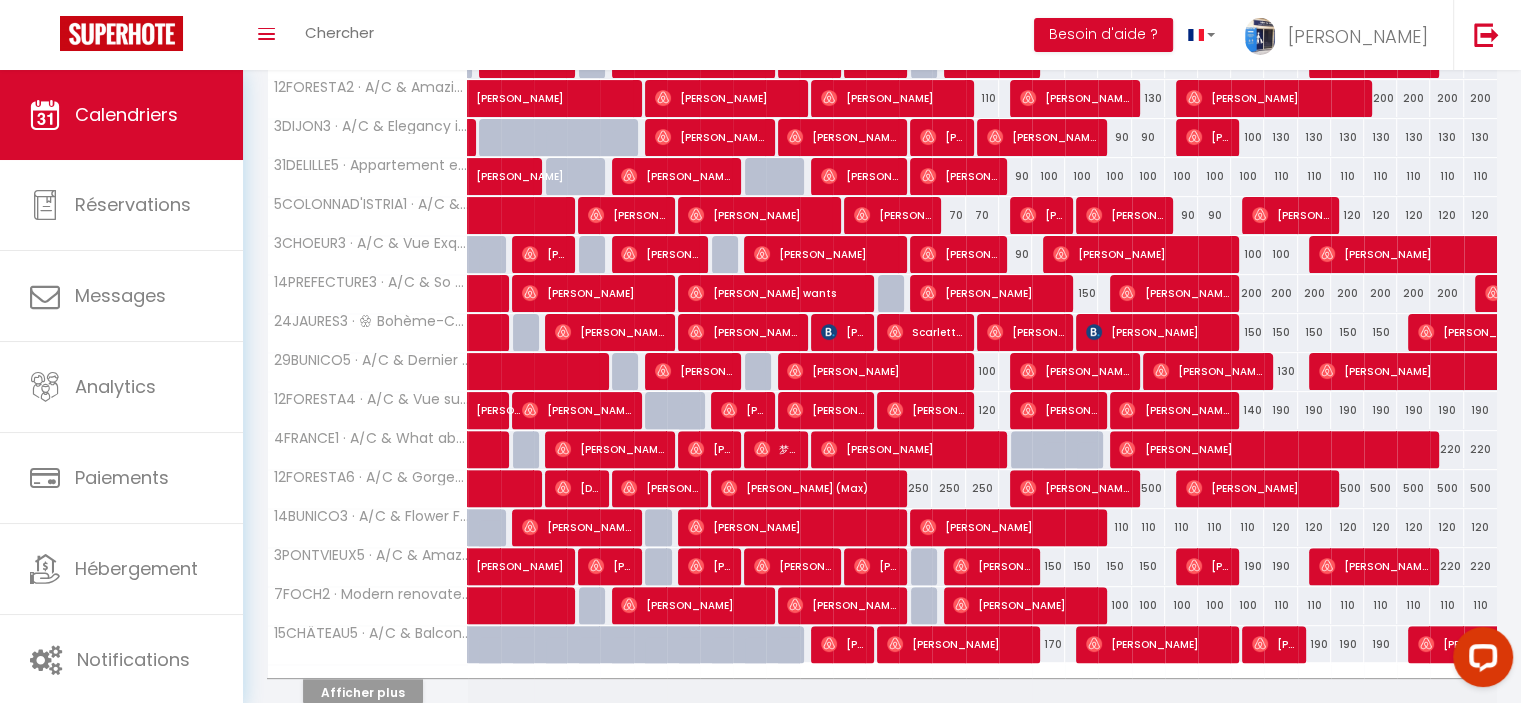 scroll, scrollTop: 620, scrollLeft: 0, axis: vertical 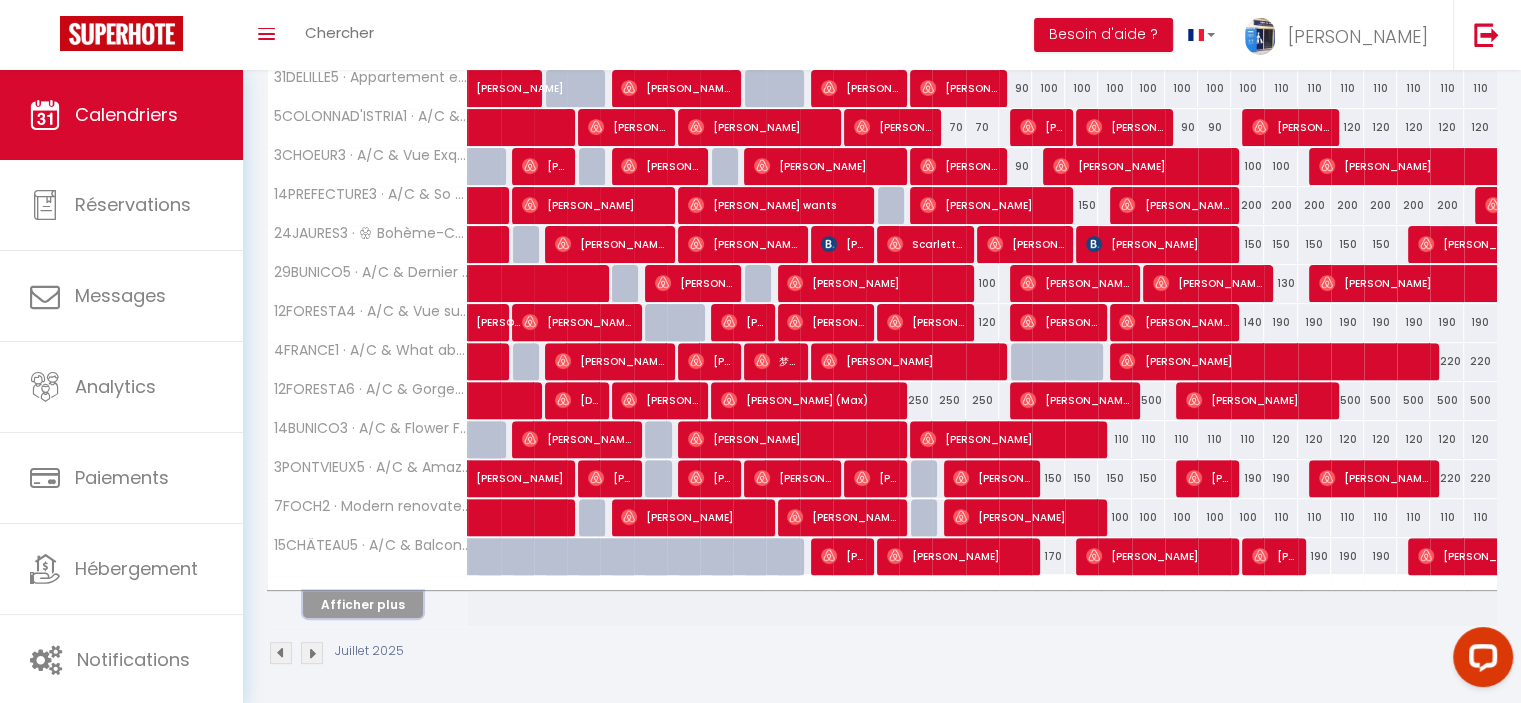 click on "Afficher plus" at bounding box center [363, 604] 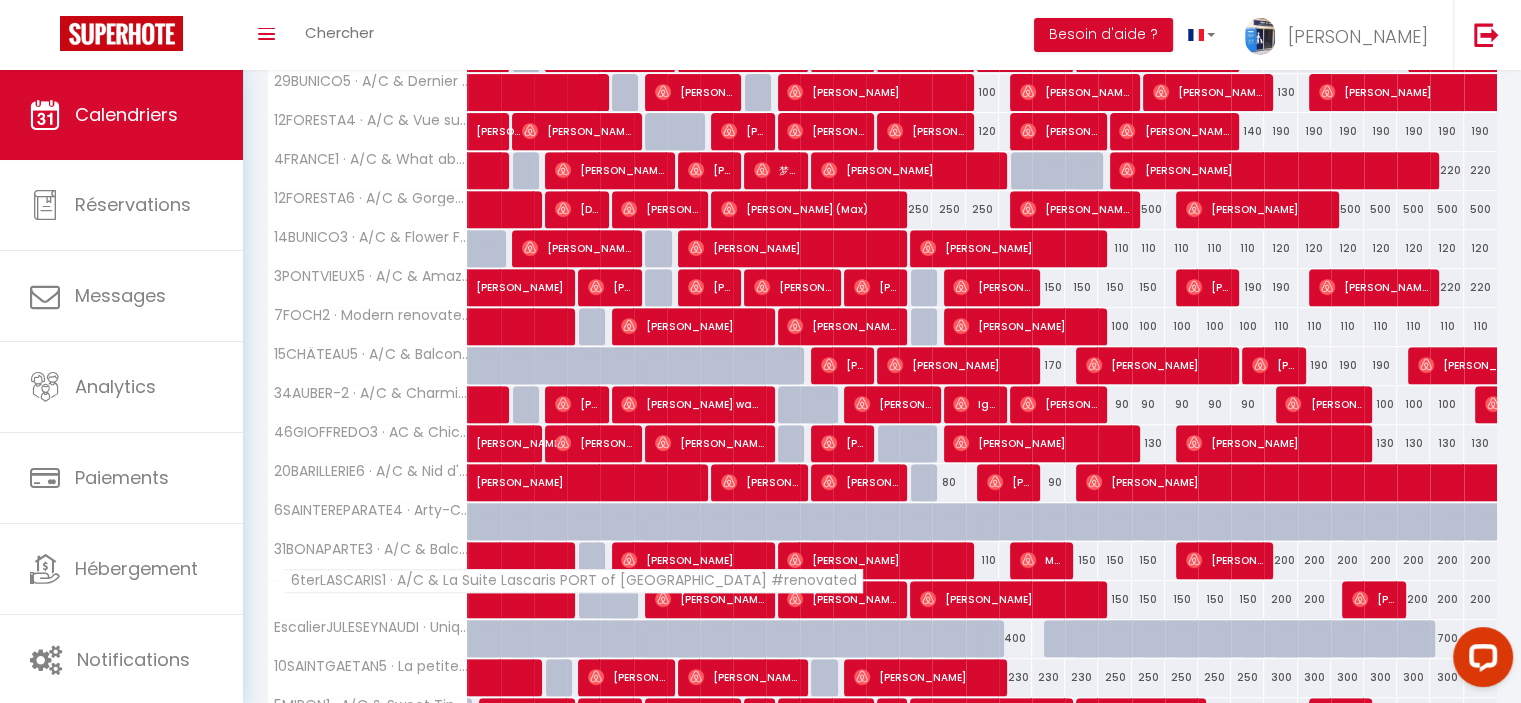 scroll, scrollTop: 820, scrollLeft: 0, axis: vertical 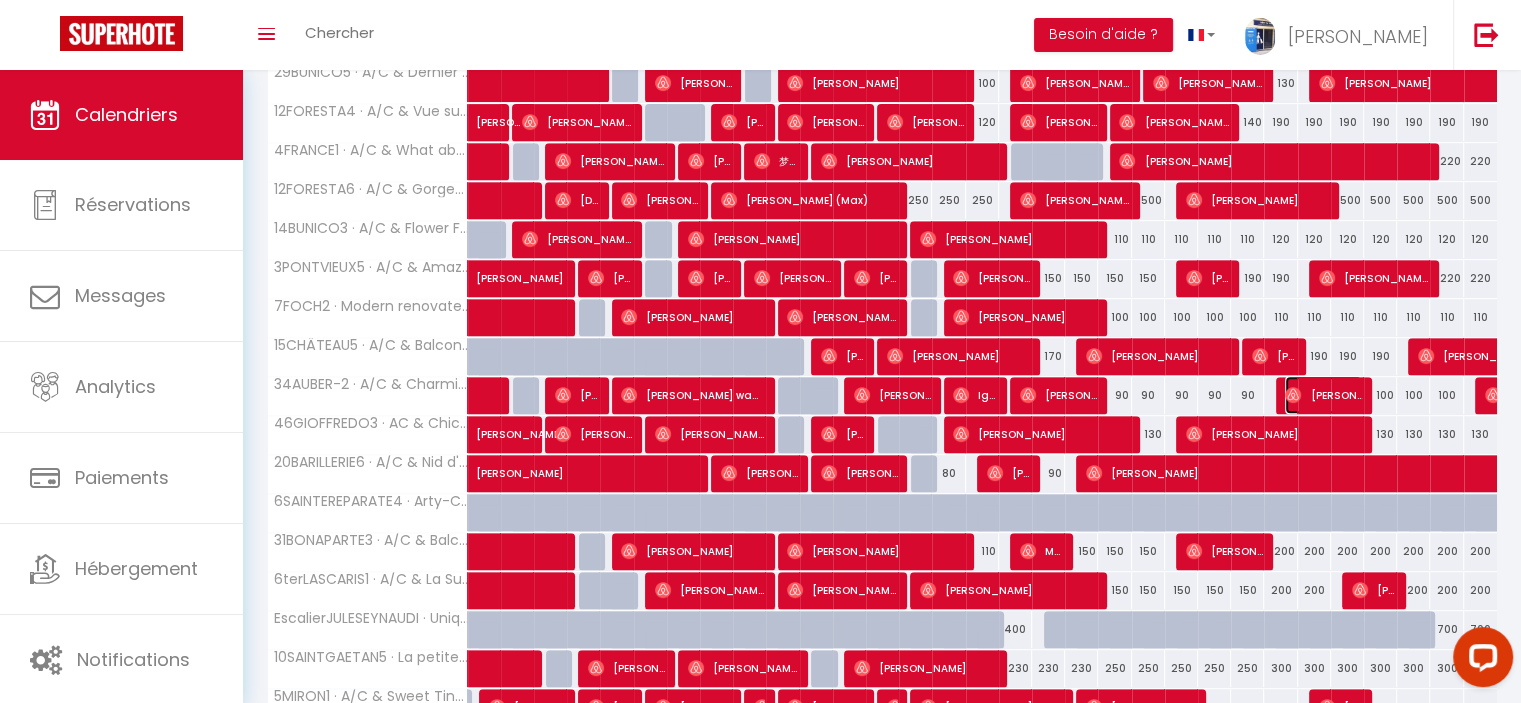 click at bounding box center (1293, 395) 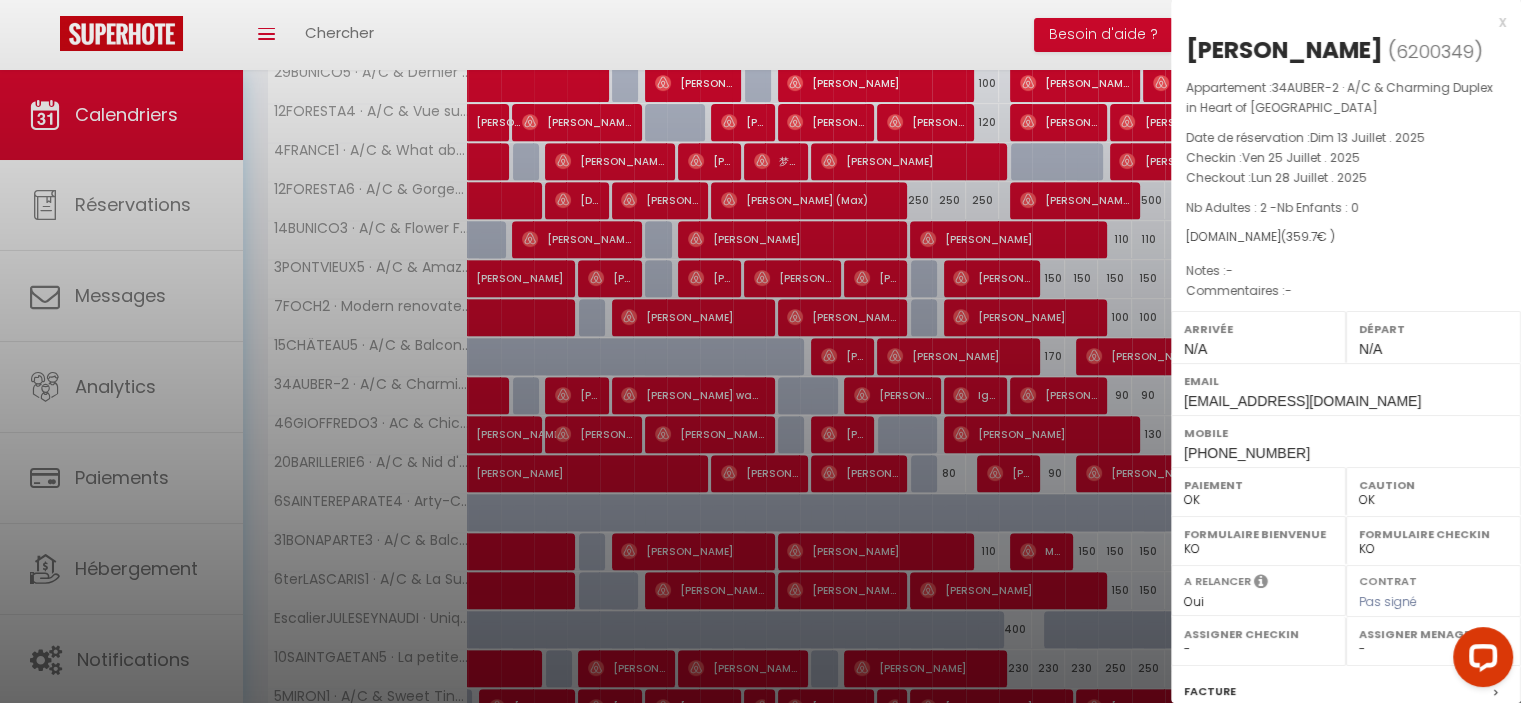 click on "x" at bounding box center [1338, 22] 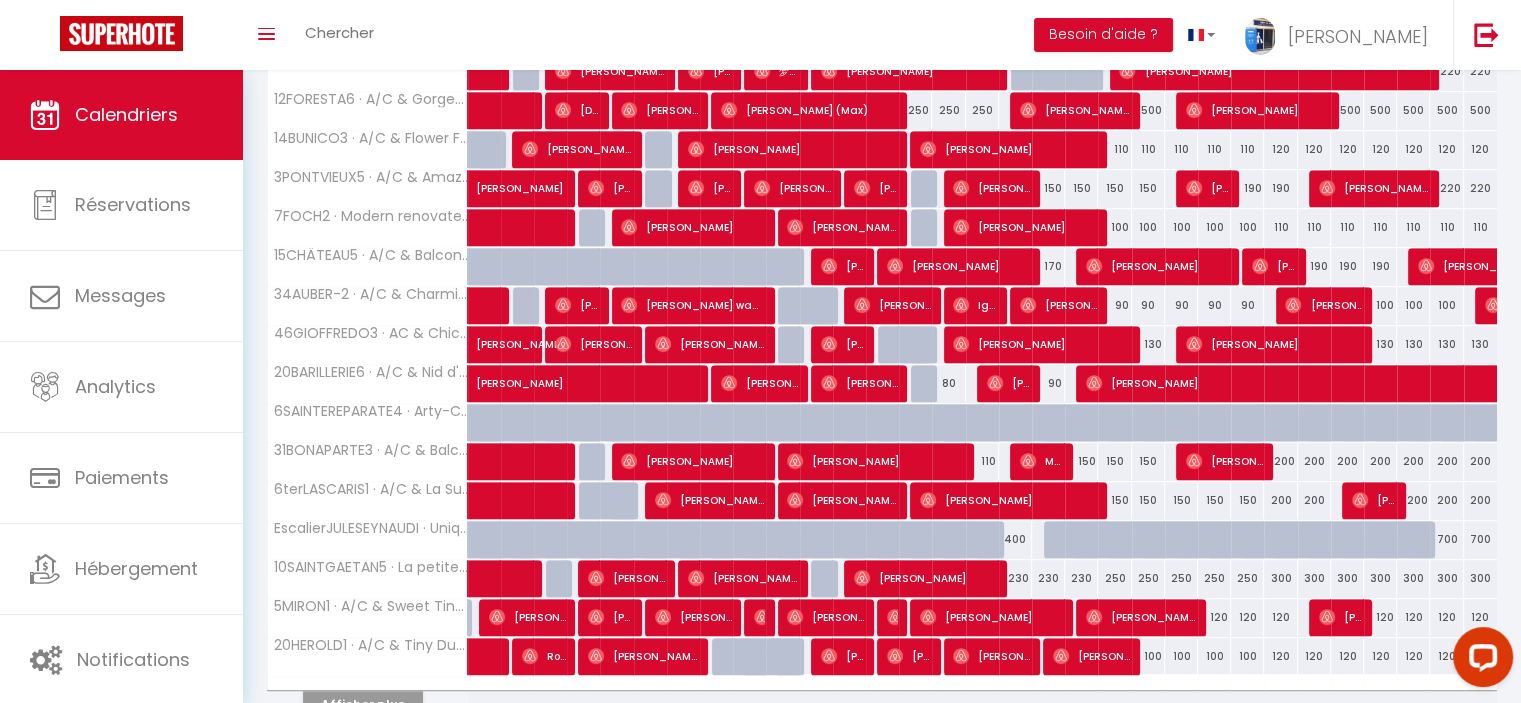 scroll, scrollTop: 1008, scrollLeft: 0, axis: vertical 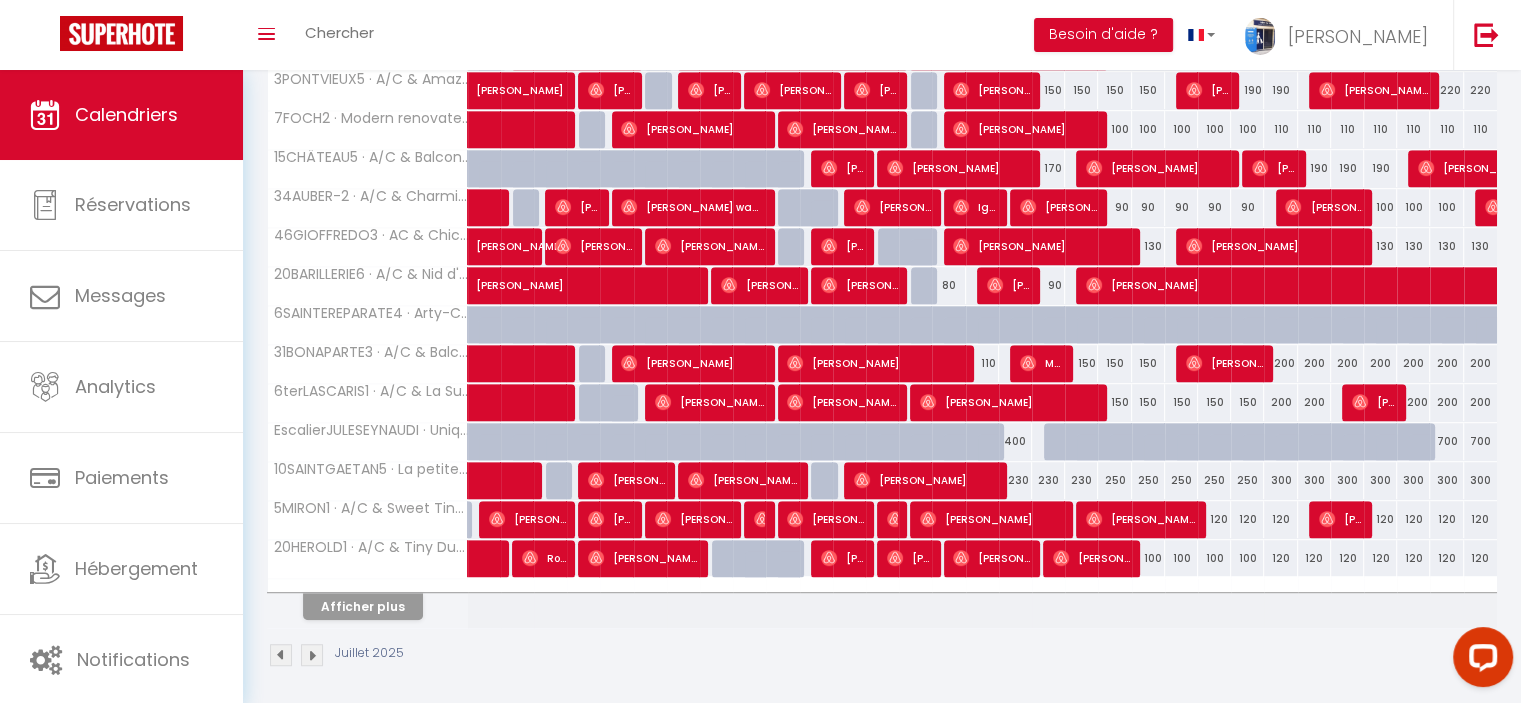 click on "200" at bounding box center (1280, 363) 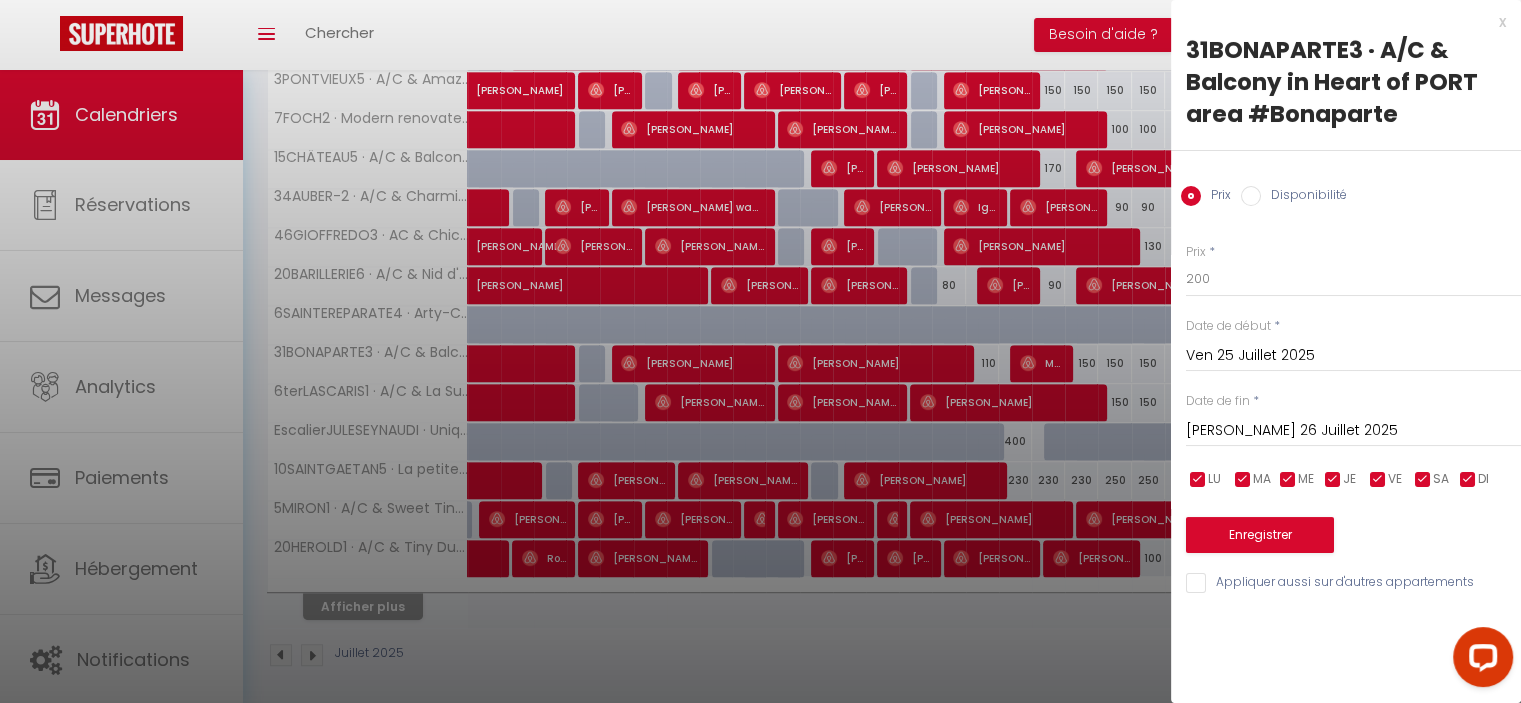 click on "[PERSON_NAME] 26 Juillet 2025" at bounding box center [1353, 431] 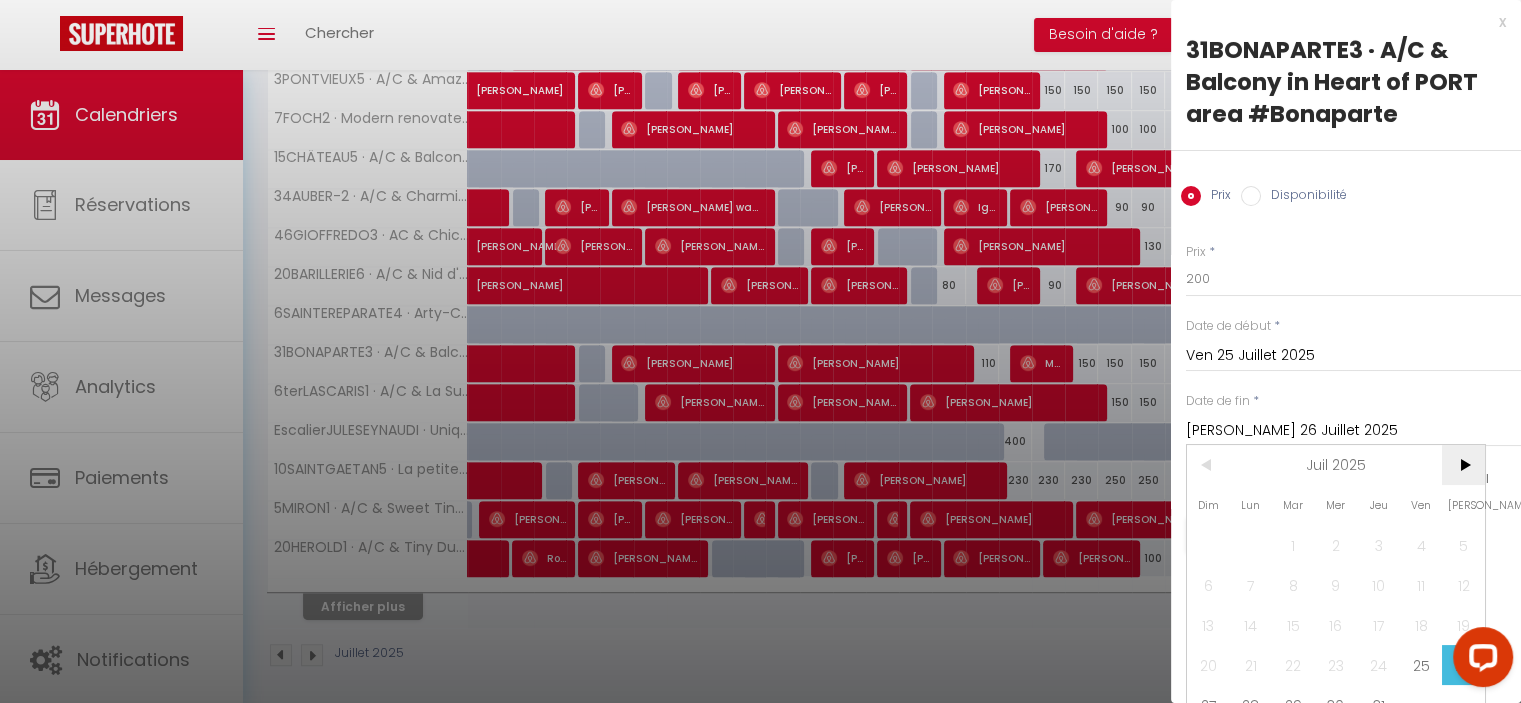 click on ">" at bounding box center [1463, 465] 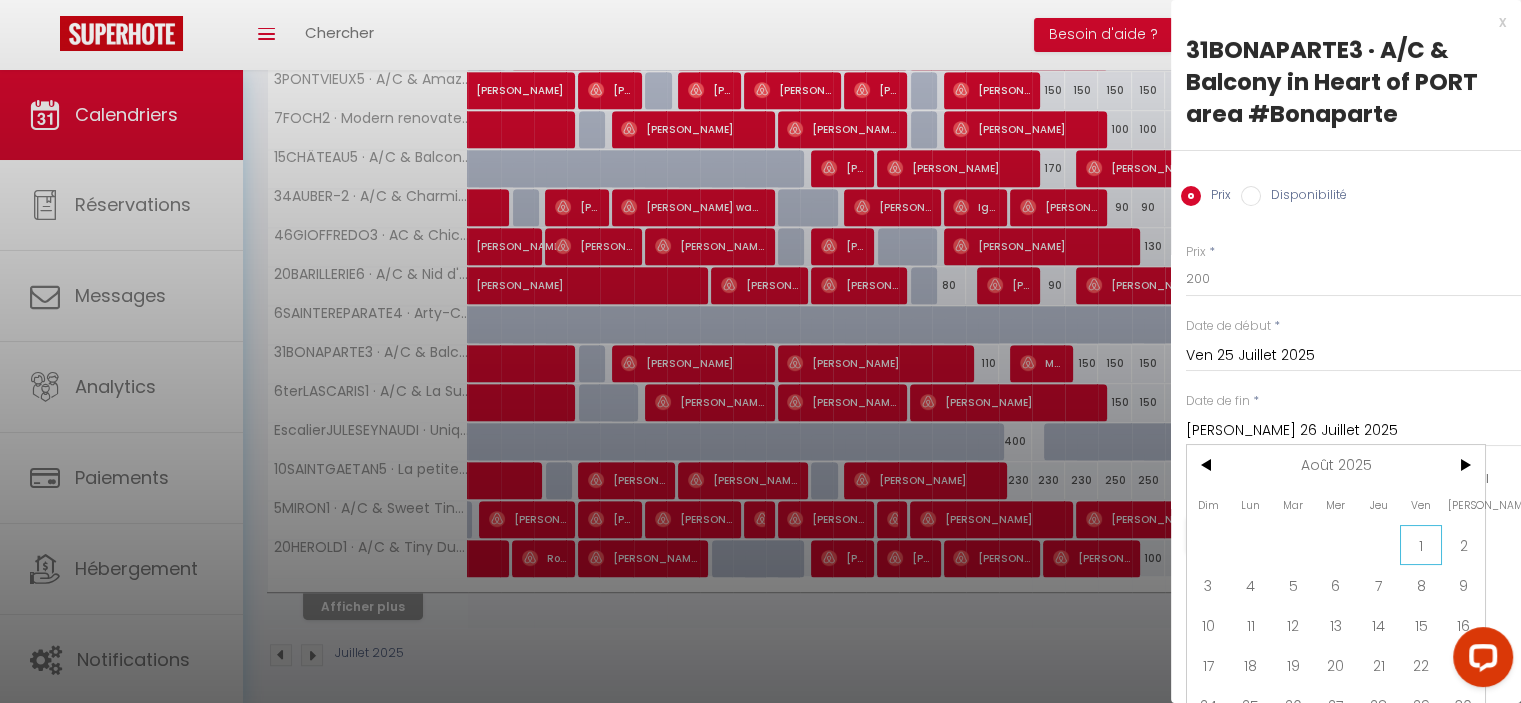 click on "1" at bounding box center (1421, 545) 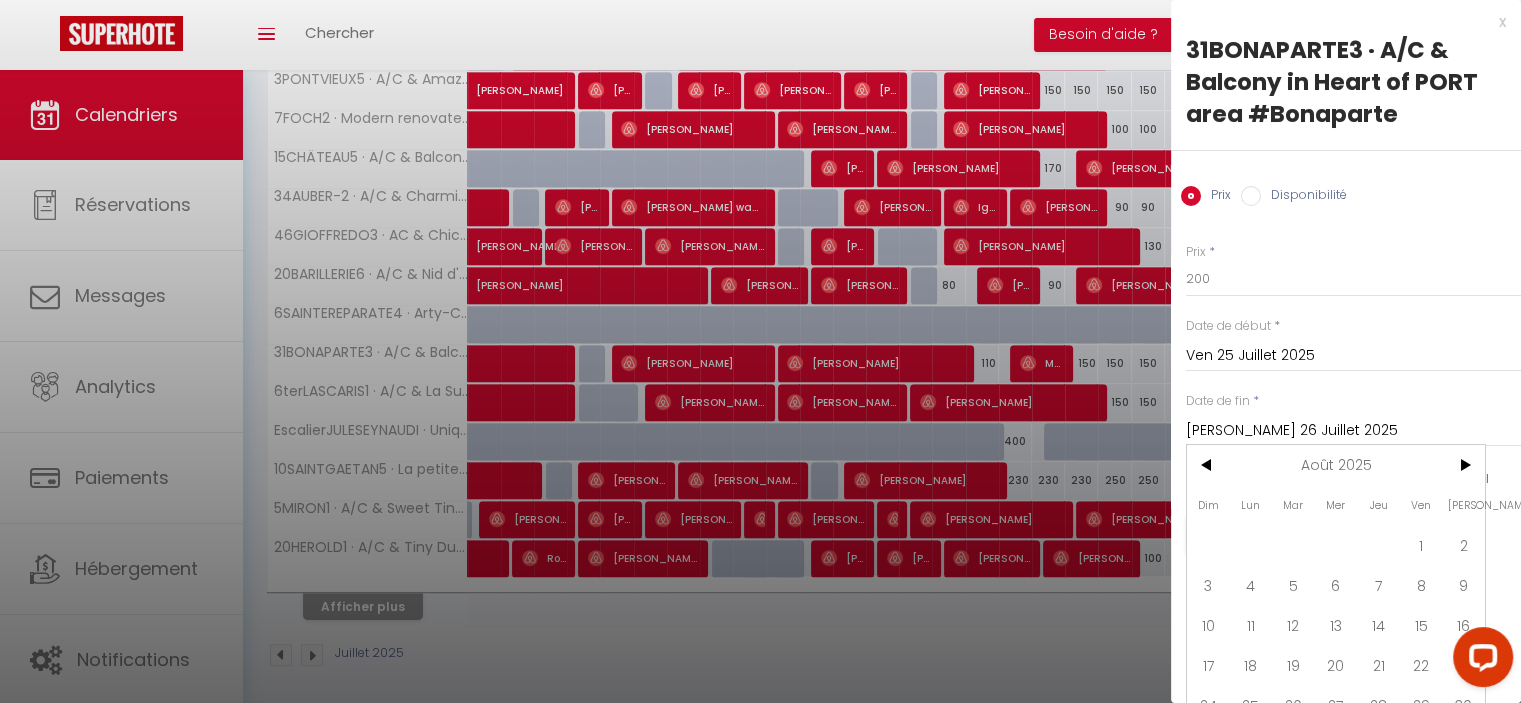 type on "Ven 01 Août 2025" 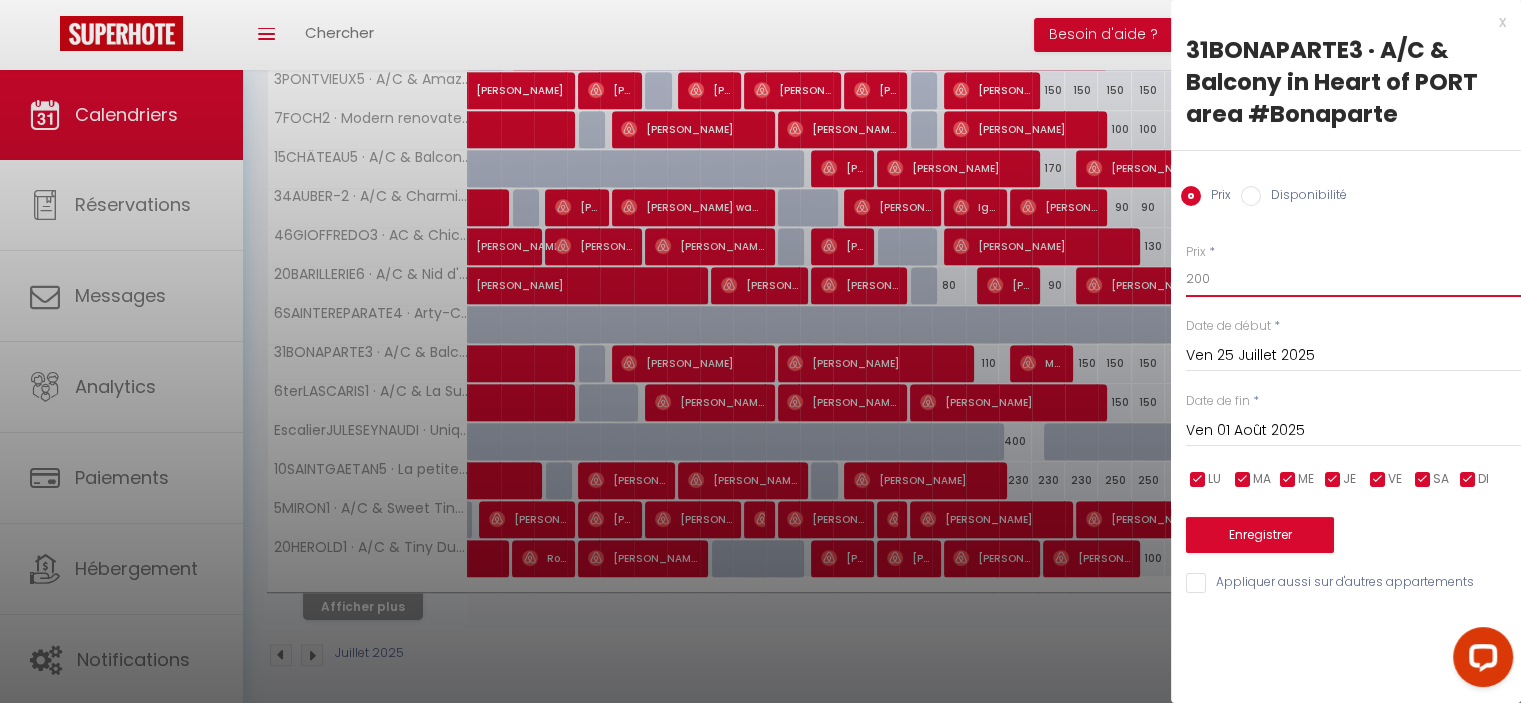 drag, startPoint x: 1200, startPoint y: 278, endPoint x: 1171, endPoint y: 263, distance: 32.649654 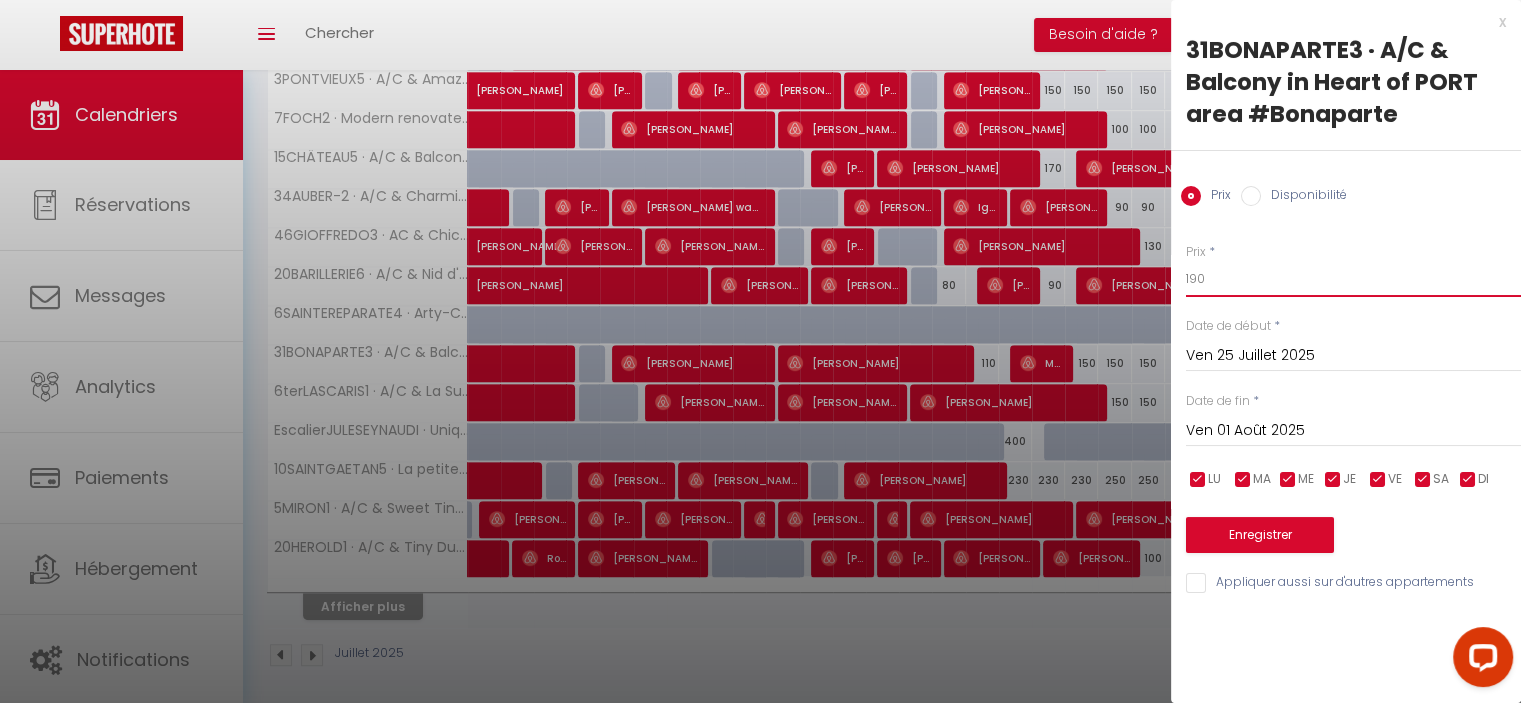type on "190" 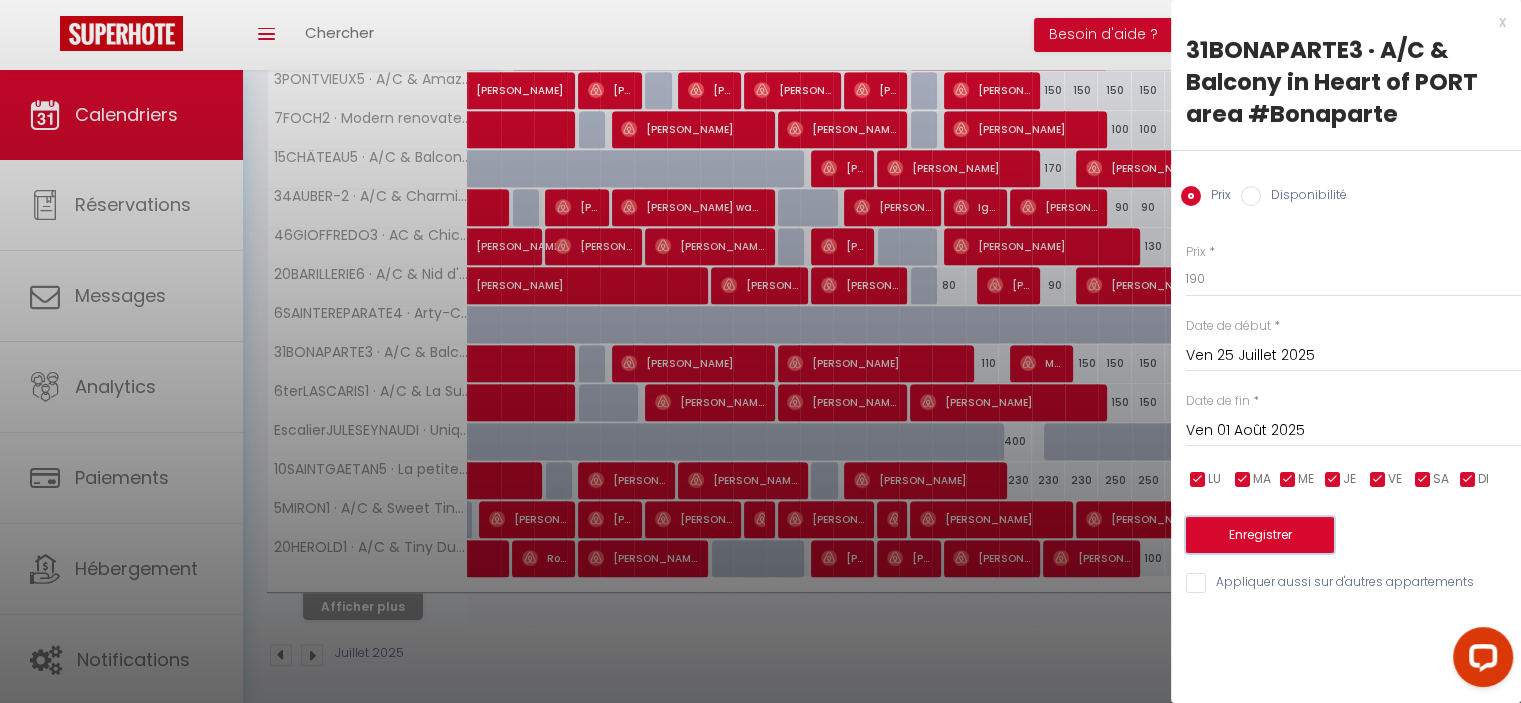 click on "Enregistrer" at bounding box center (1260, 535) 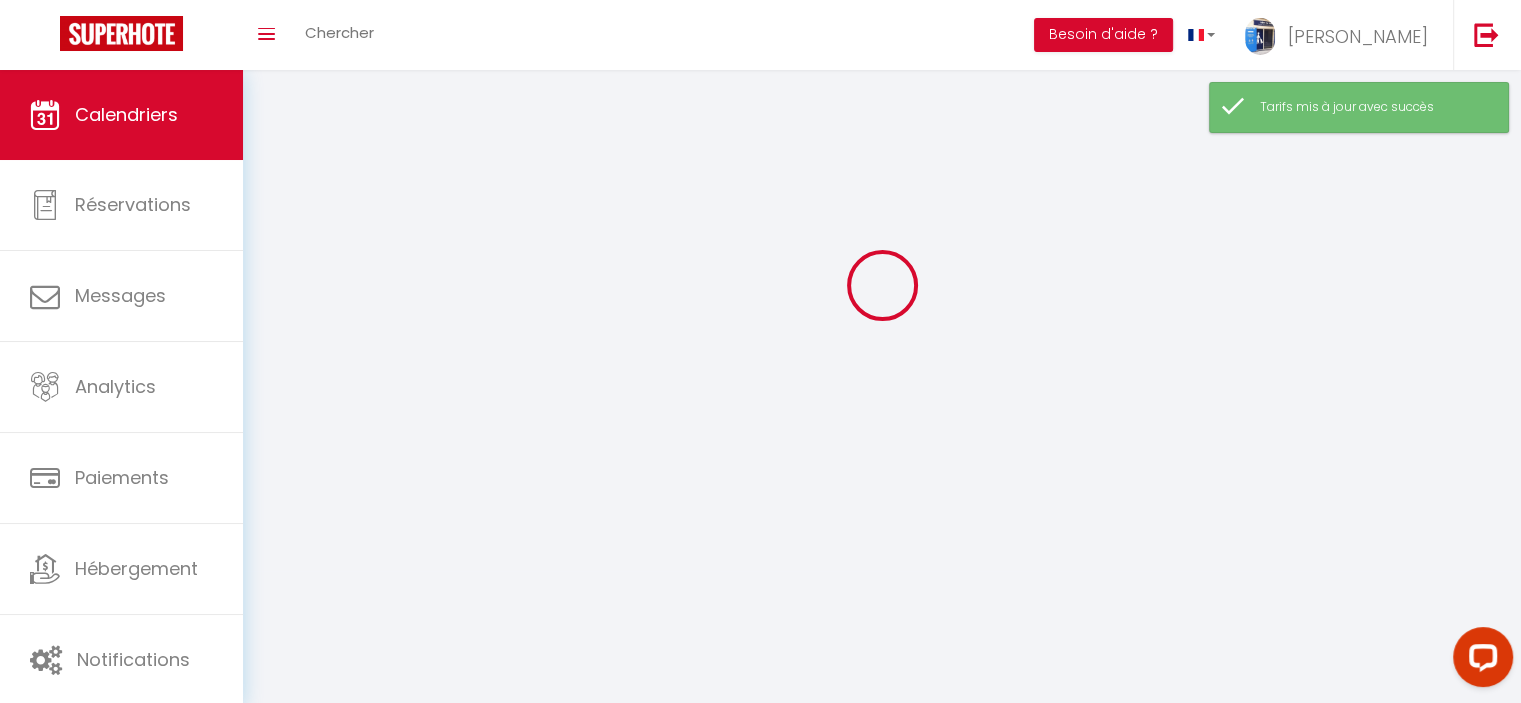 scroll, scrollTop: 232, scrollLeft: 0, axis: vertical 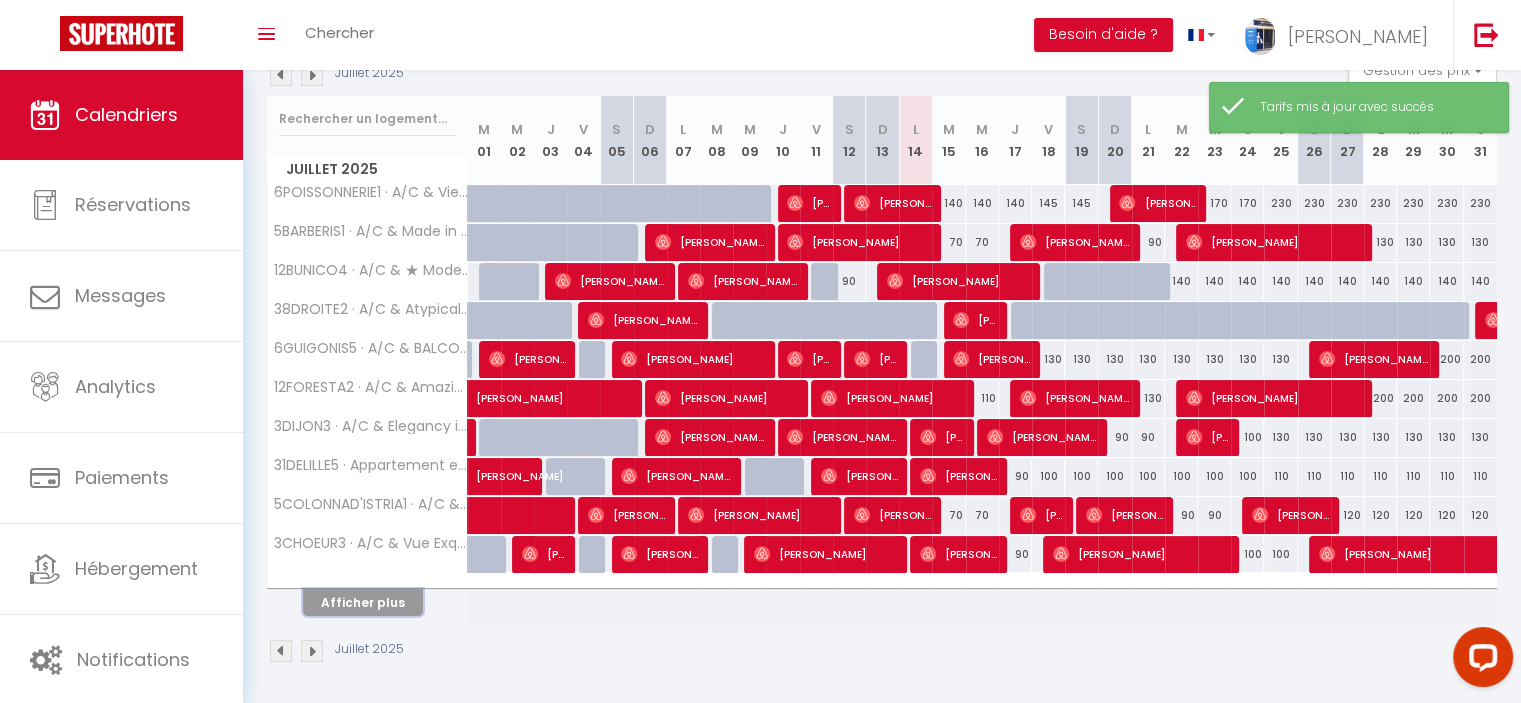 click on "Afficher plus" at bounding box center [363, 602] 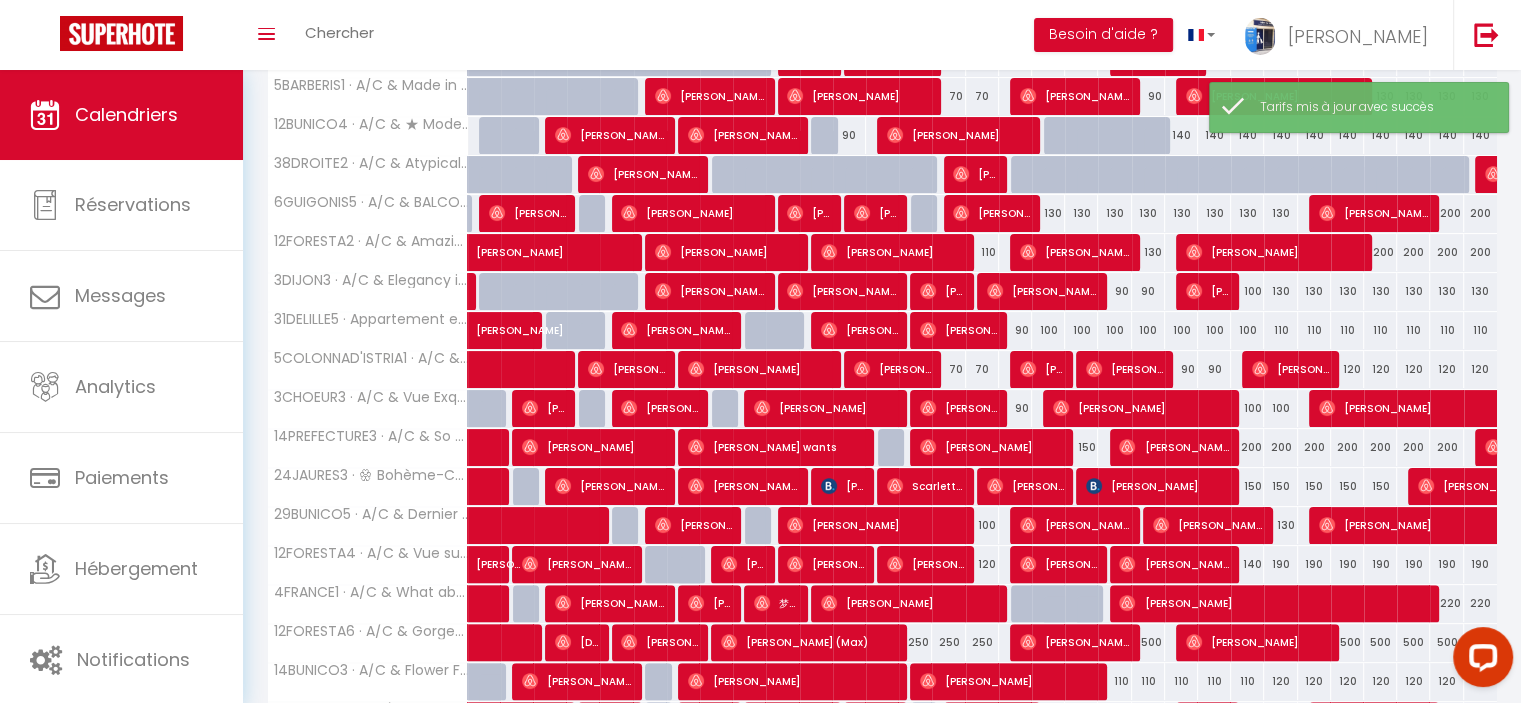 scroll, scrollTop: 532, scrollLeft: 0, axis: vertical 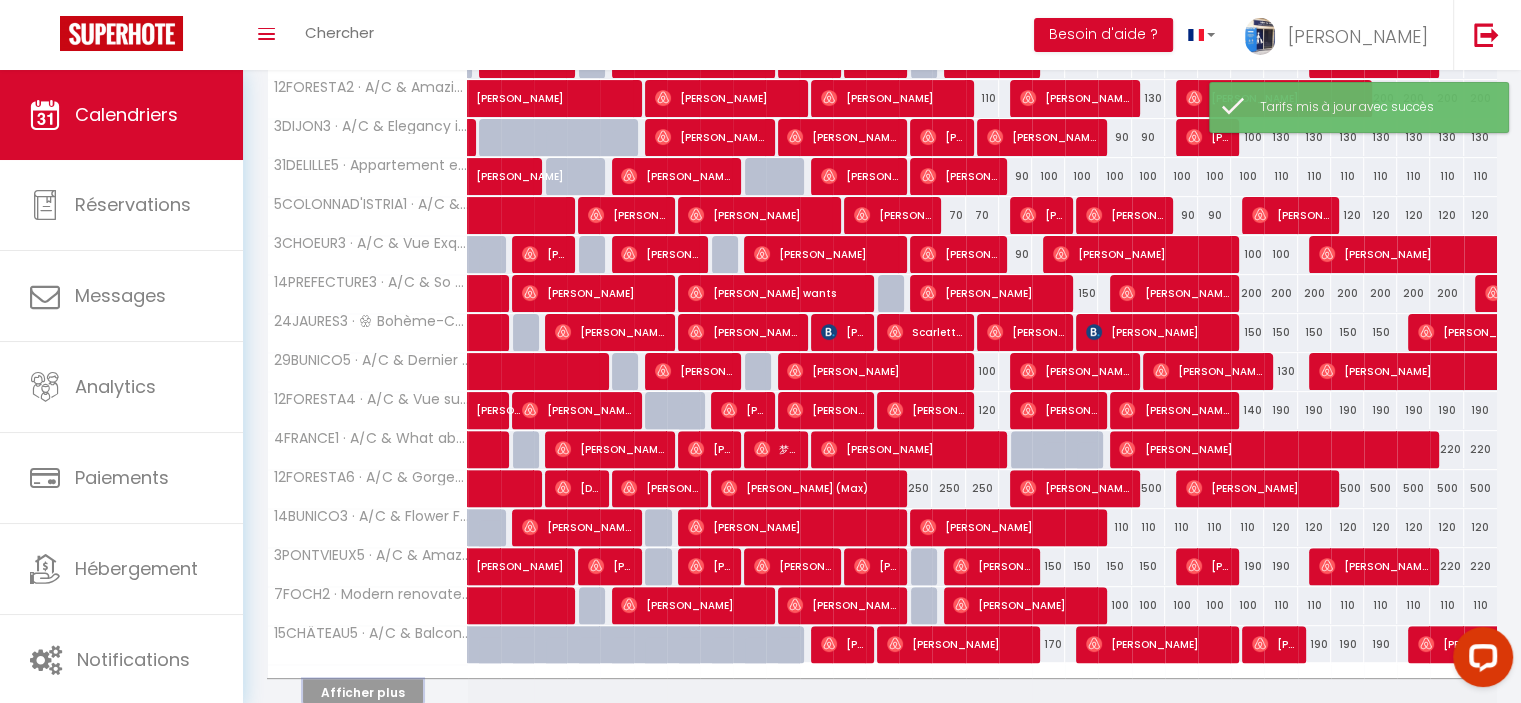 click on "Afficher plus" at bounding box center (363, 692) 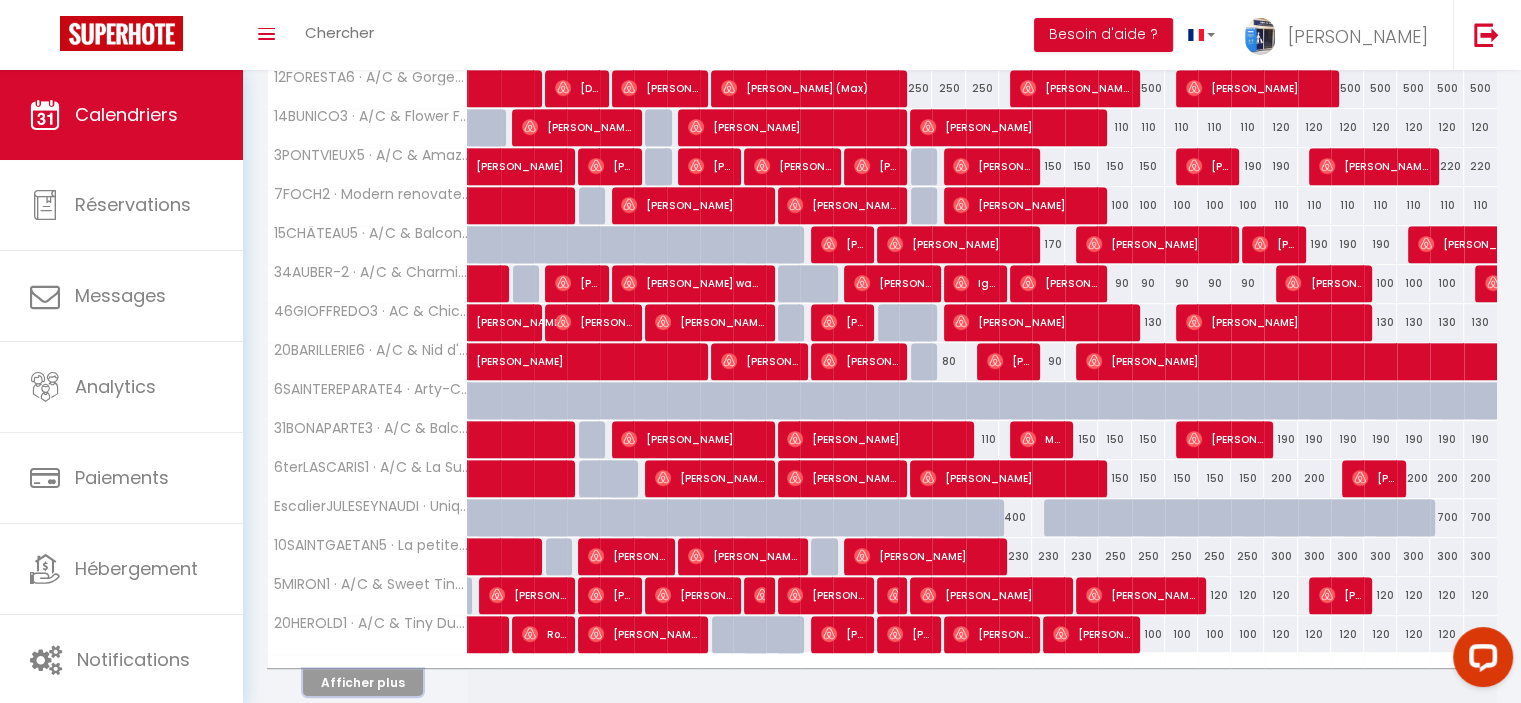 scroll, scrollTop: 1008, scrollLeft: 0, axis: vertical 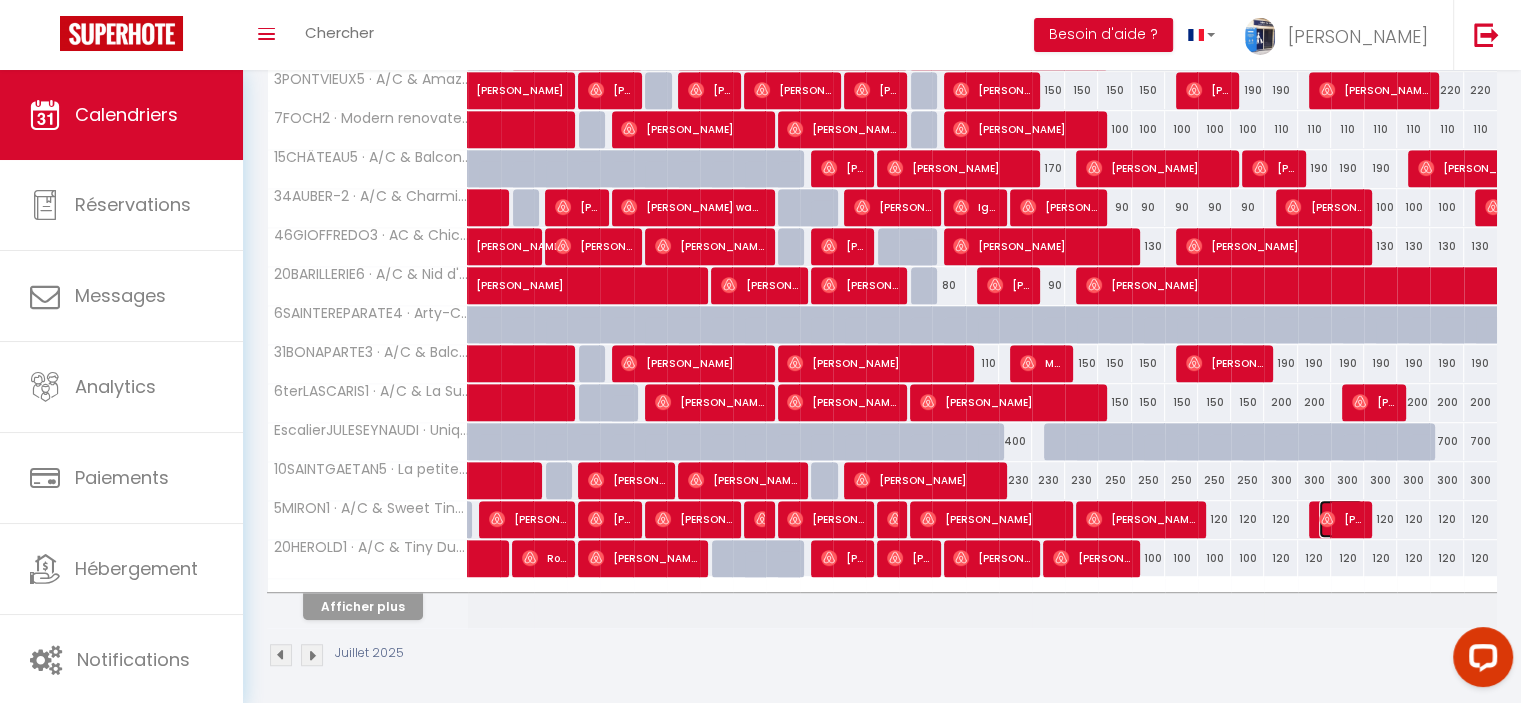 click at bounding box center (1327, 519) 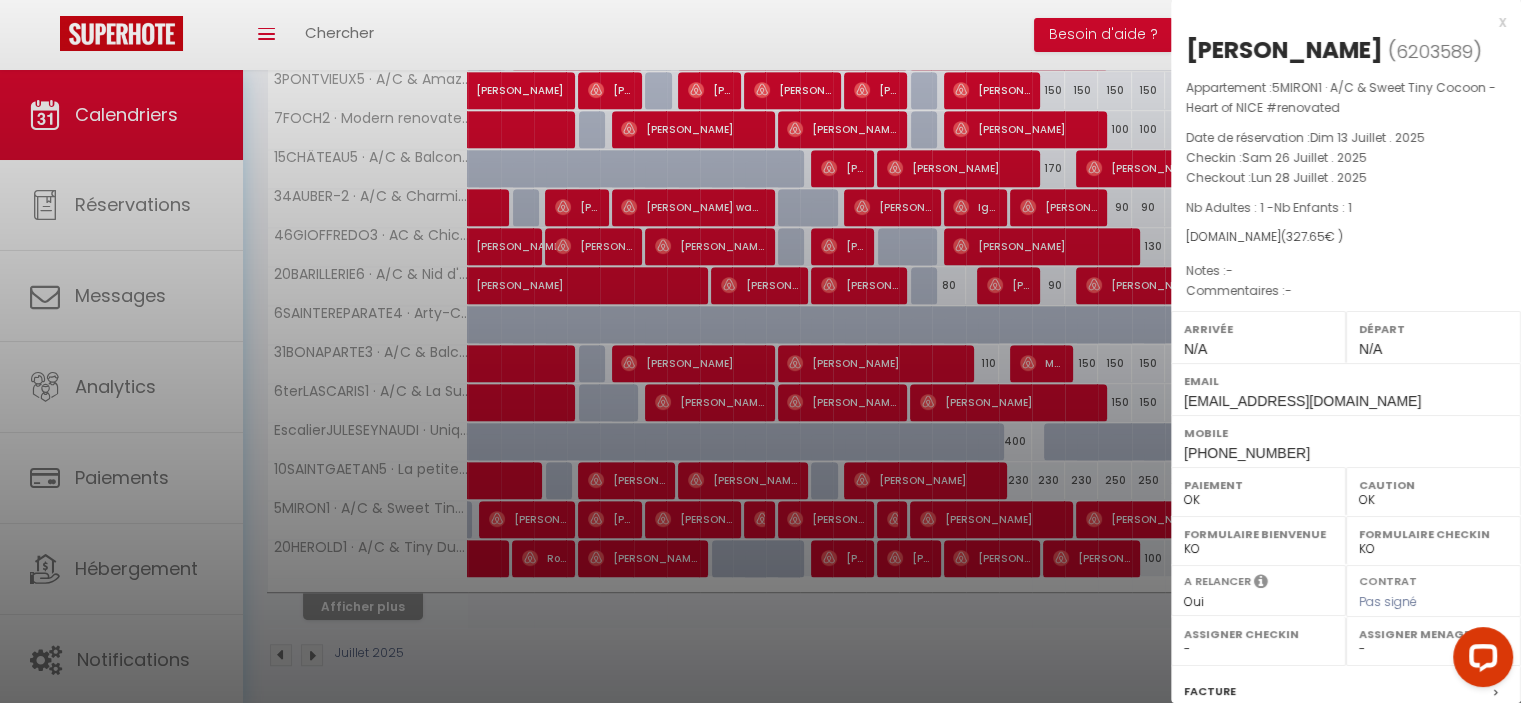 click on "x" at bounding box center [1338, 22] 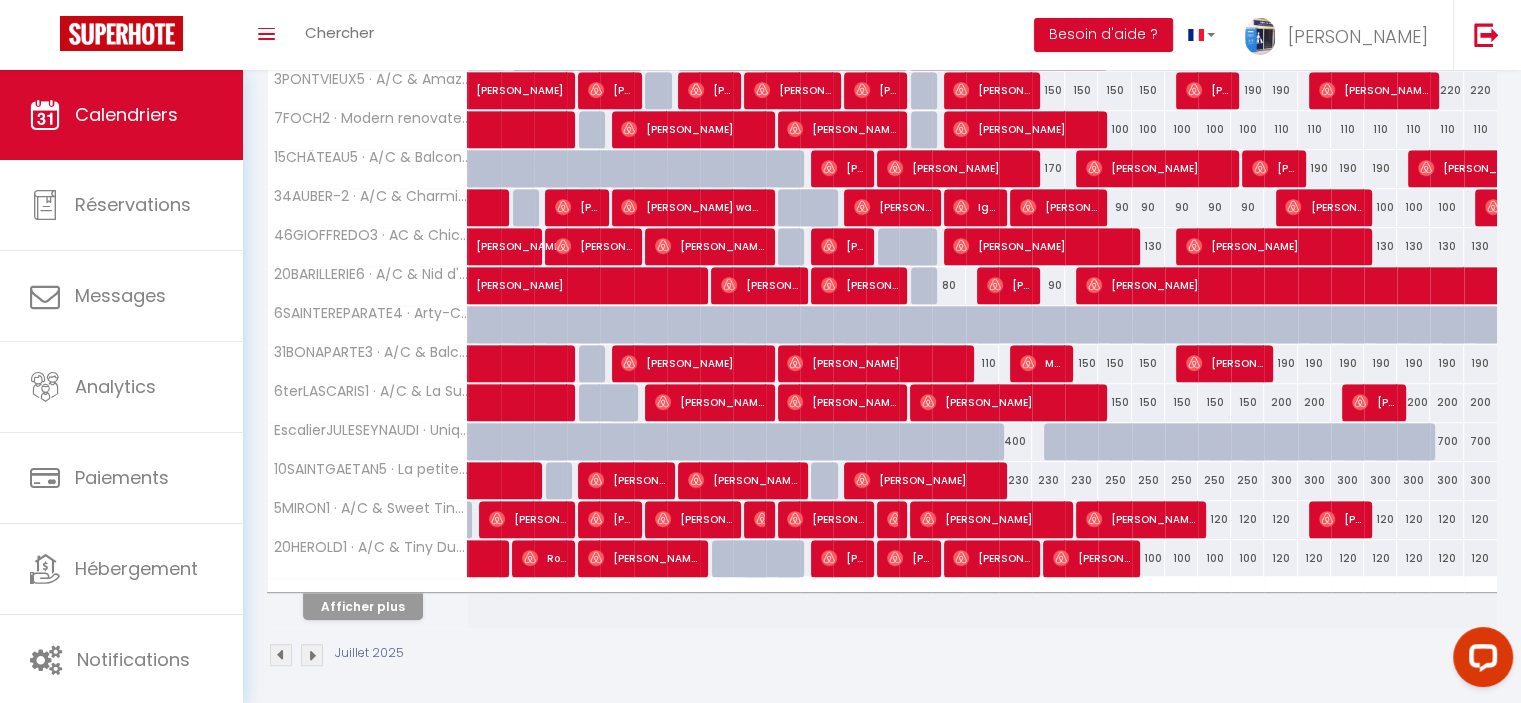 click on "120" at bounding box center [1214, 519] 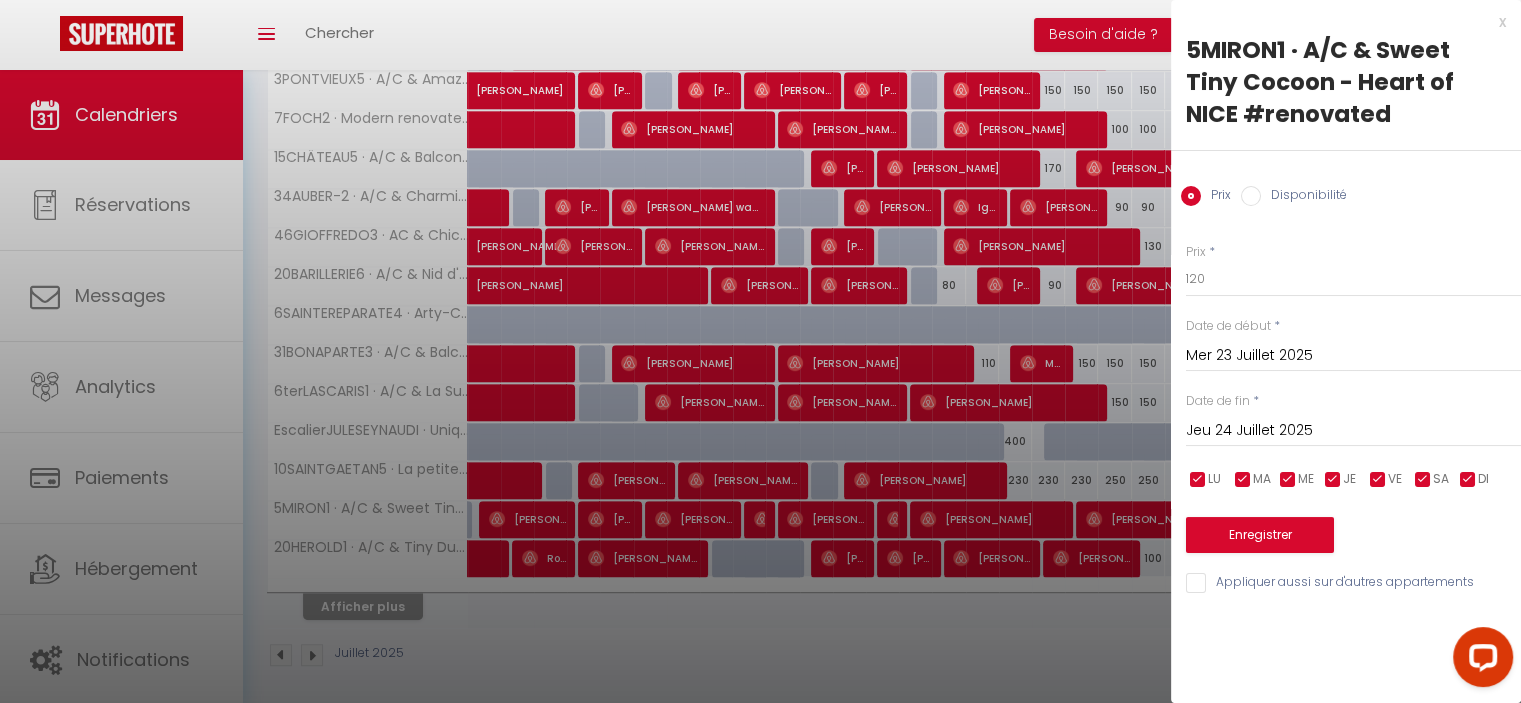click on "Jeu 24 Juillet 2025" at bounding box center [1353, 431] 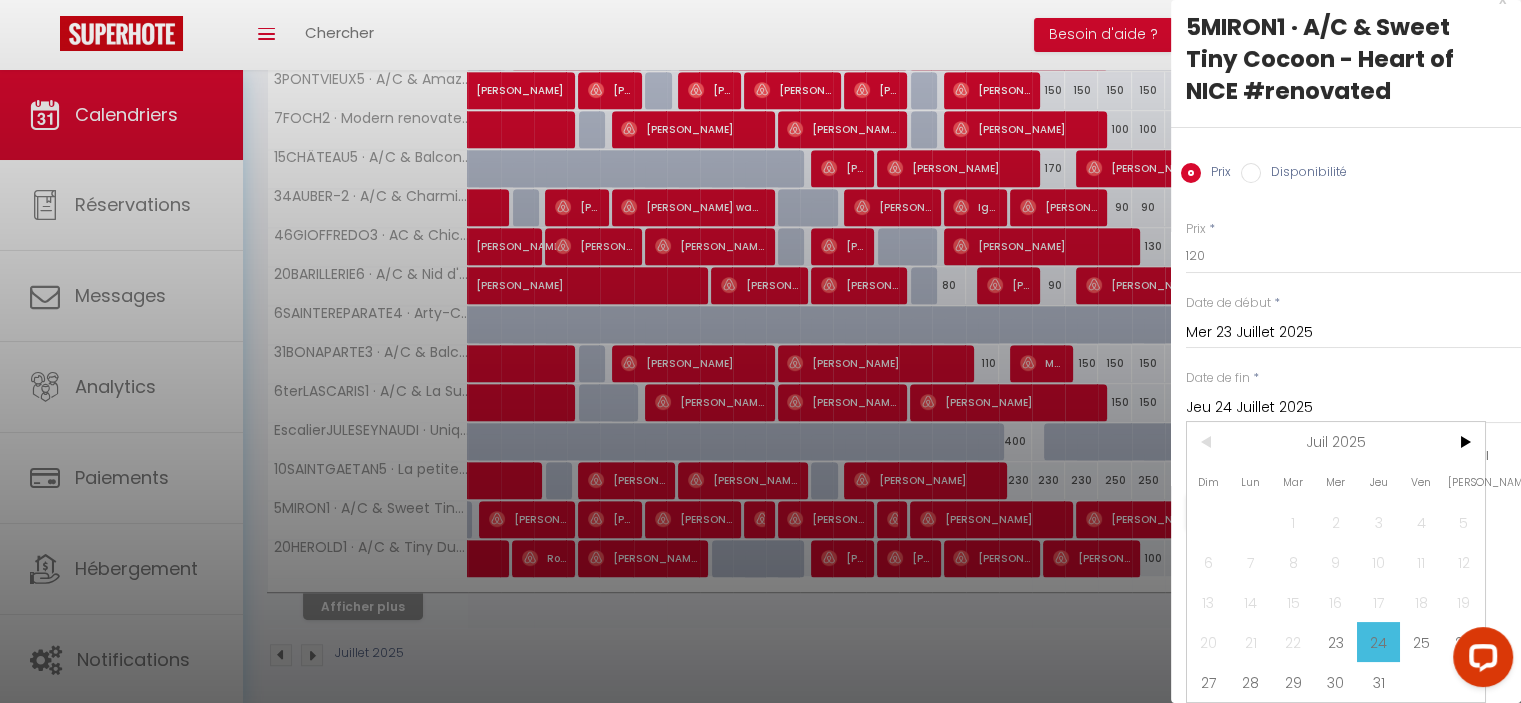 scroll, scrollTop: 36, scrollLeft: 0, axis: vertical 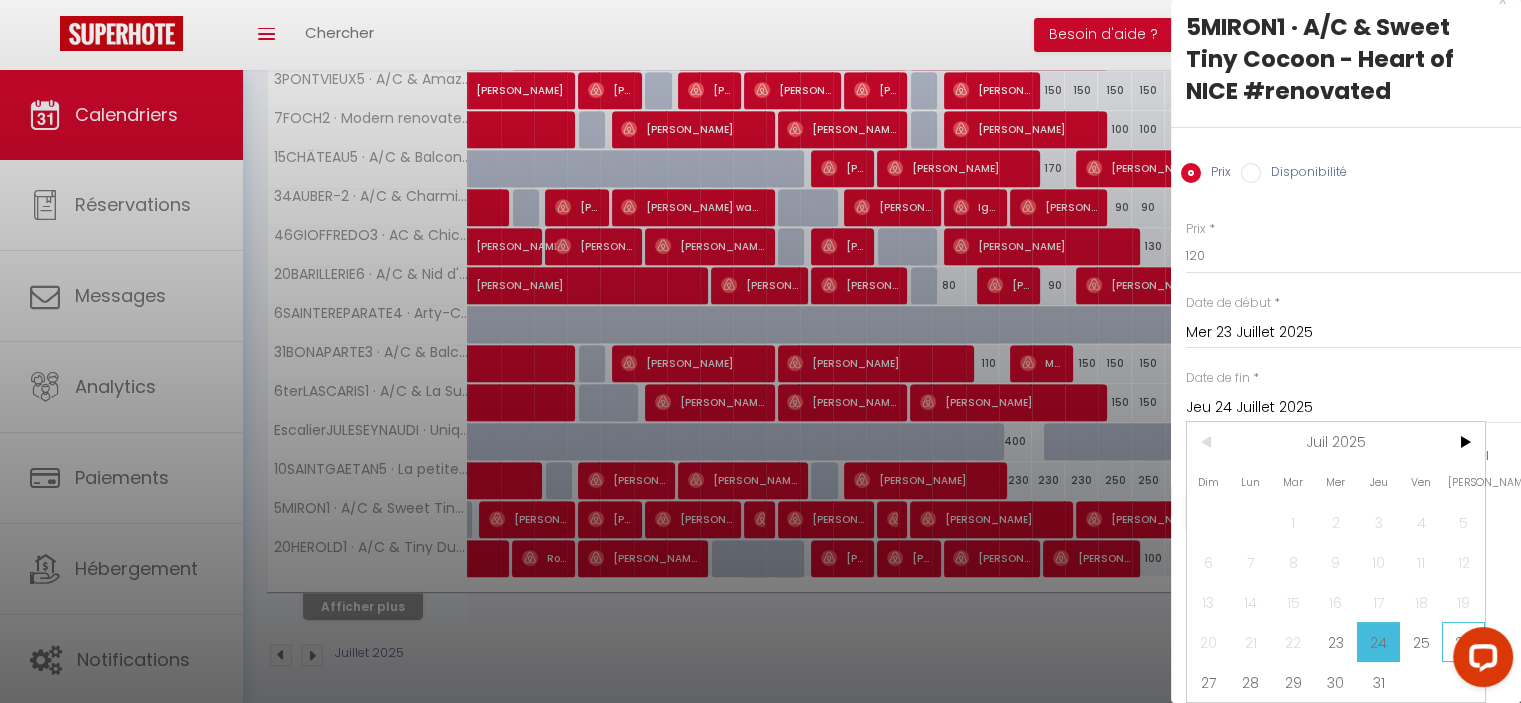 click on "26" at bounding box center [1463, 642] 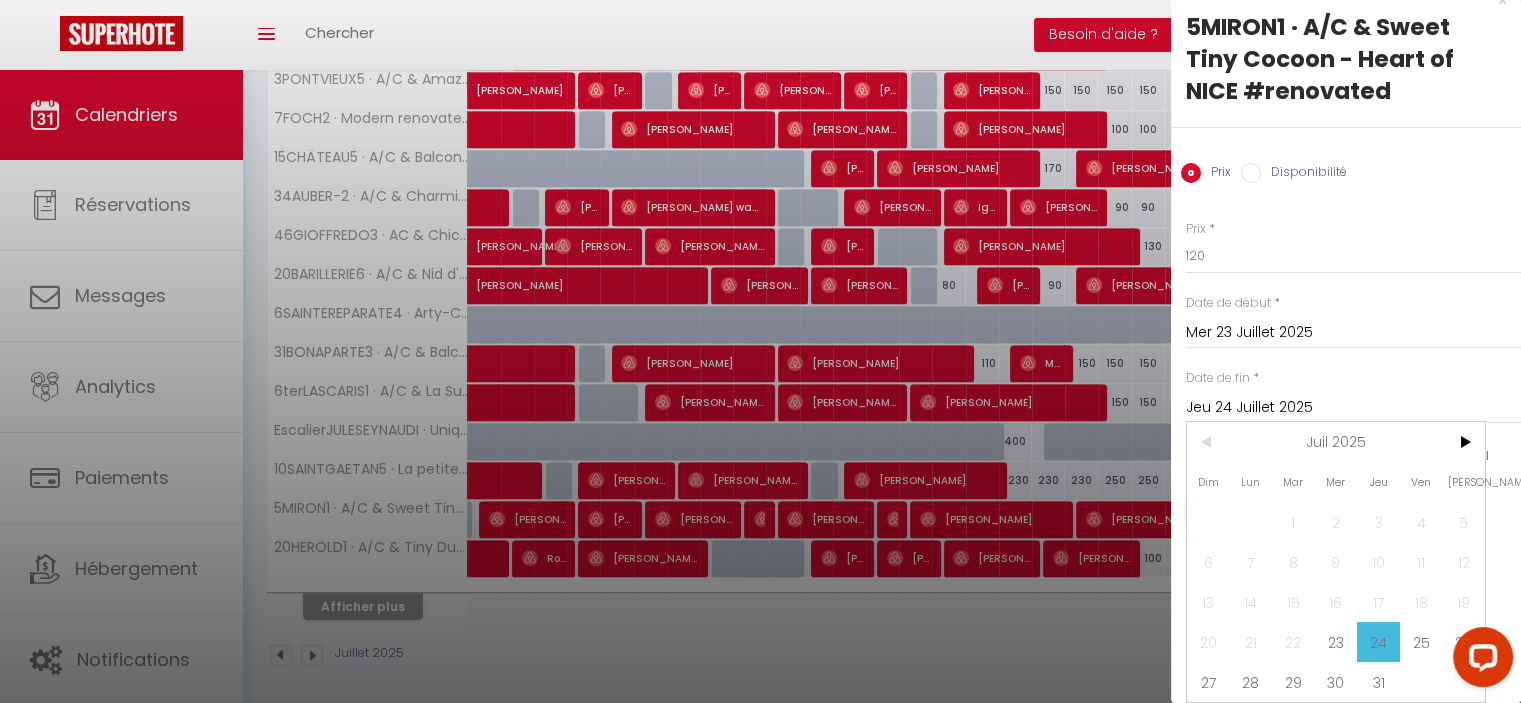 type on "[PERSON_NAME] 26 Juillet 2025" 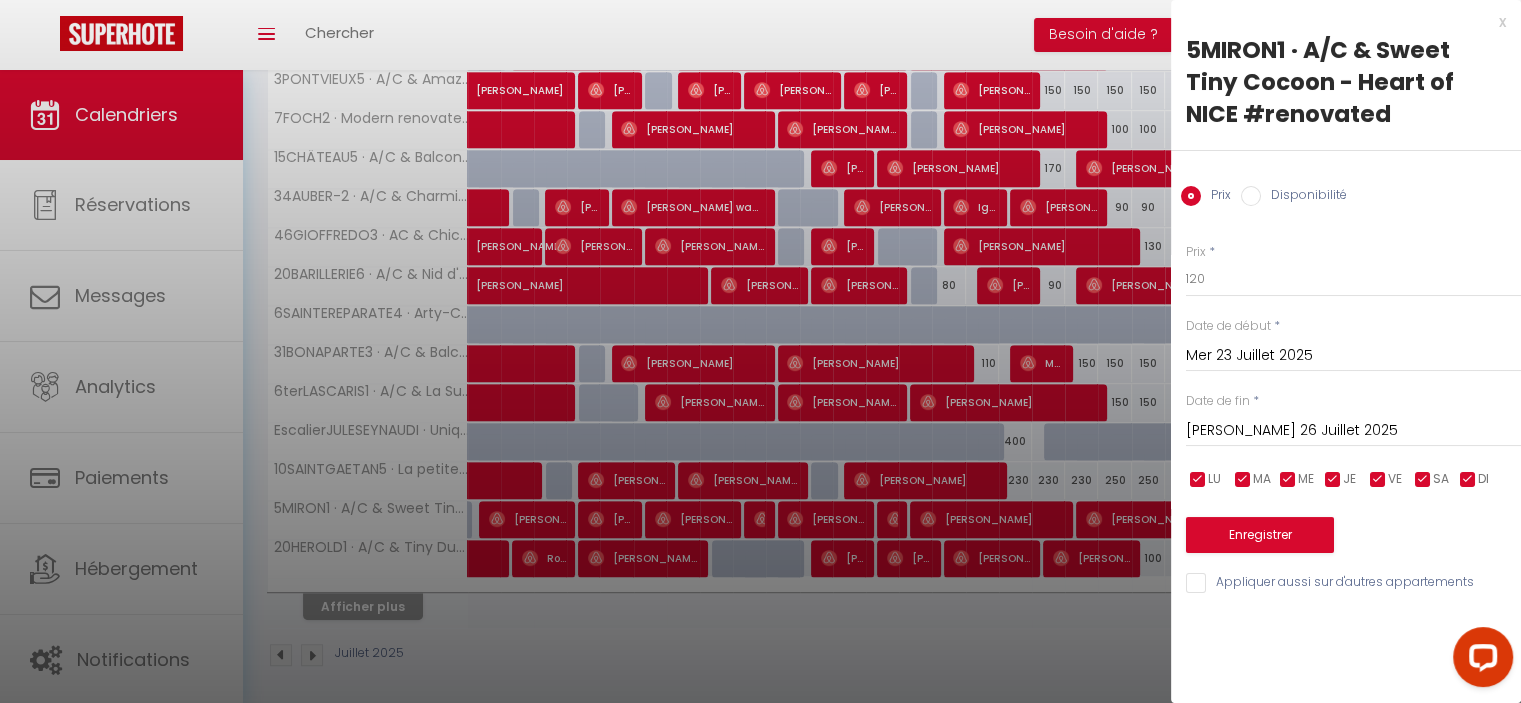 scroll, scrollTop: 0, scrollLeft: 0, axis: both 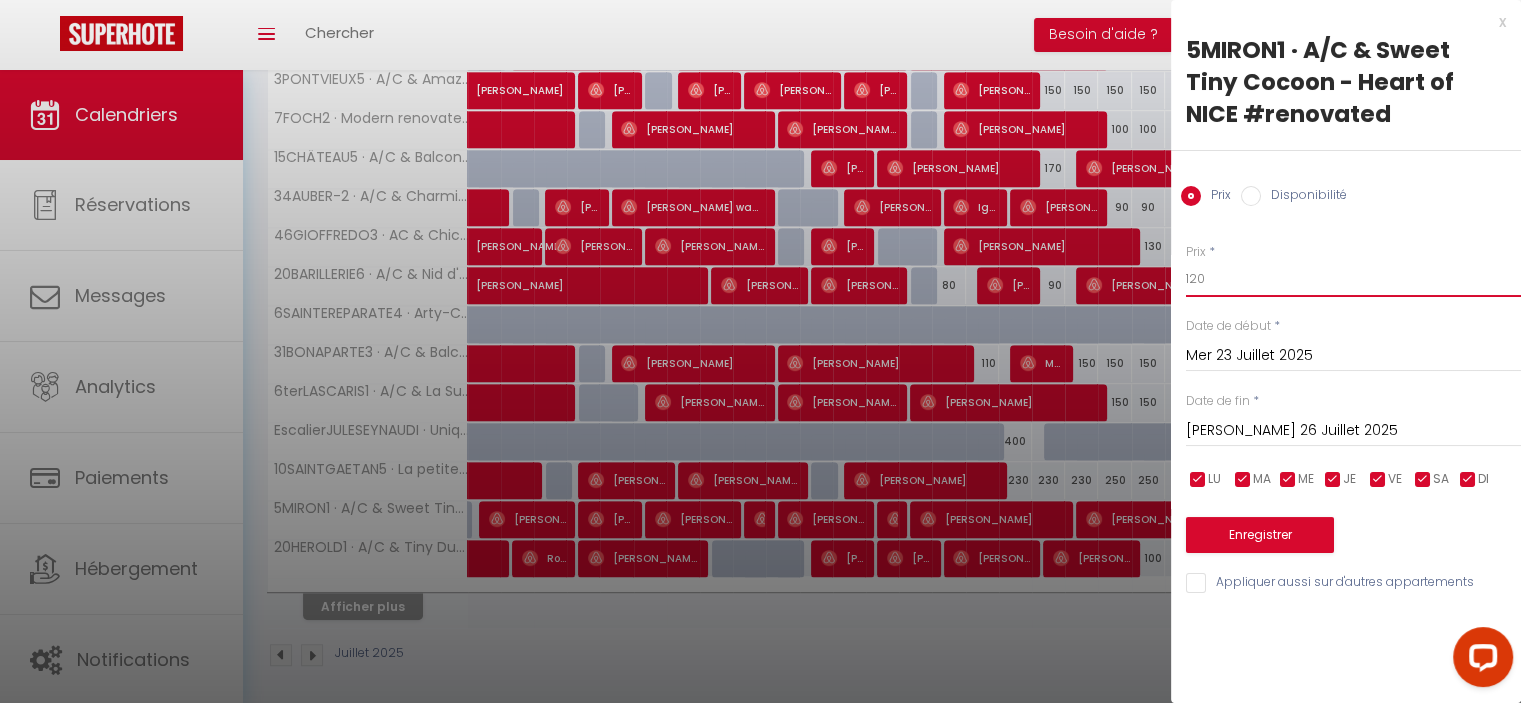 click on "120" at bounding box center [1353, 279] 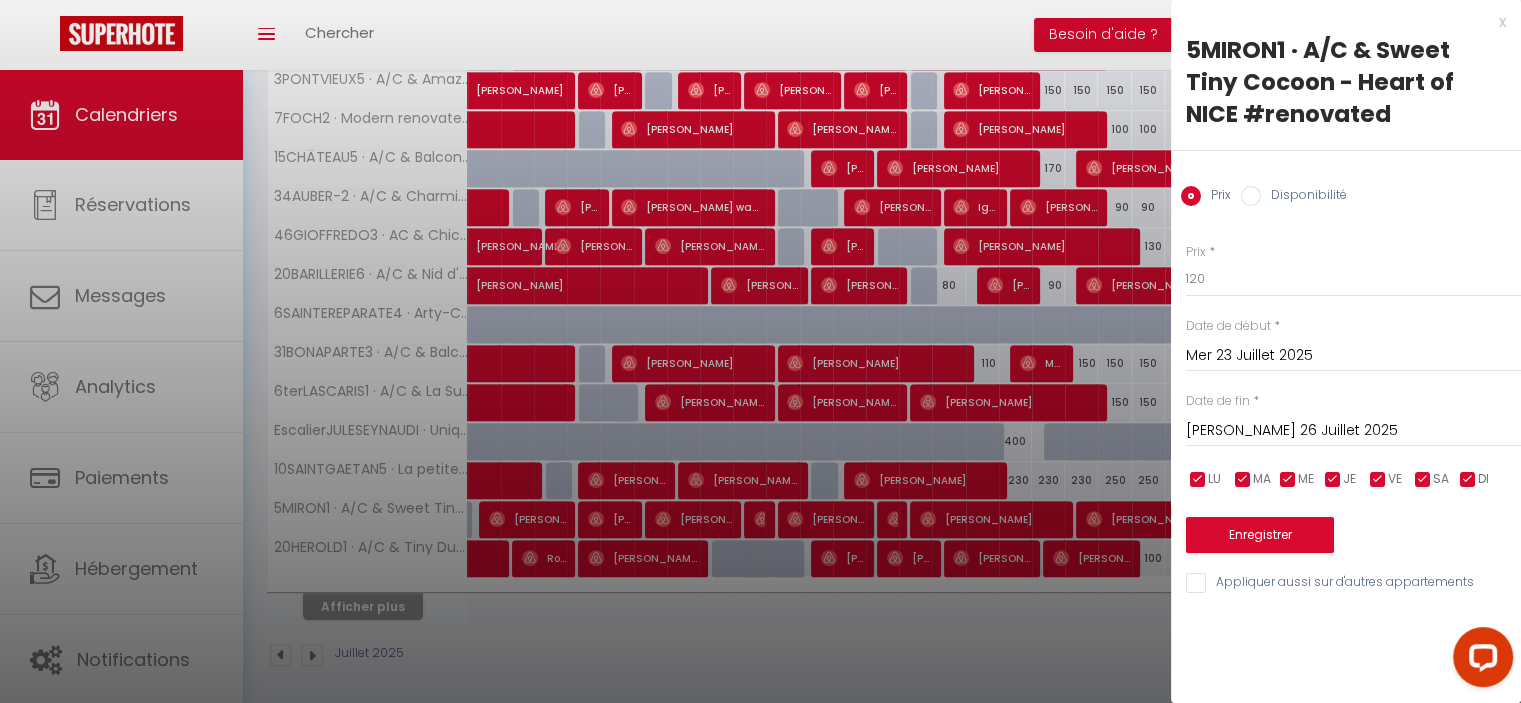 click on "Prix" at bounding box center (1196, 252) 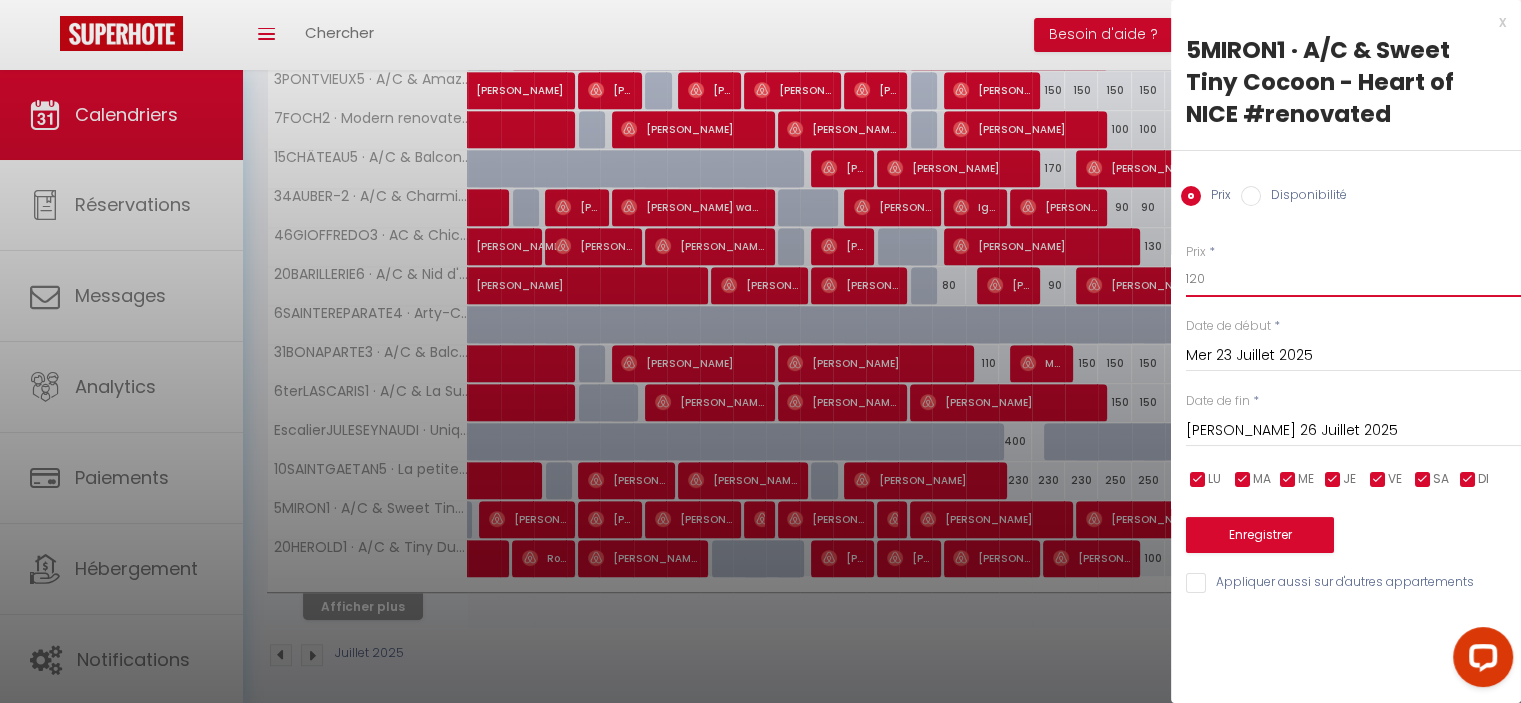click on "120" at bounding box center (1353, 279) 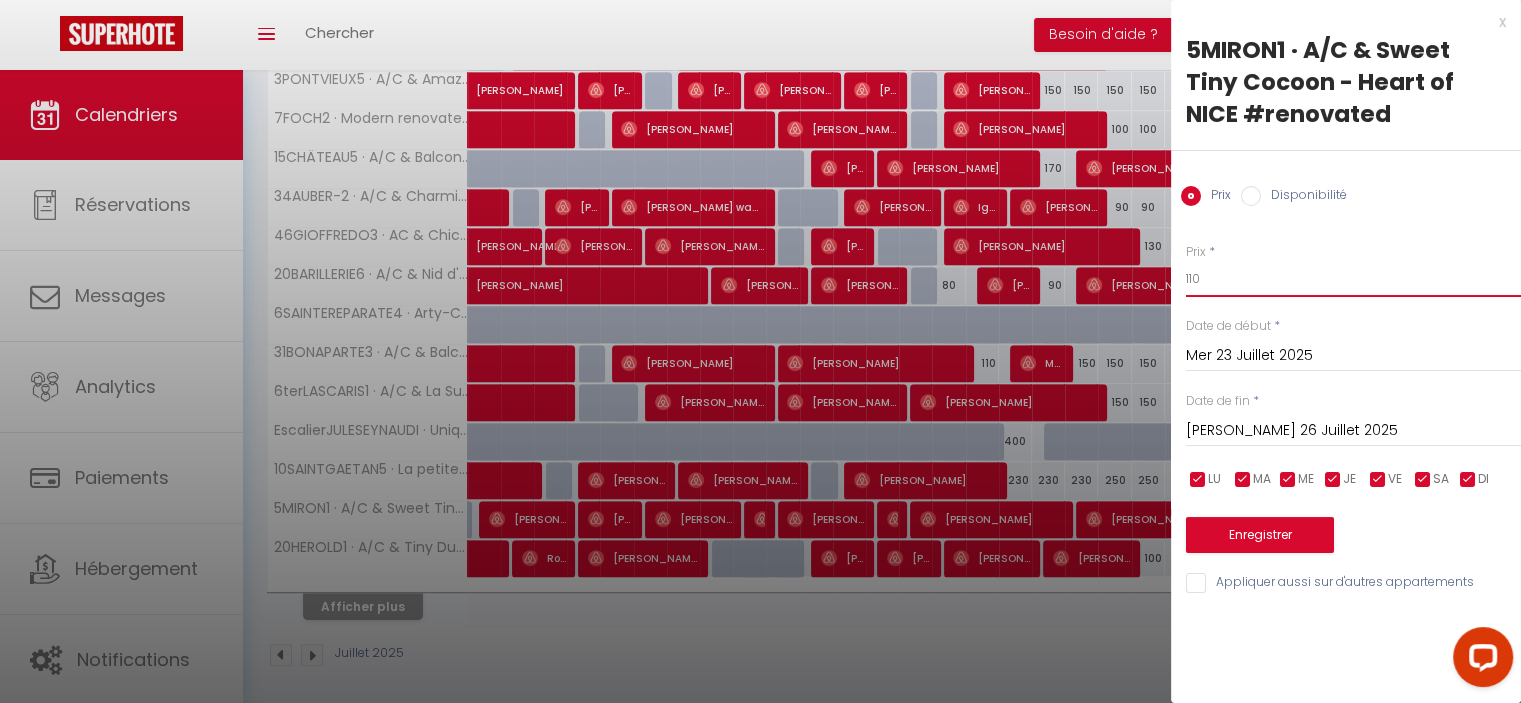 type on "110" 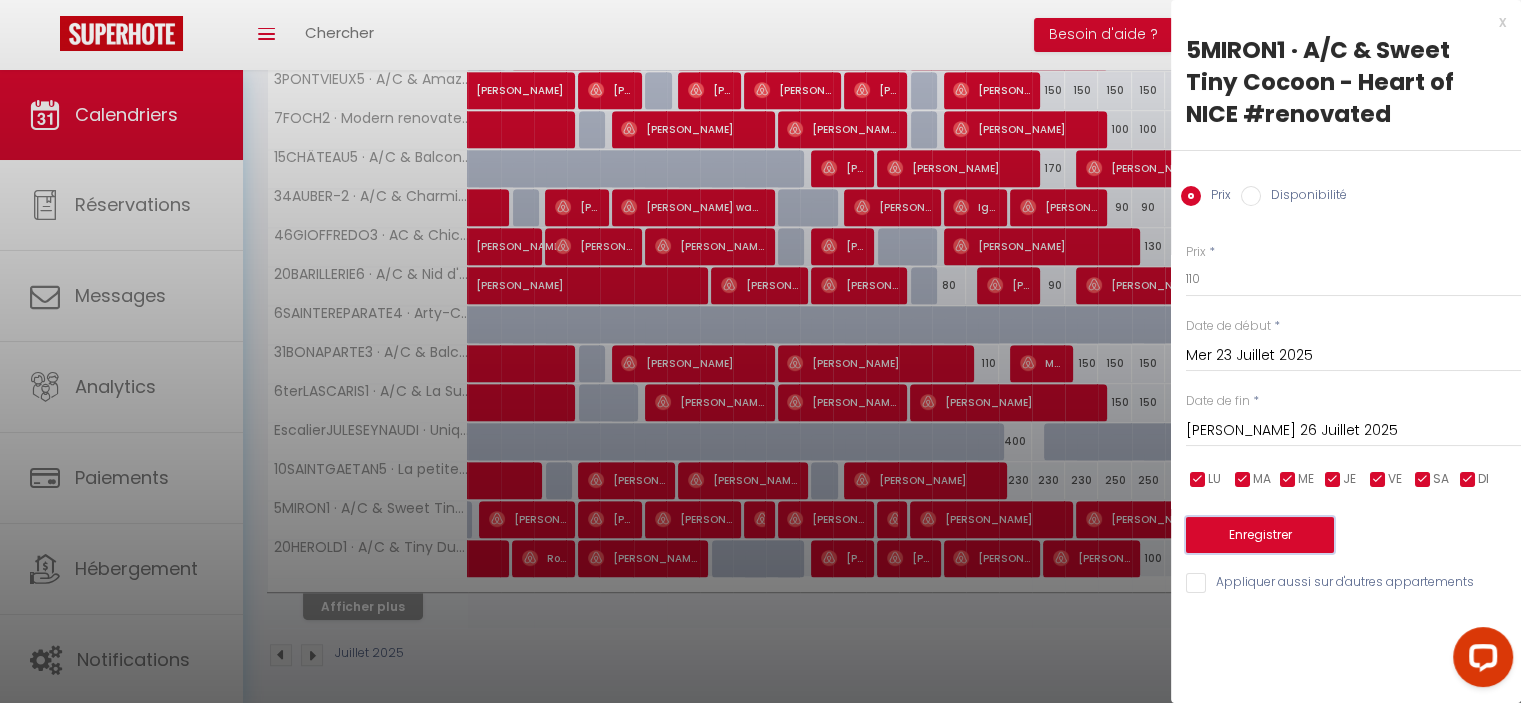 click on "Enregistrer" at bounding box center [1260, 535] 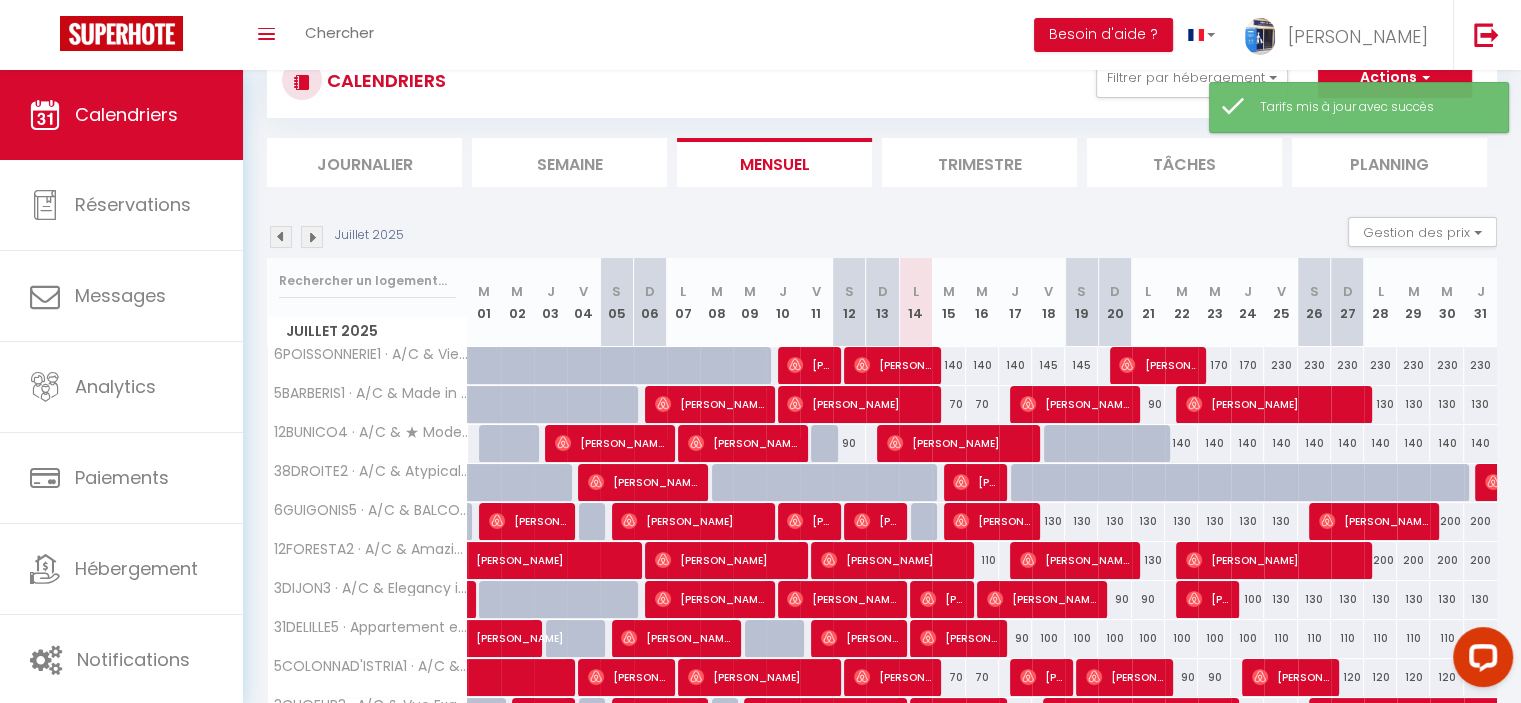 scroll, scrollTop: 232, scrollLeft: 0, axis: vertical 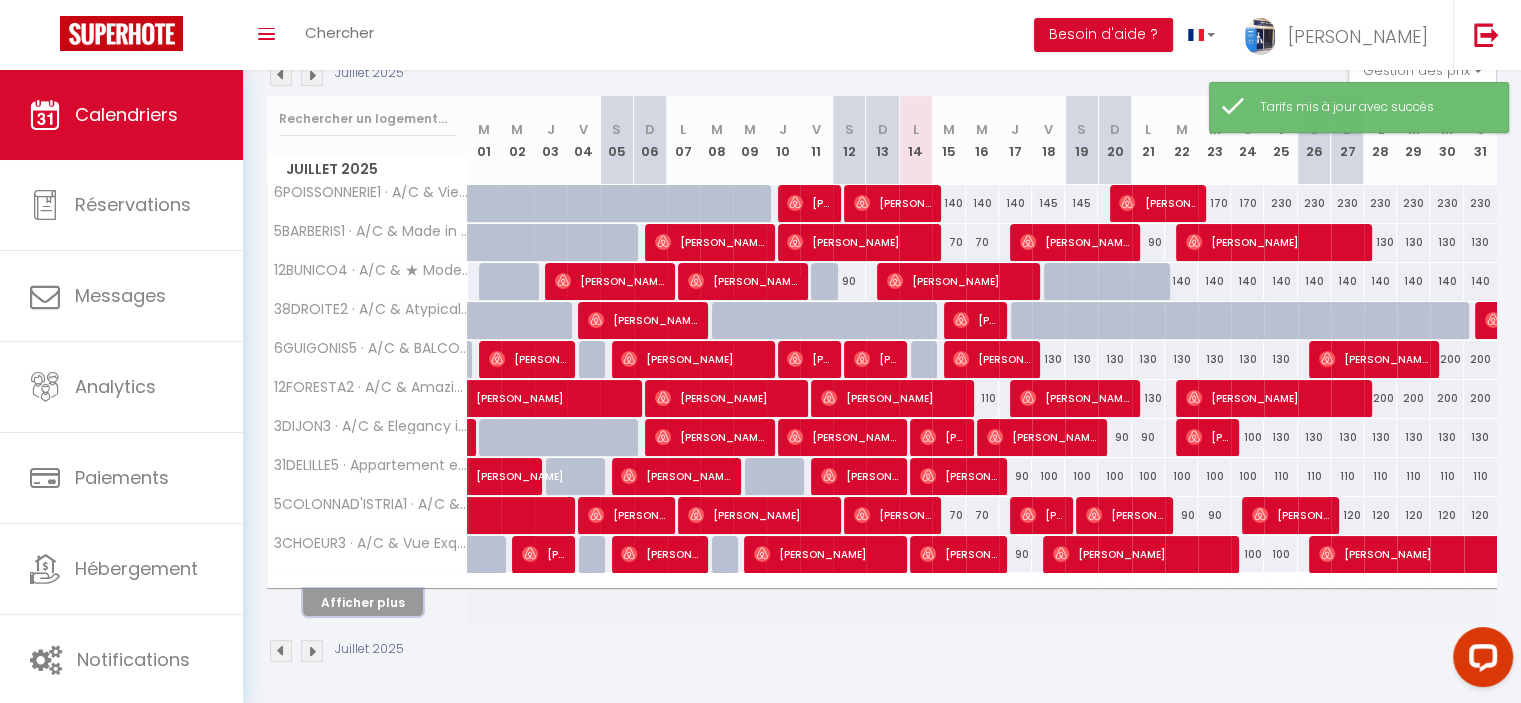 click on "Afficher plus" at bounding box center [363, 602] 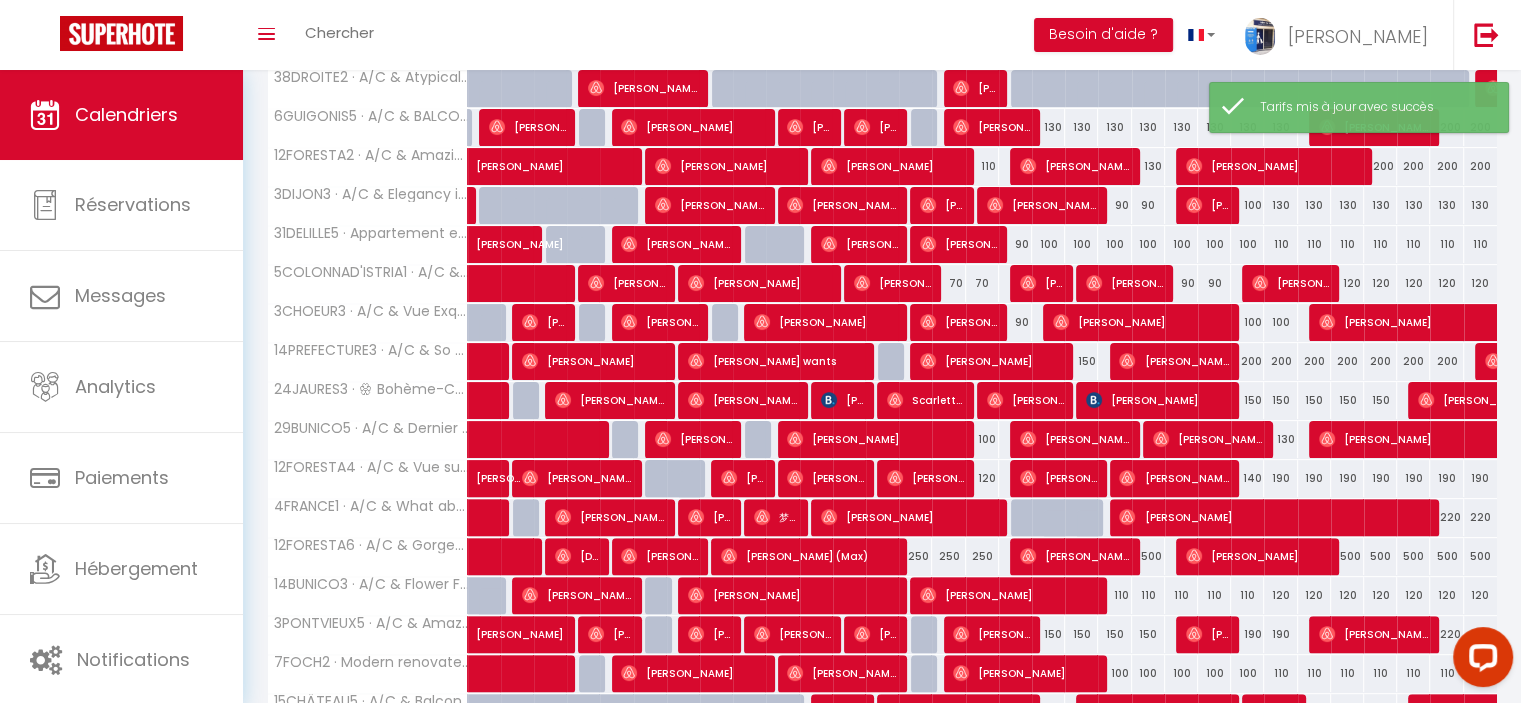 scroll, scrollTop: 620, scrollLeft: 0, axis: vertical 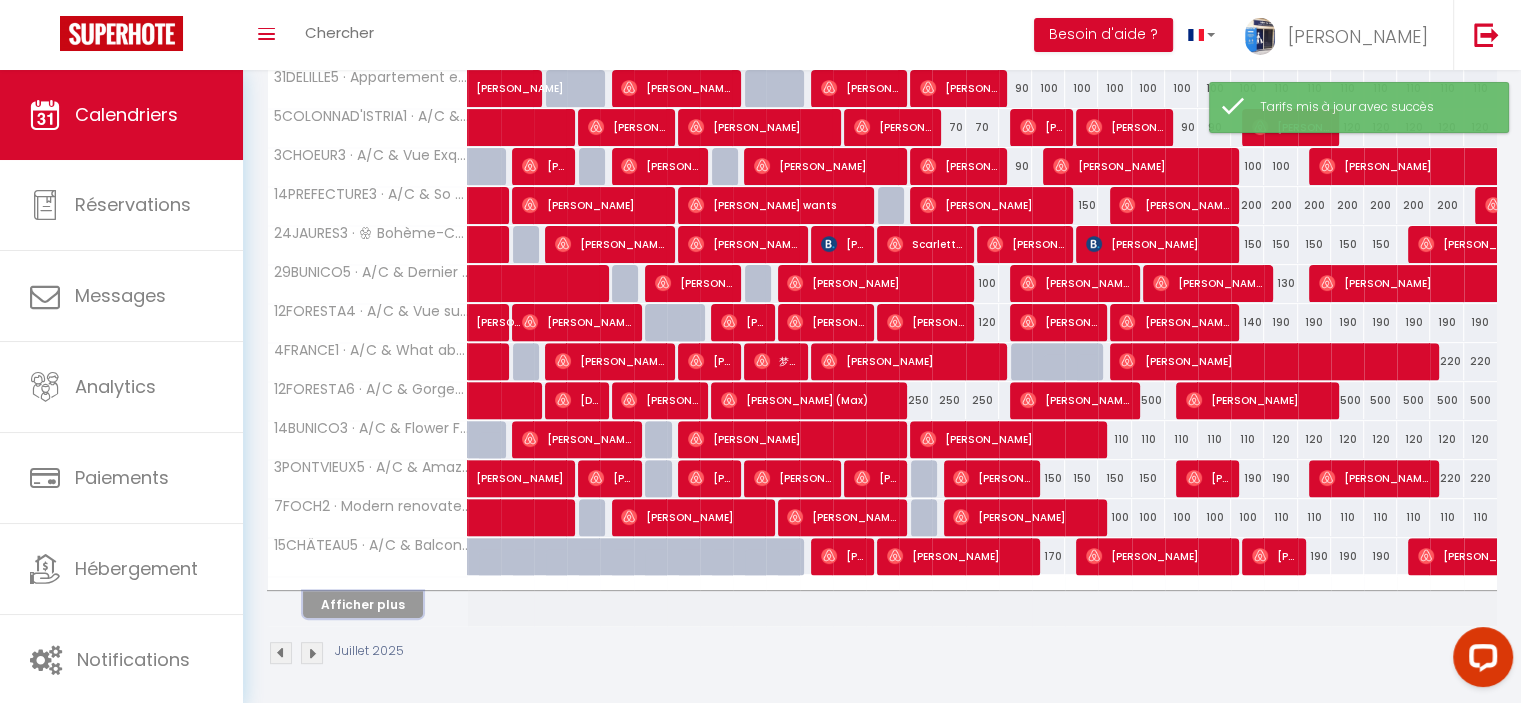 drag, startPoint x: 366, startPoint y: 605, endPoint x: 413, endPoint y: 523, distance: 94.51455 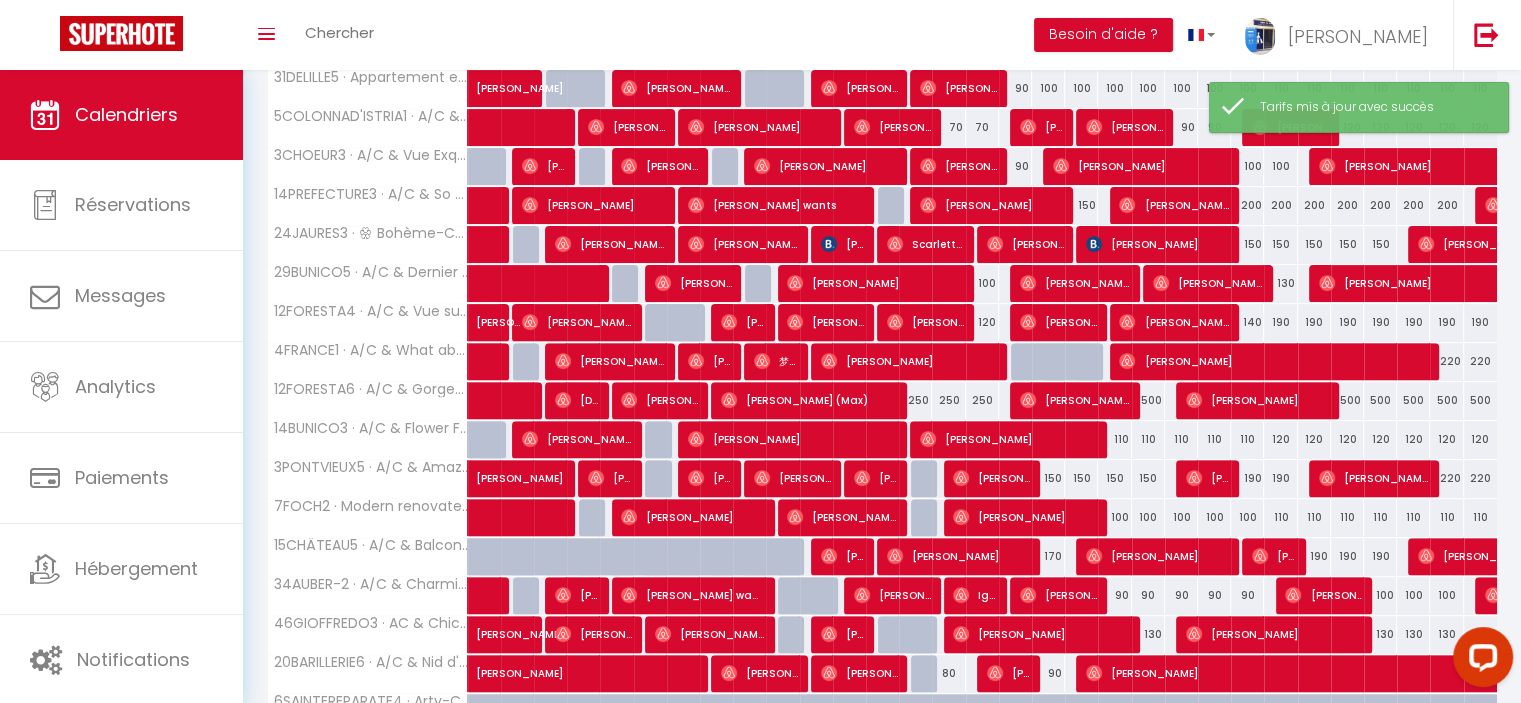 scroll, scrollTop: 1008, scrollLeft: 0, axis: vertical 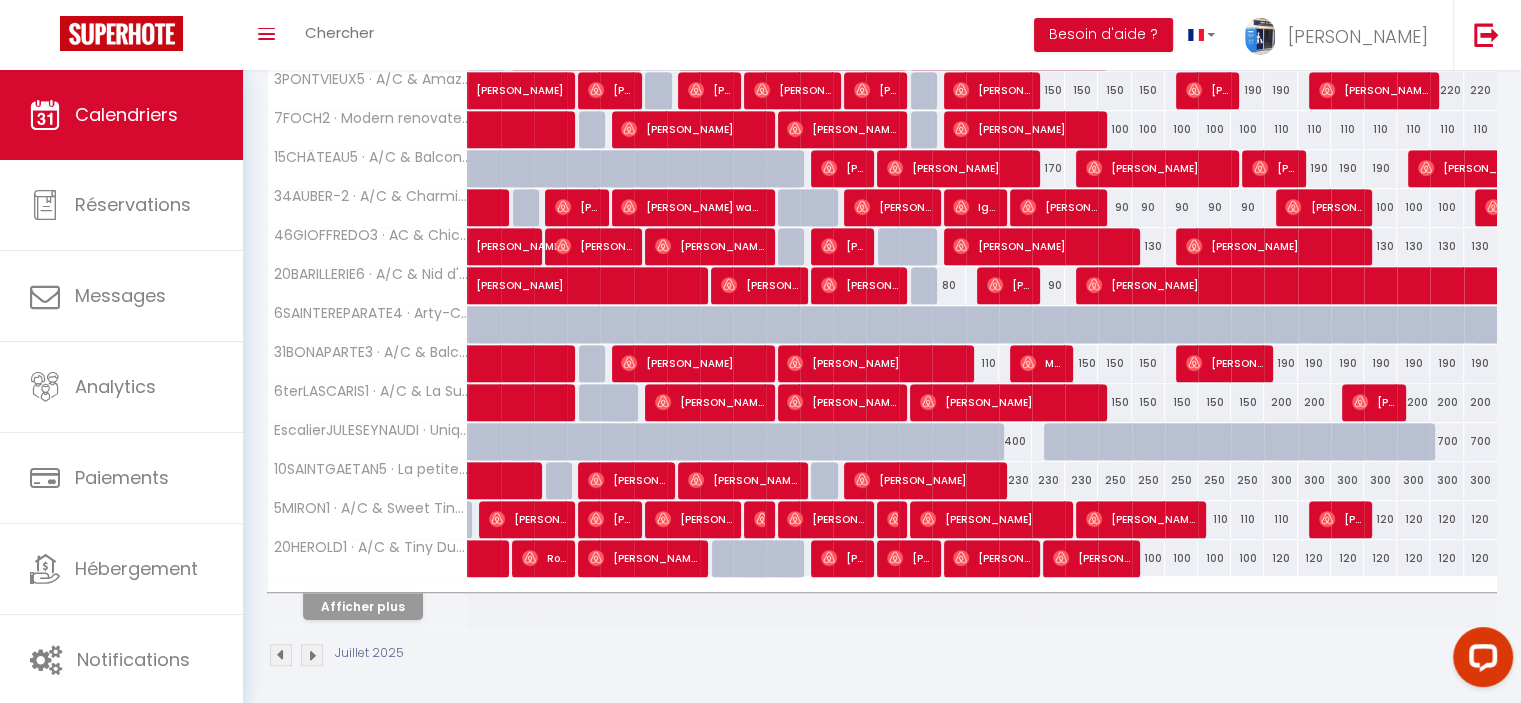 click on "120" at bounding box center [1280, 558] 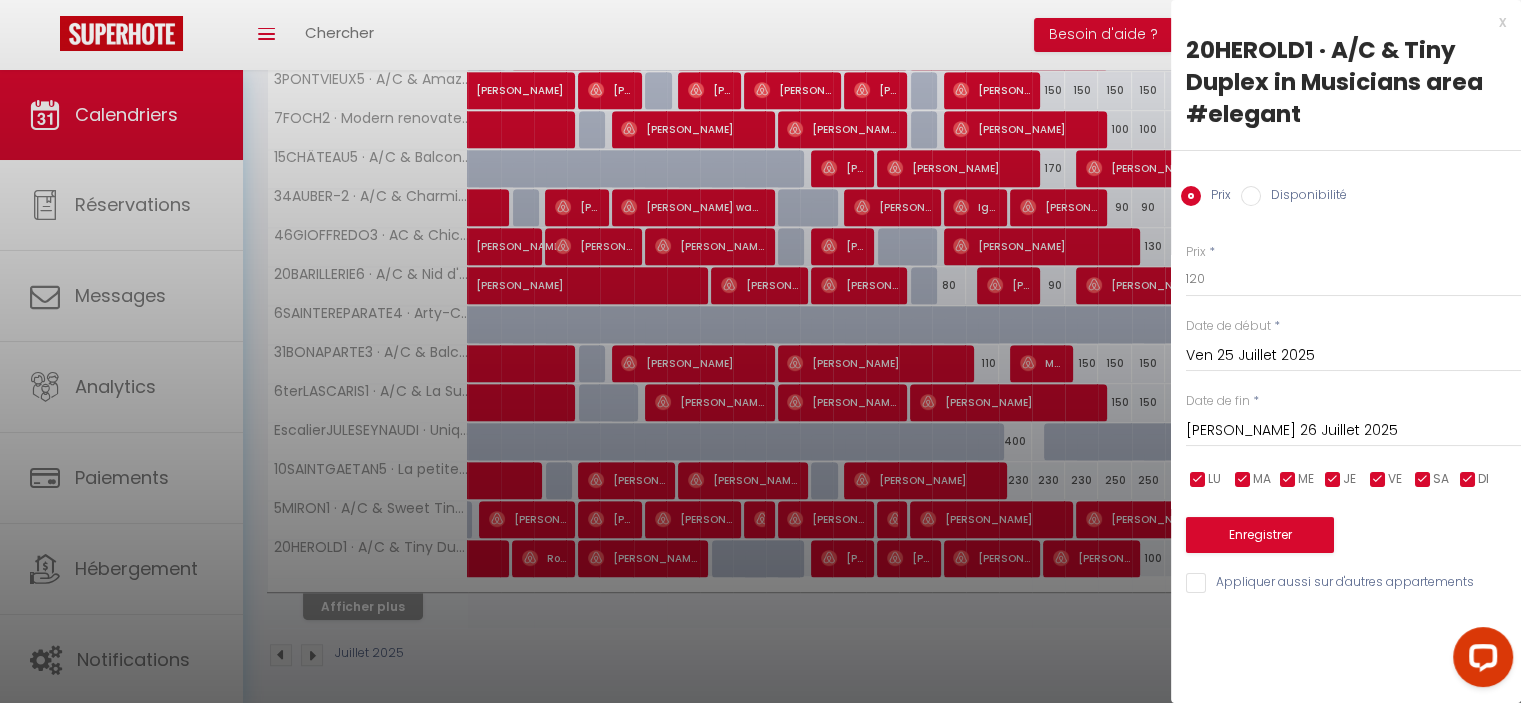 click on "x" at bounding box center (1338, 22) 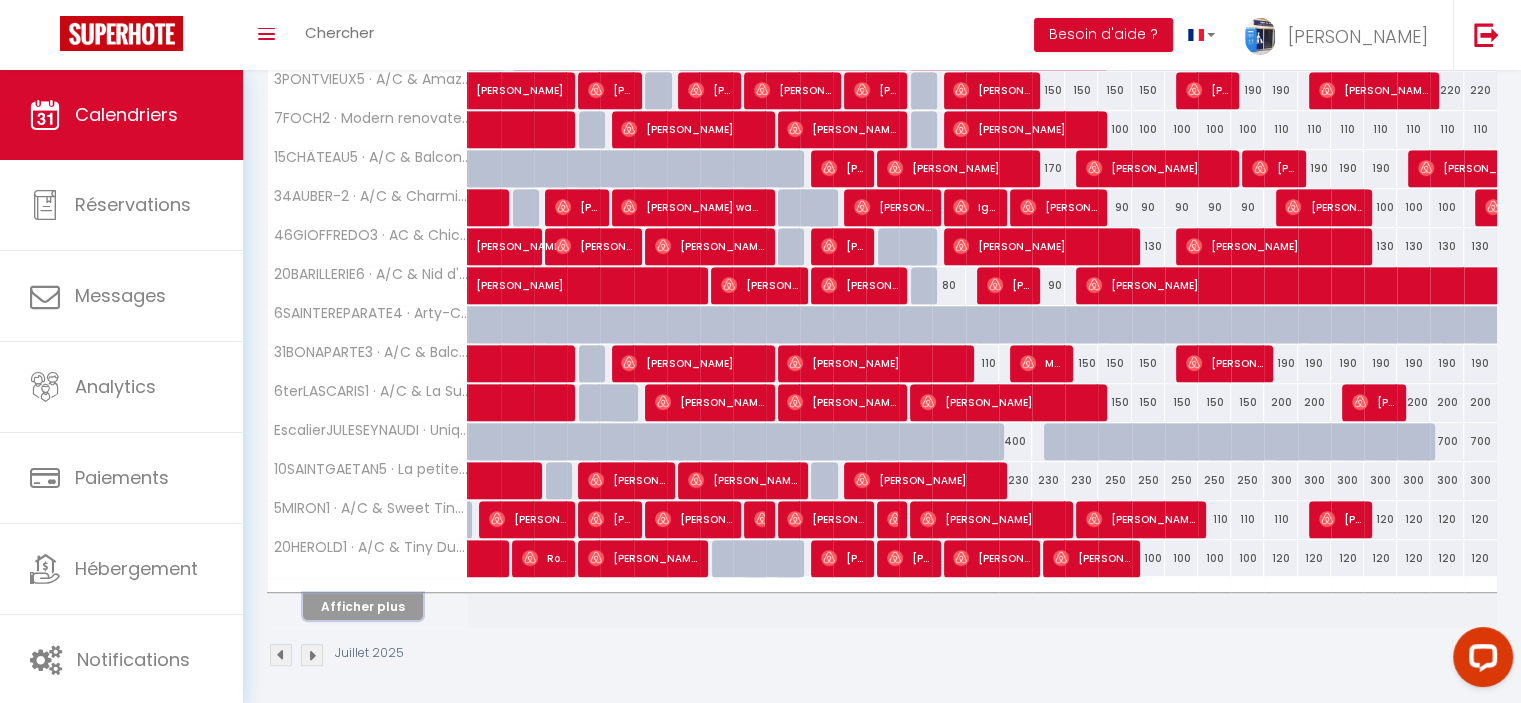 click on "Afficher plus" at bounding box center (363, 606) 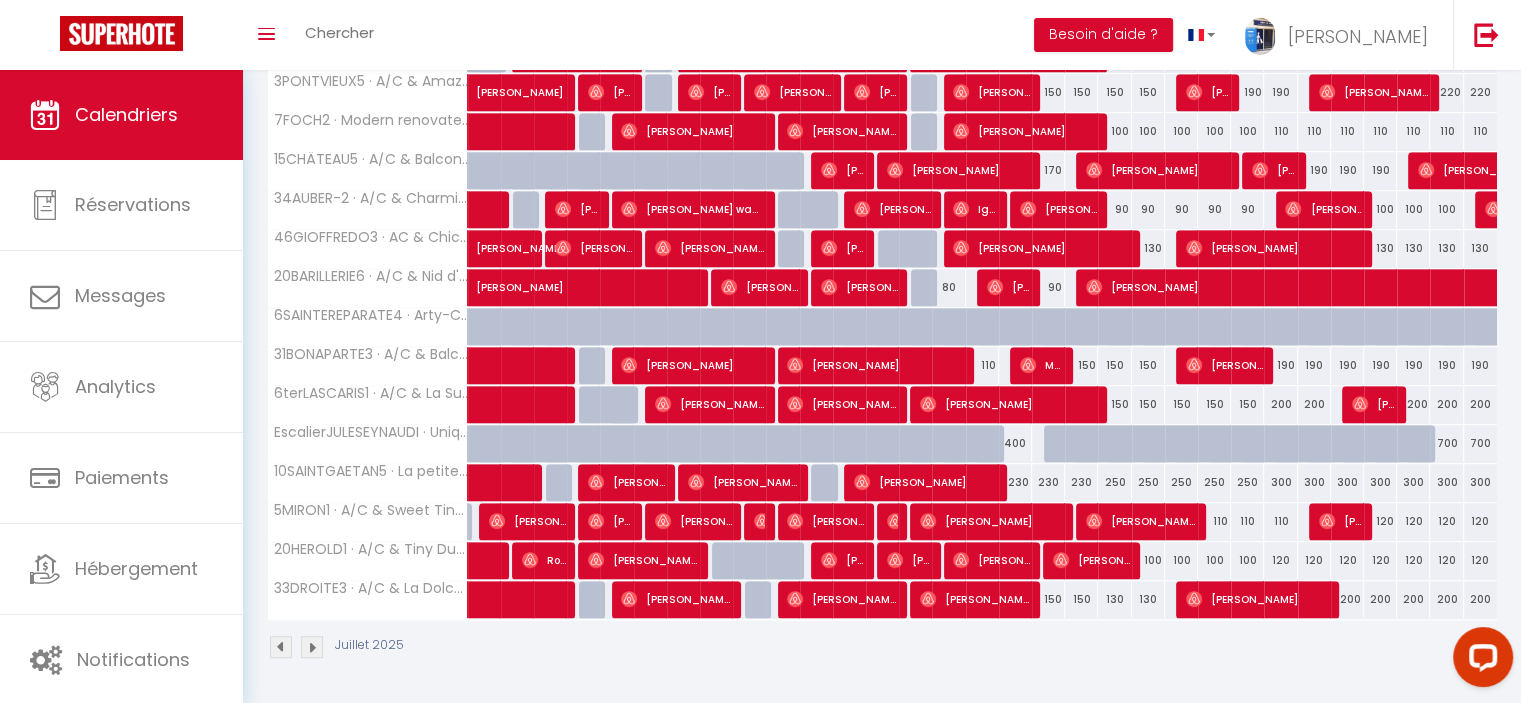 scroll, scrollTop: 998, scrollLeft: 0, axis: vertical 